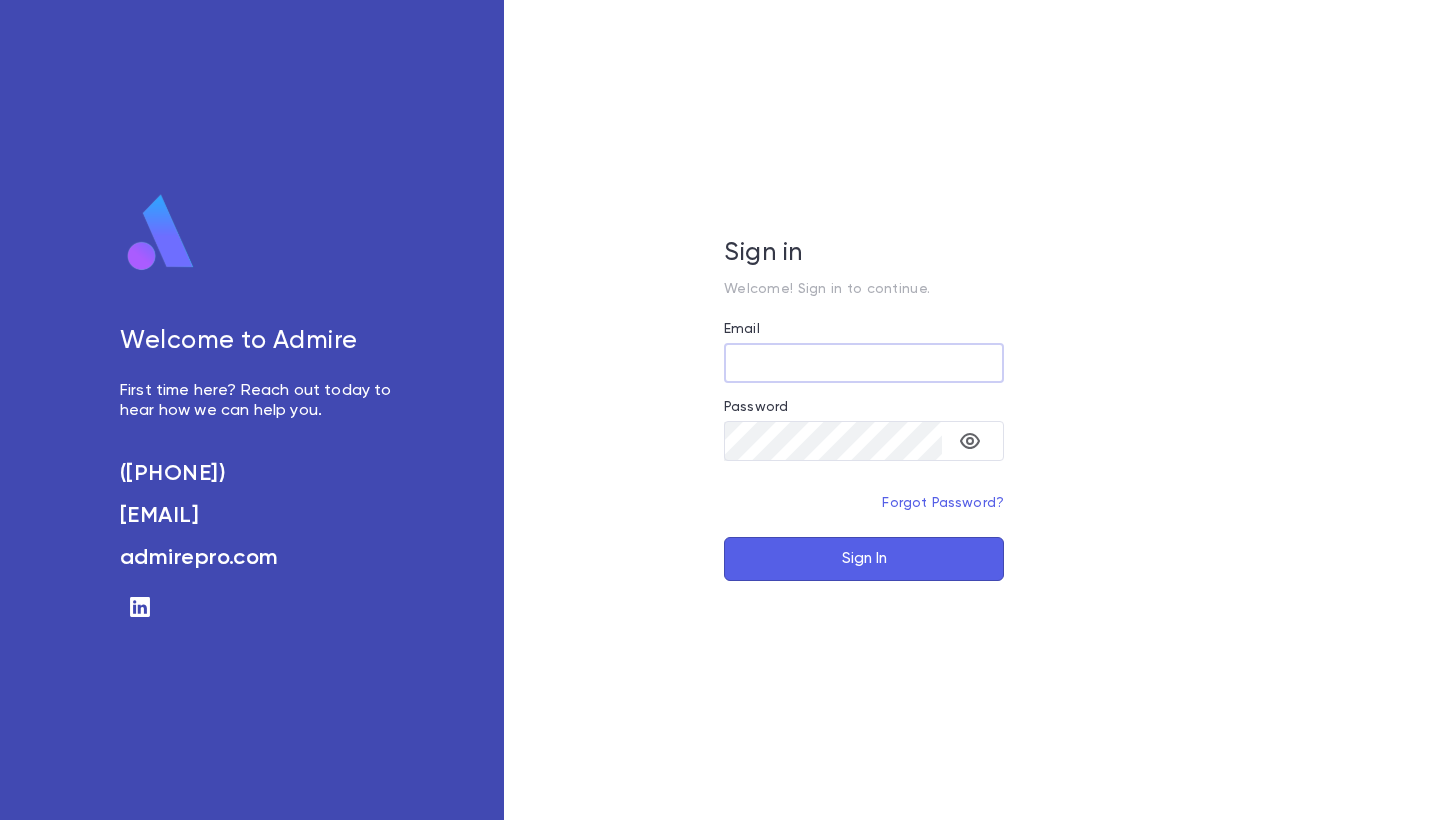 scroll, scrollTop: 0, scrollLeft: 0, axis: both 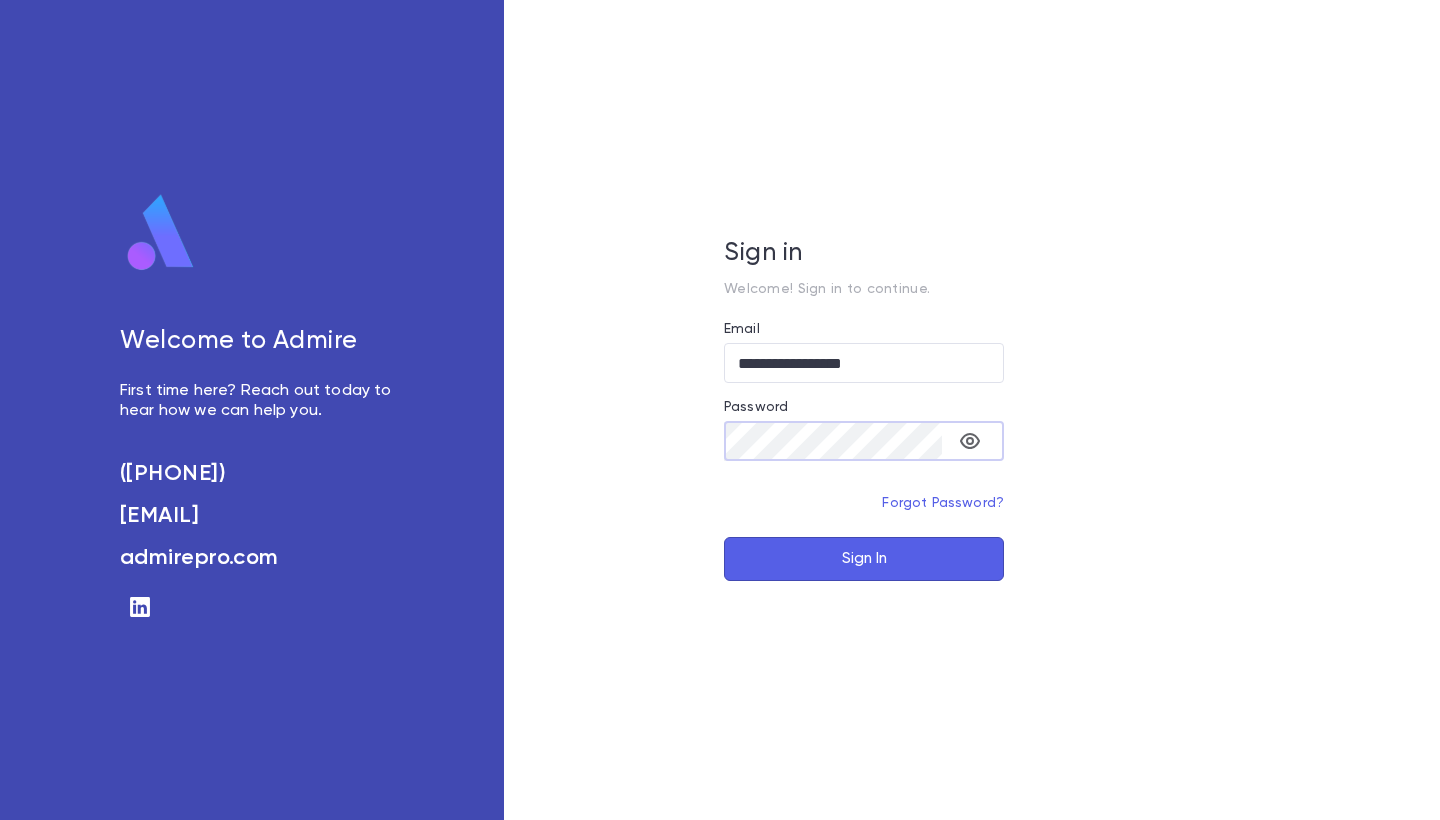 click on "Sign In" at bounding box center [864, 559] 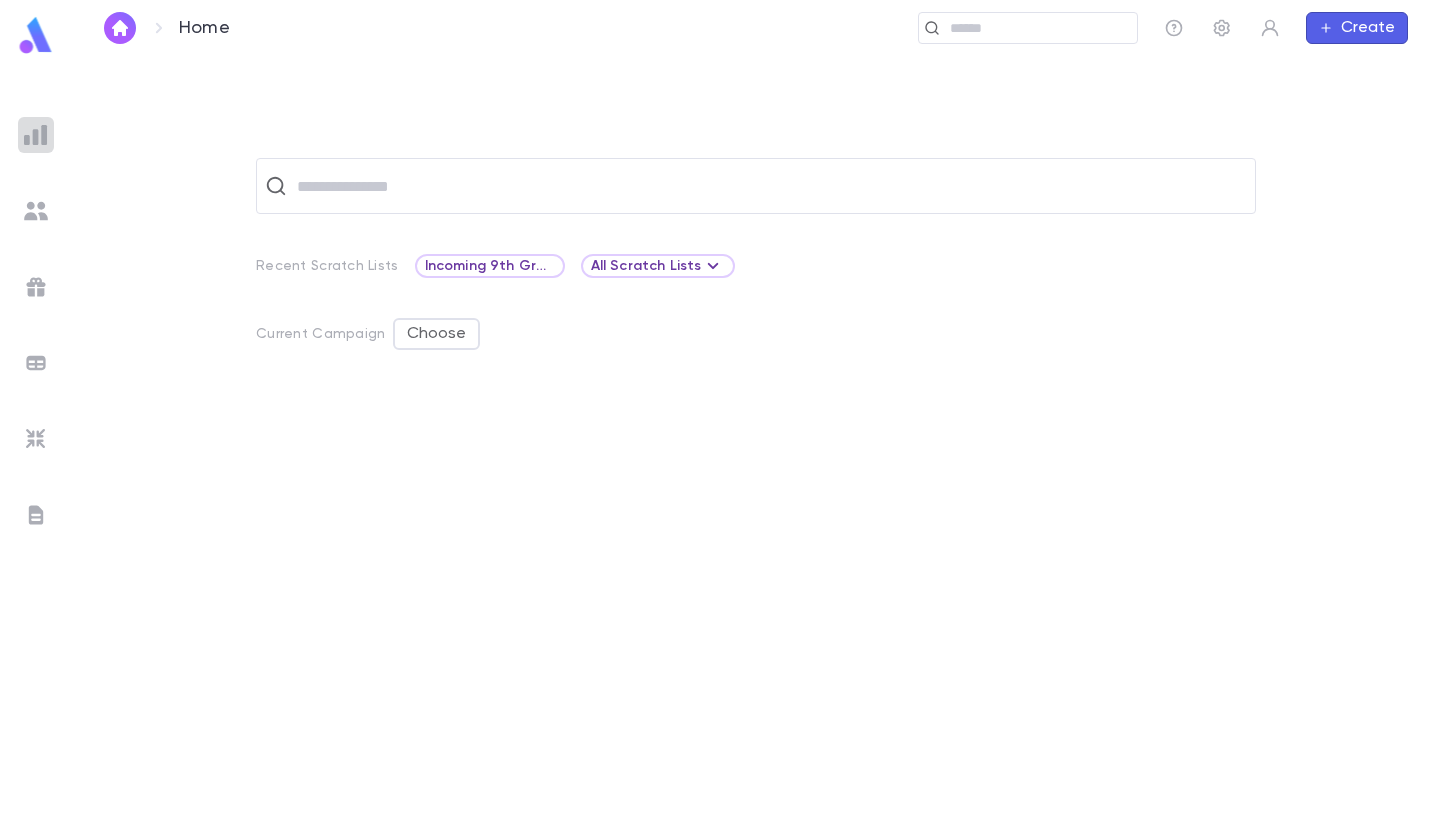 click at bounding box center (36, 135) 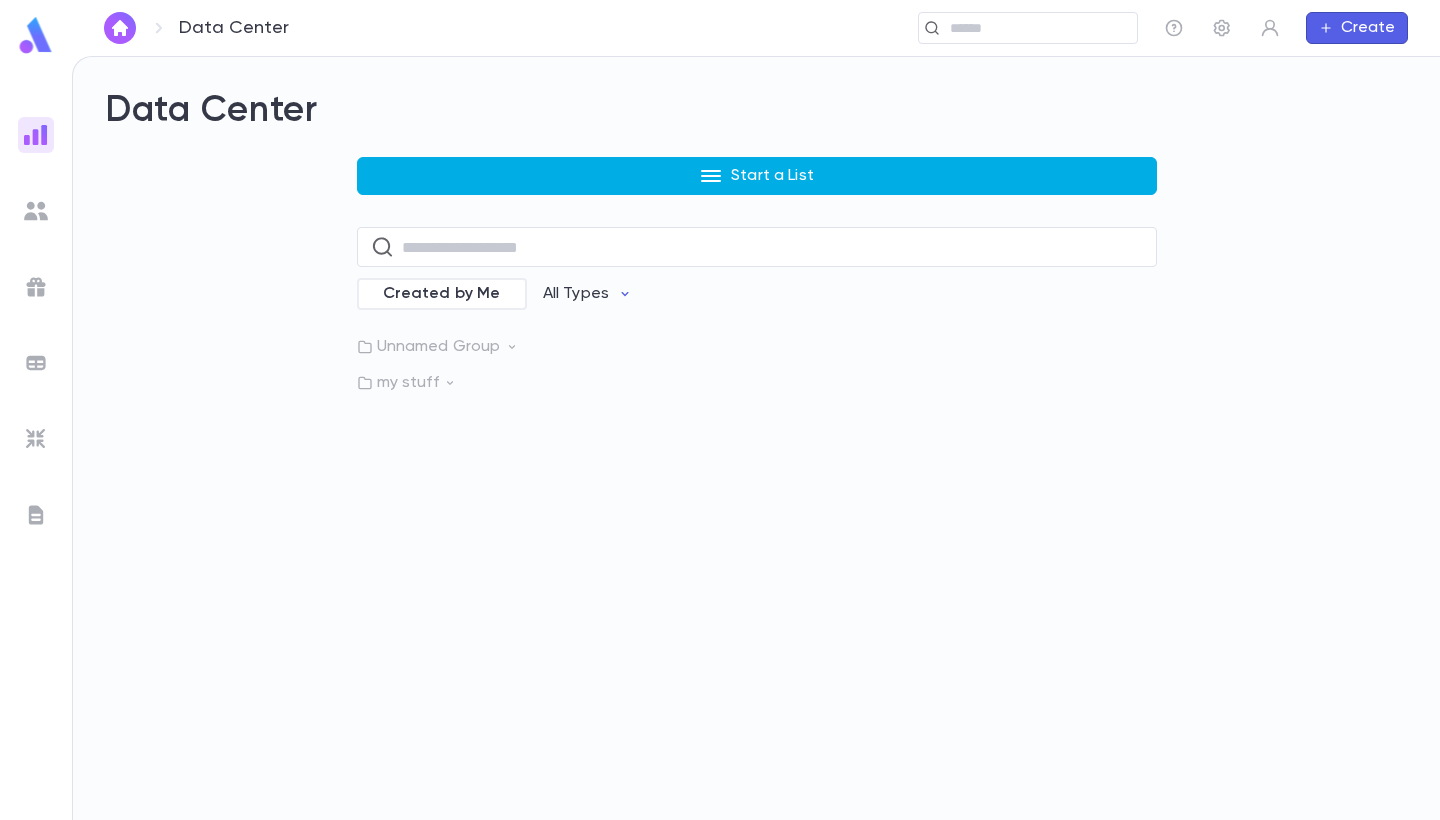 click on "Start a List" at bounding box center [757, 176] 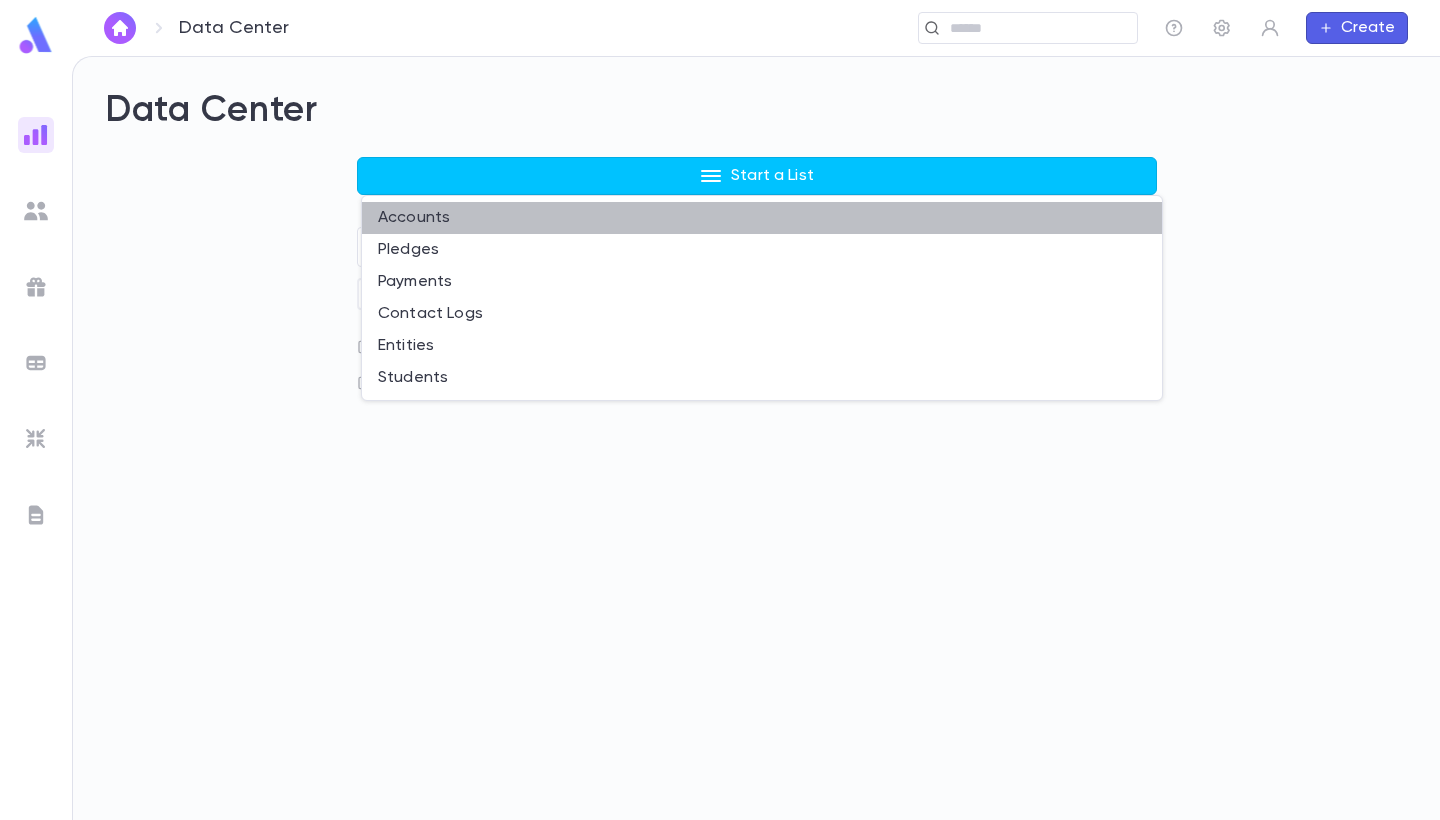 click on "Accounts" at bounding box center (762, 218) 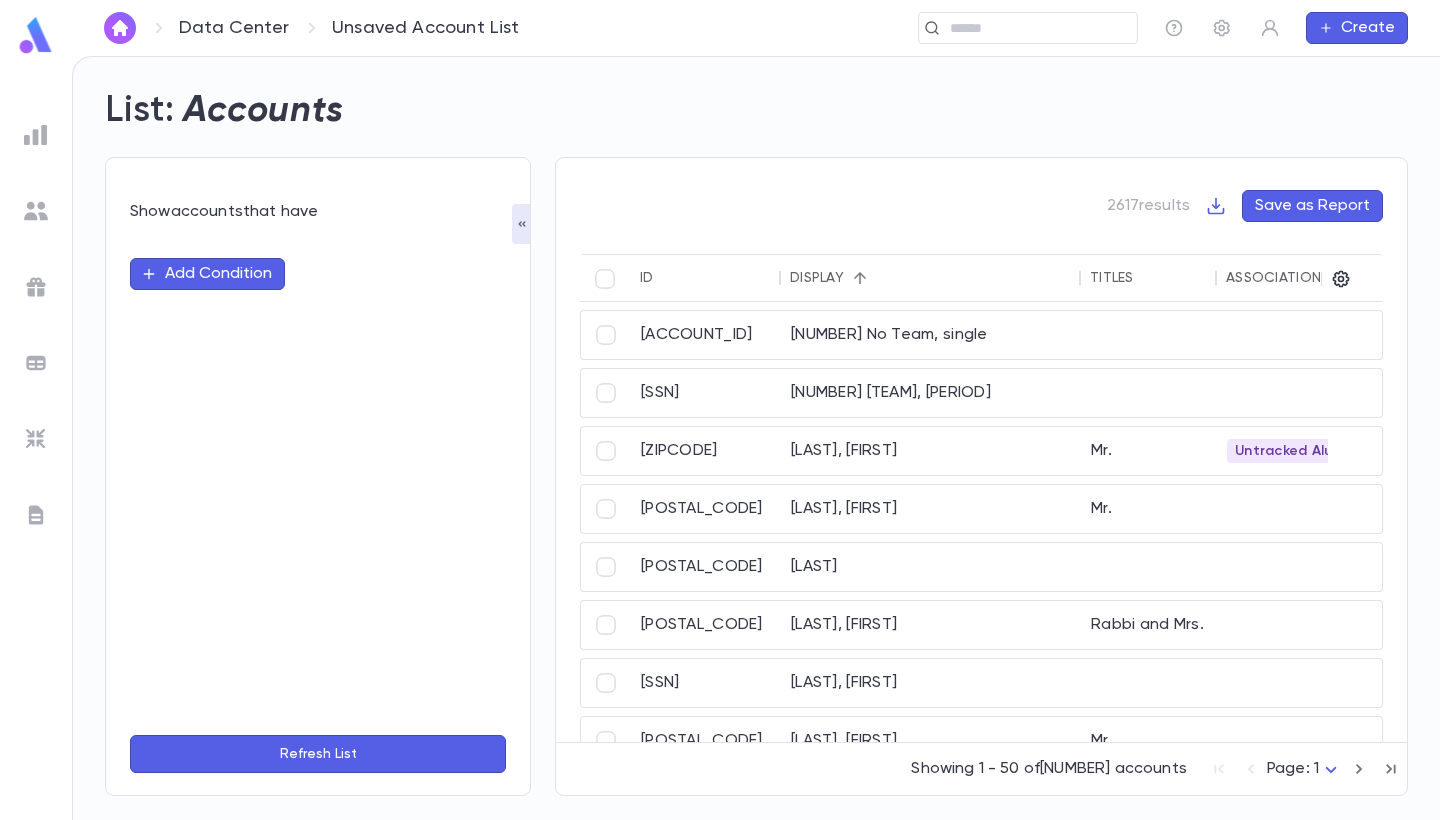 click on "Add Condition" at bounding box center (207, 274) 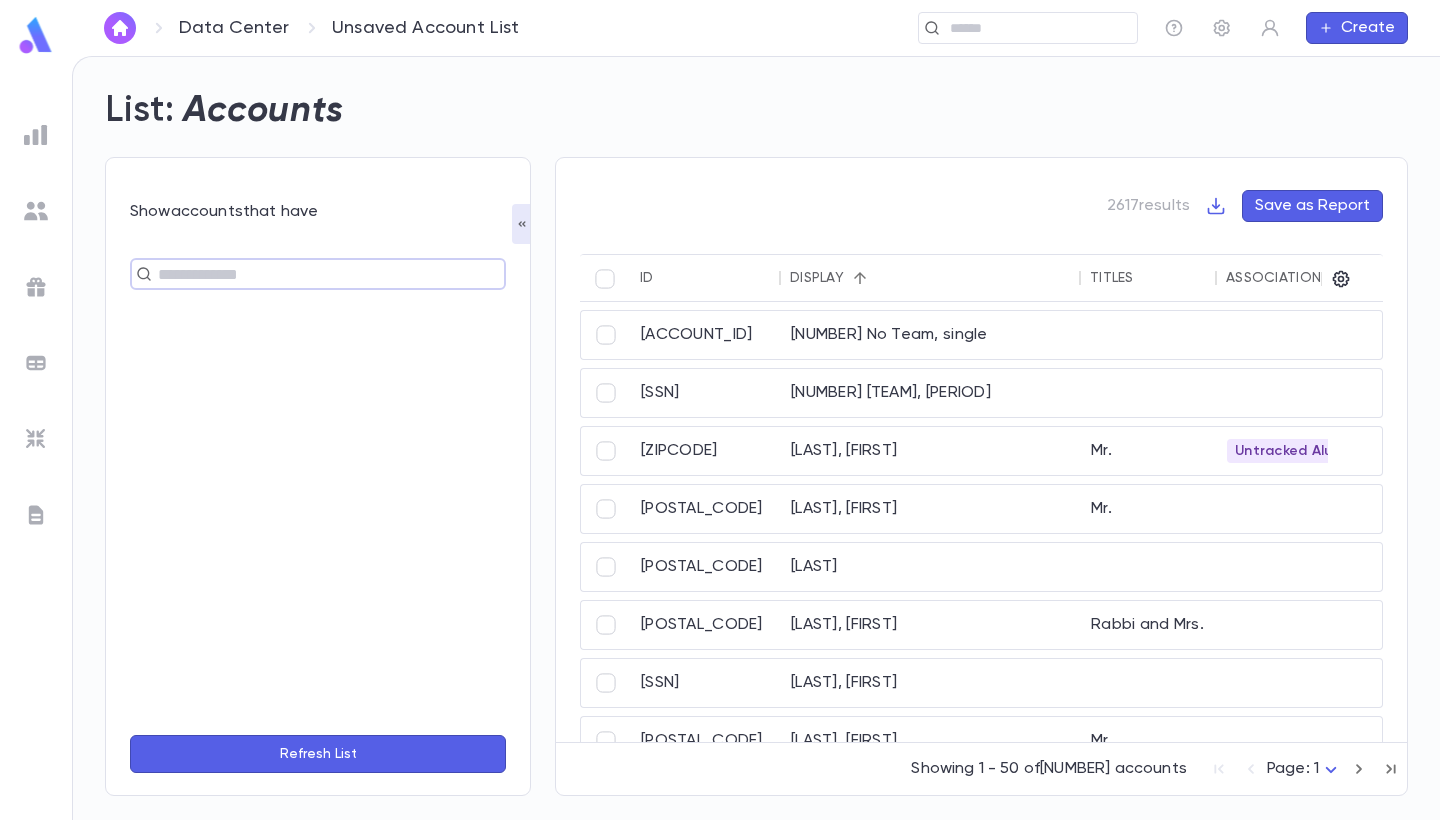 scroll, scrollTop: 0, scrollLeft: 0, axis: both 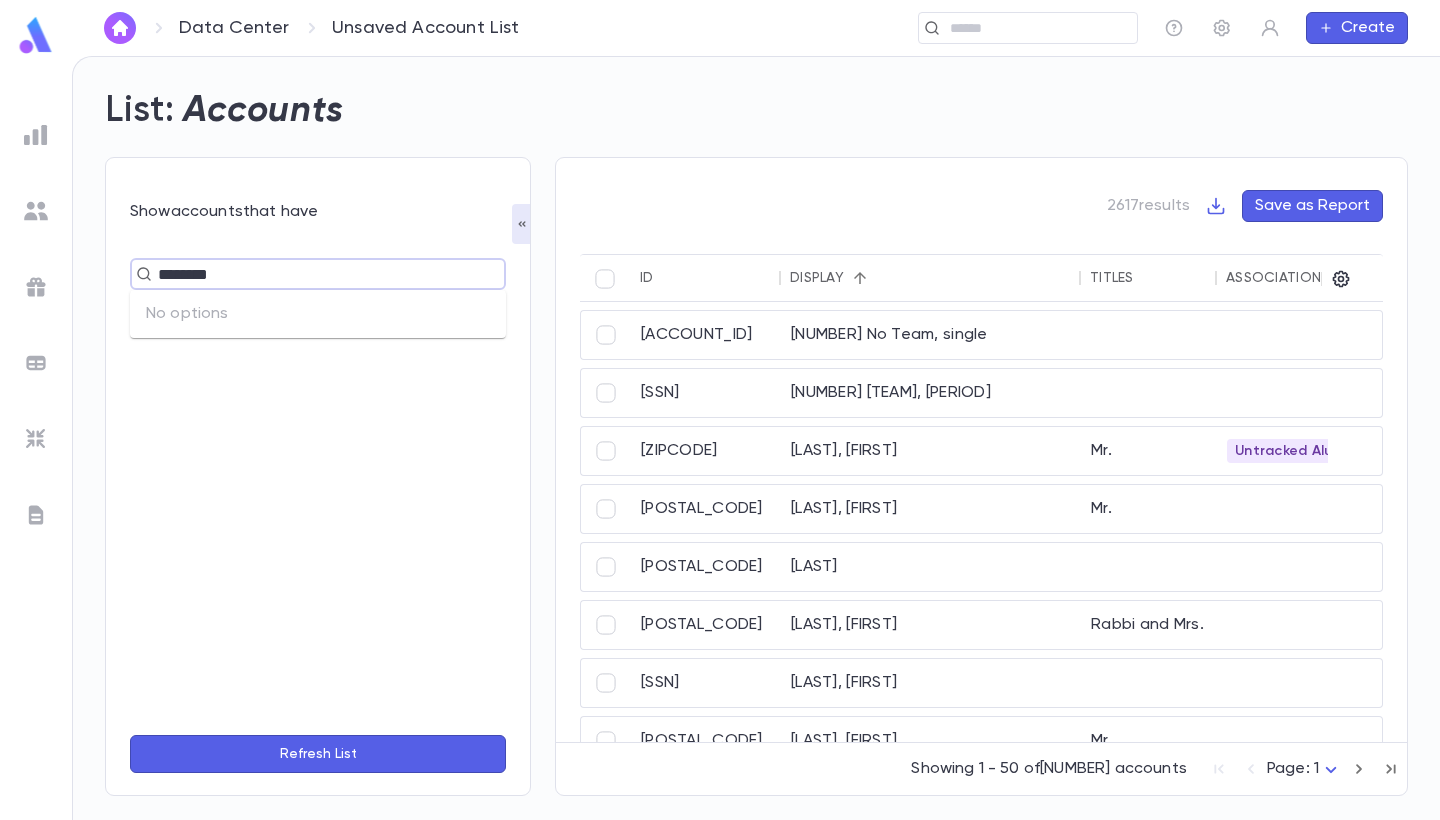 type on "********" 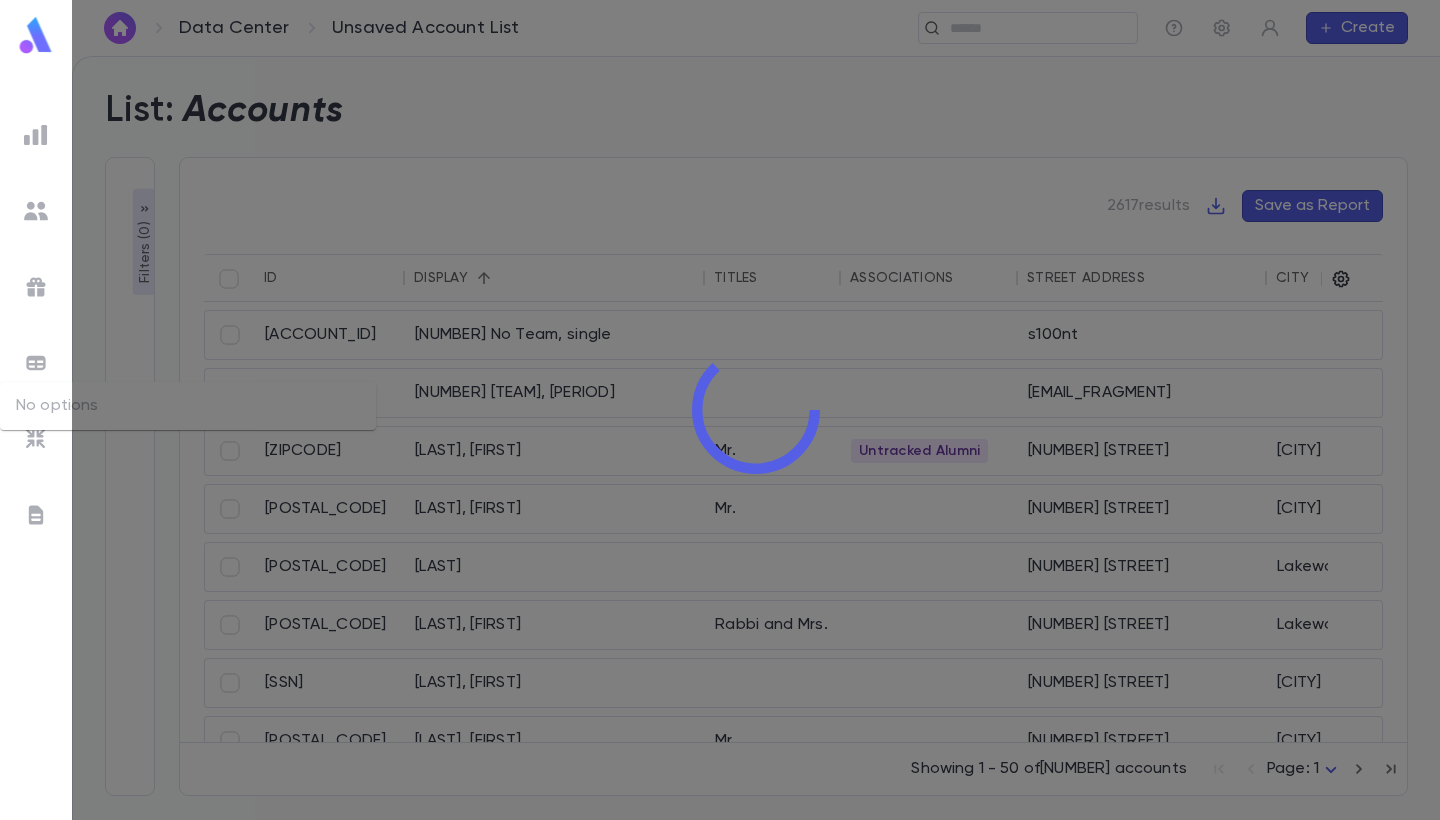 scroll, scrollTop: 0, scrollLeft: 39, axis: horizontal 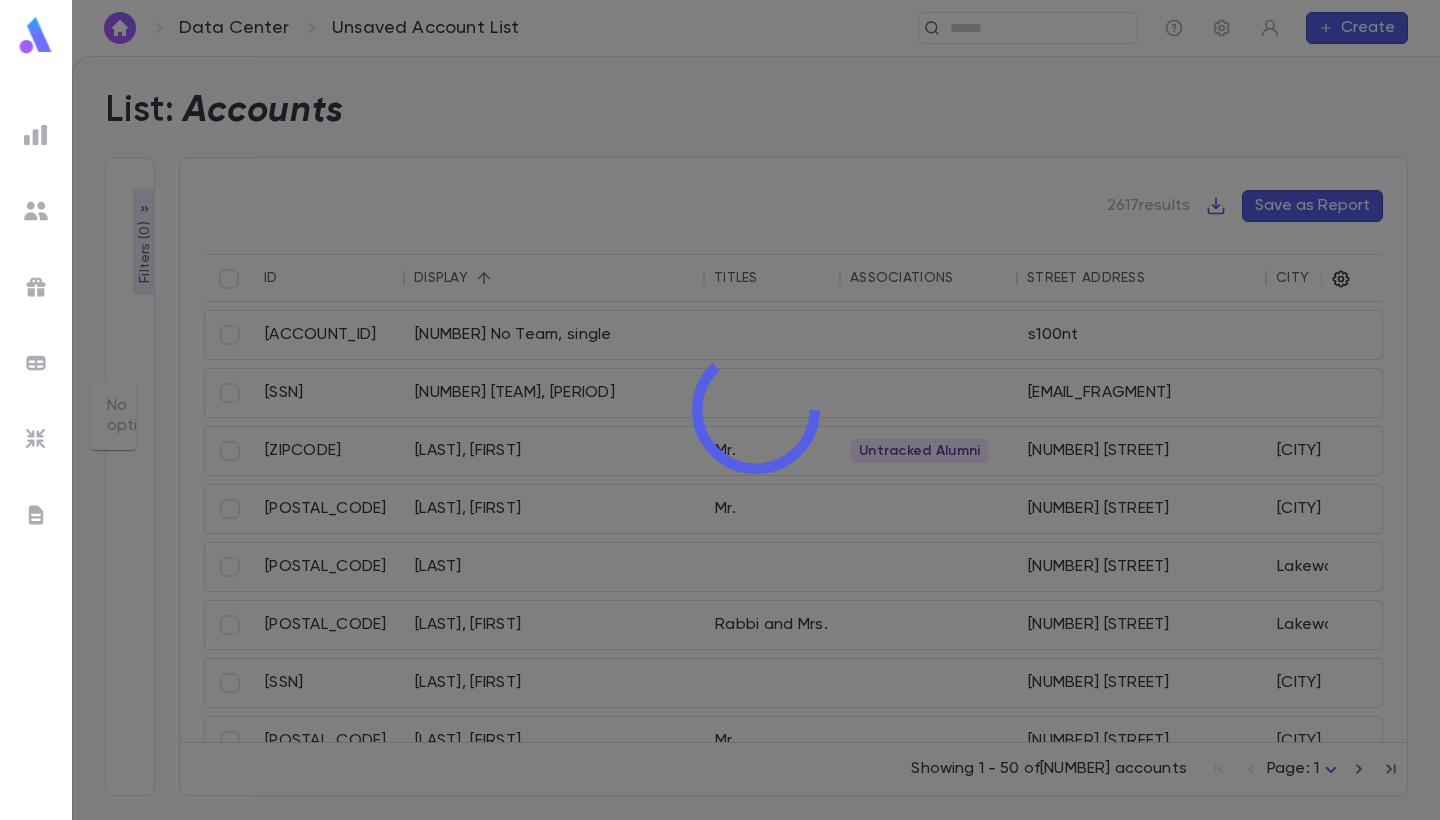 type 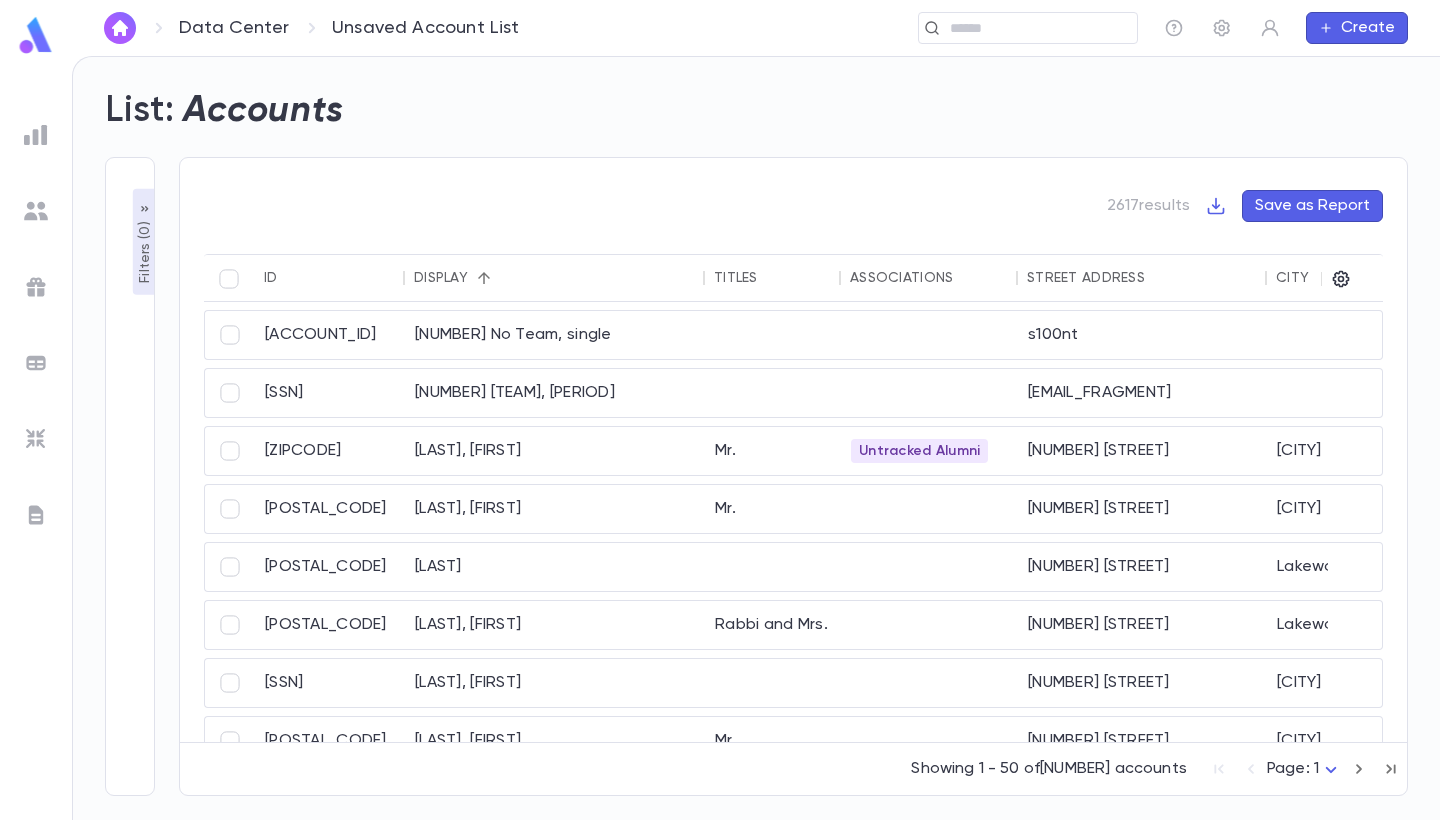 click at bounding box center (36, 135) 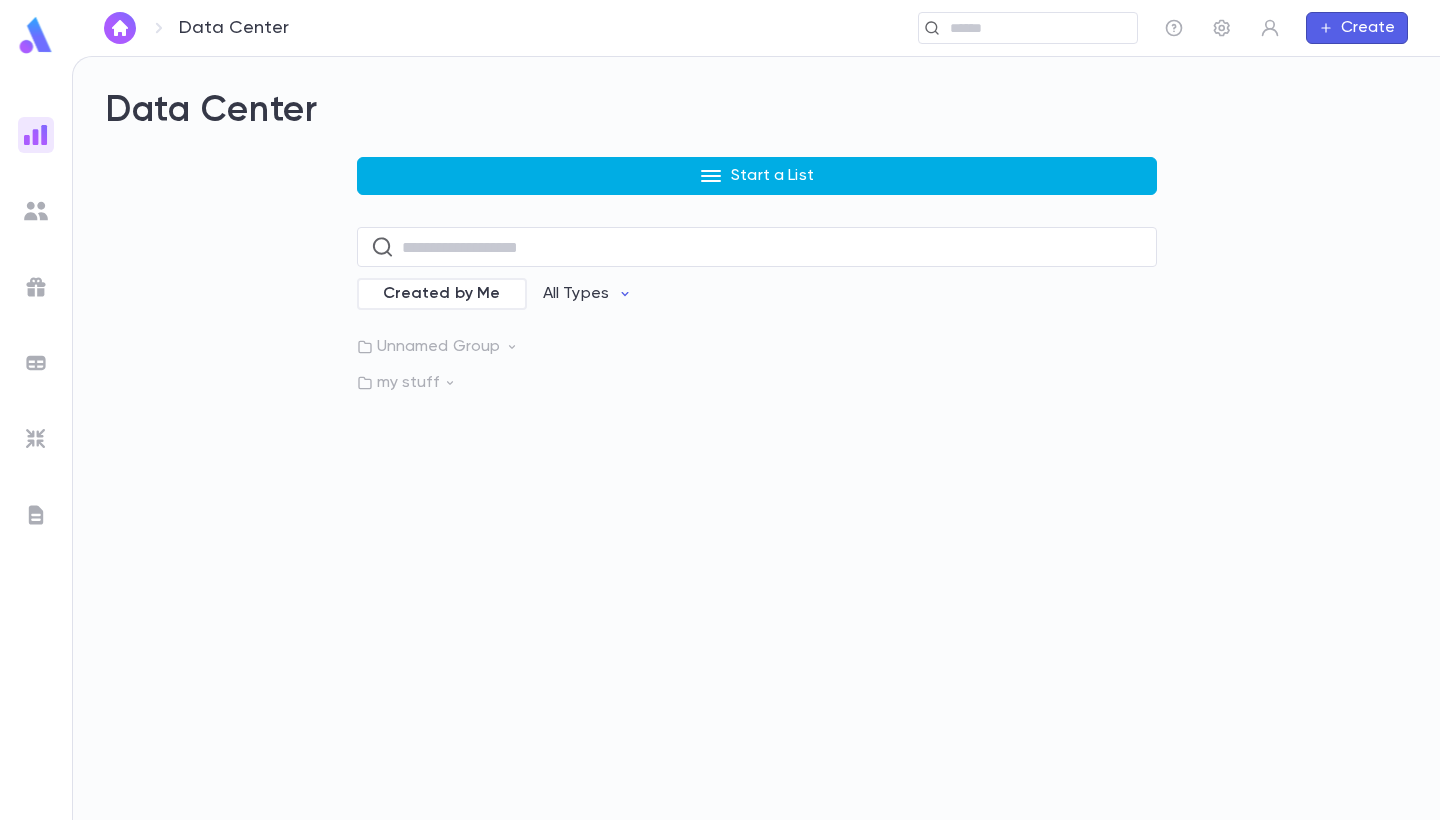 click on "Start a List" at bounding box center (757, 176) 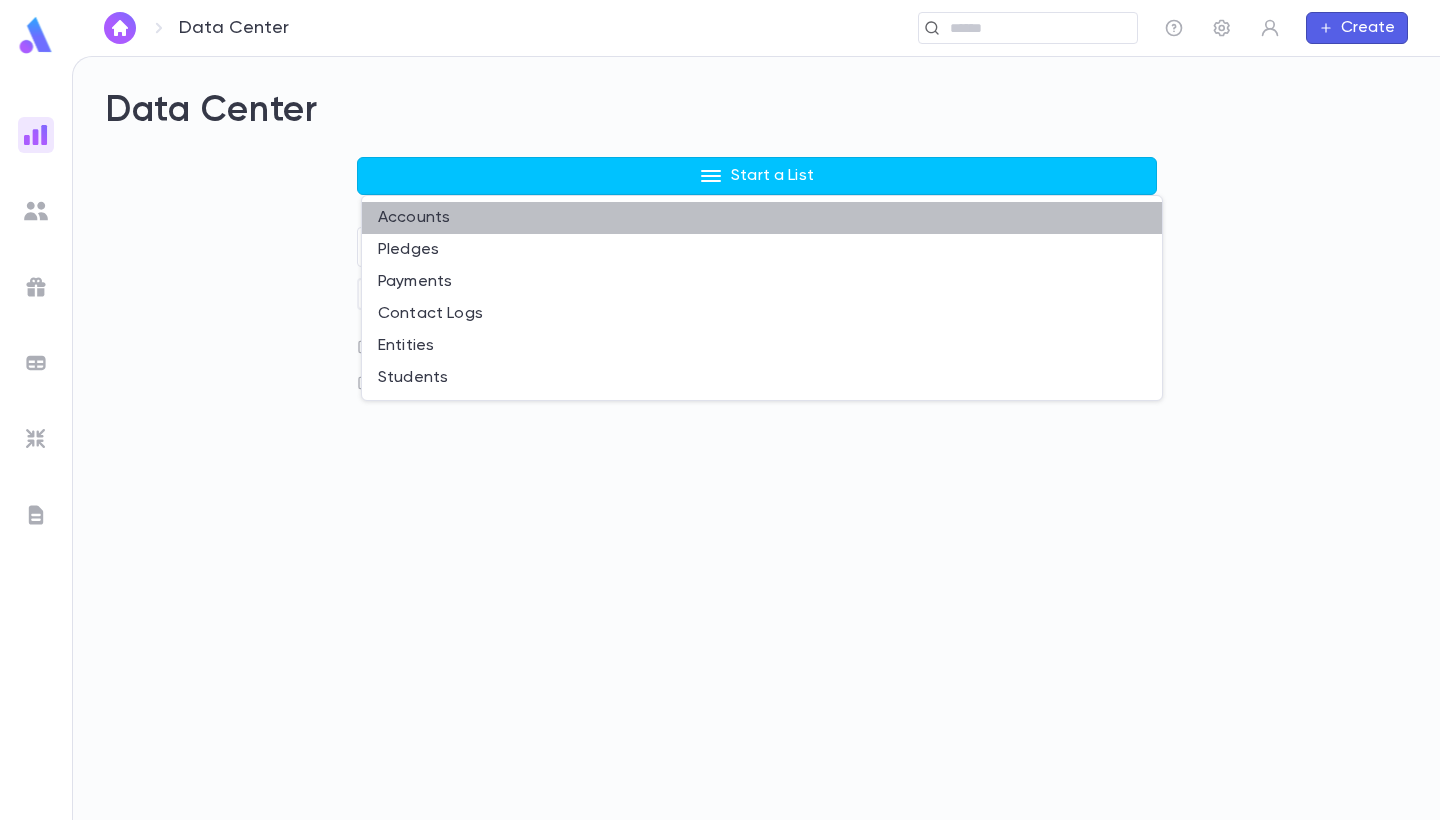 click on "Accounts" at bounding box center (762, 218) 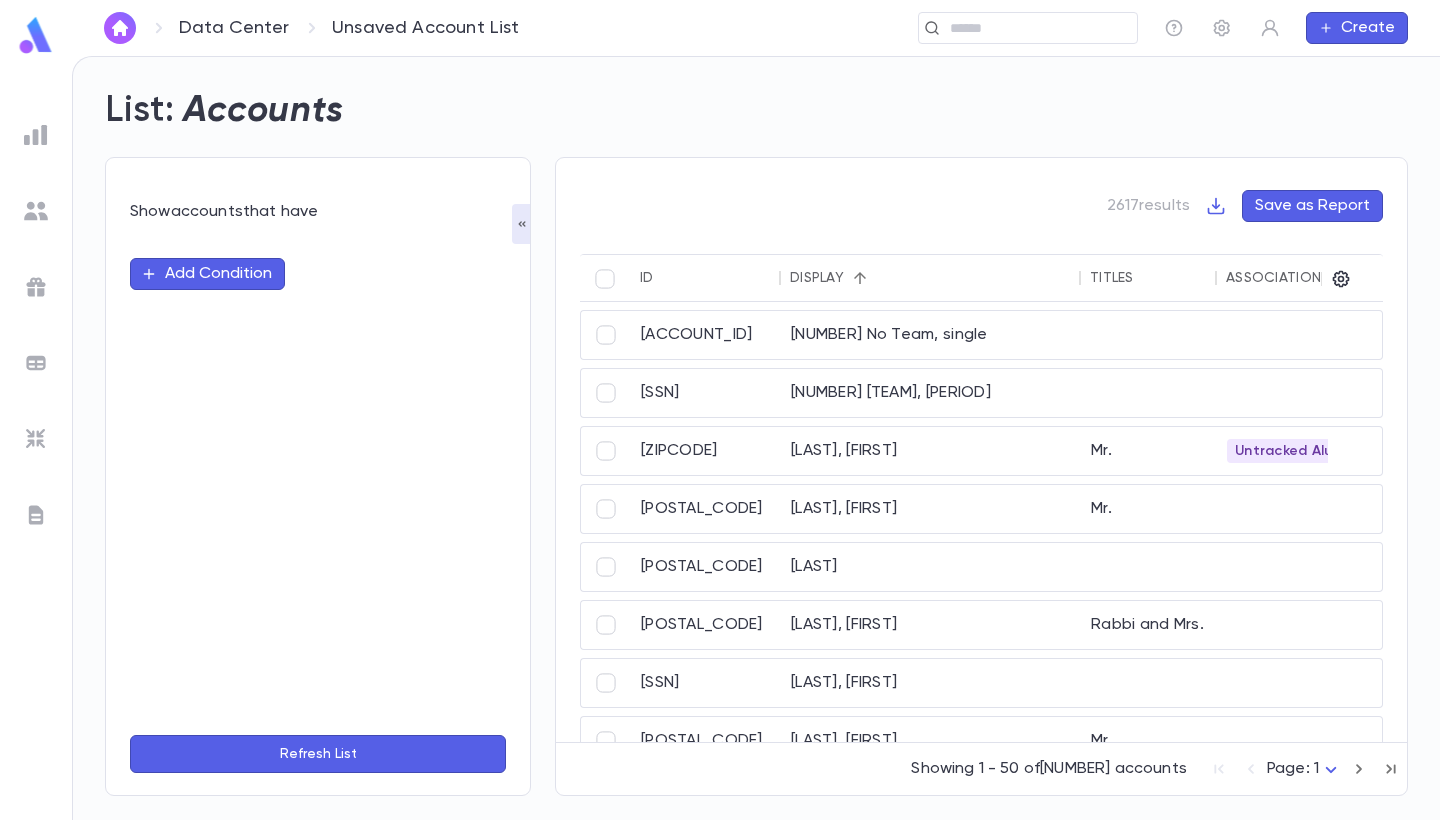 click on "Add Condition" at bounding box center (207, 274) 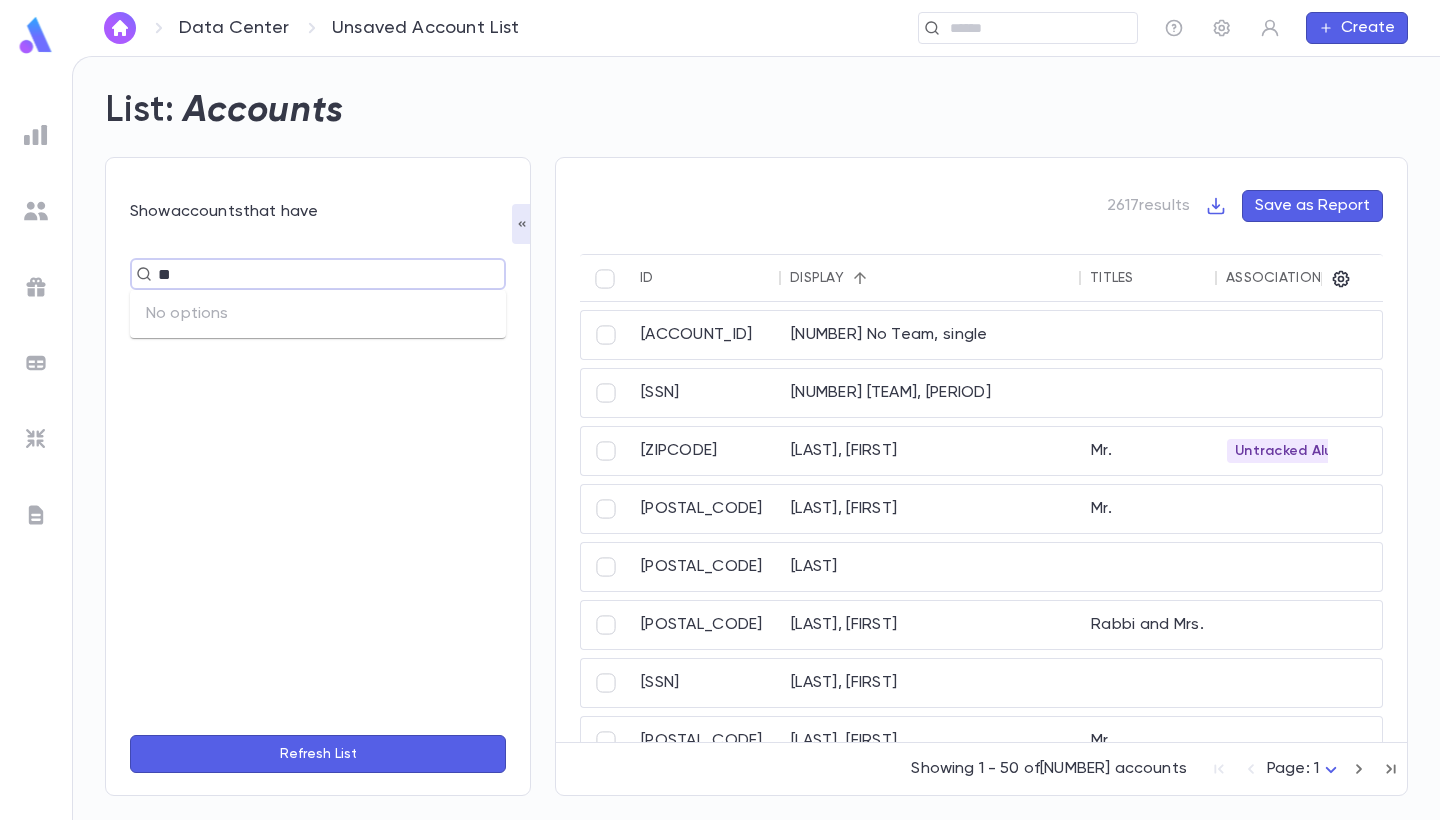type on "*" 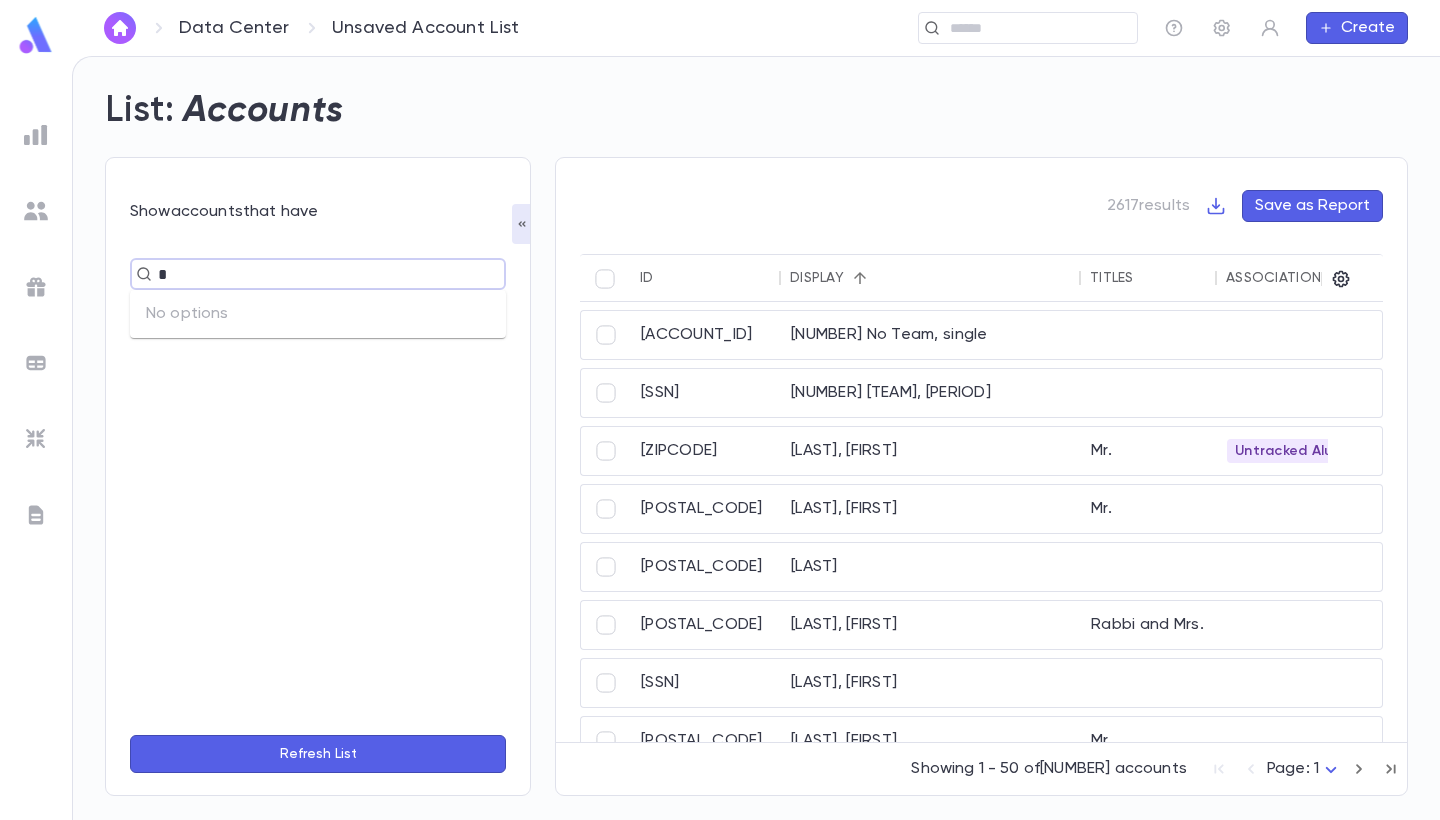 type 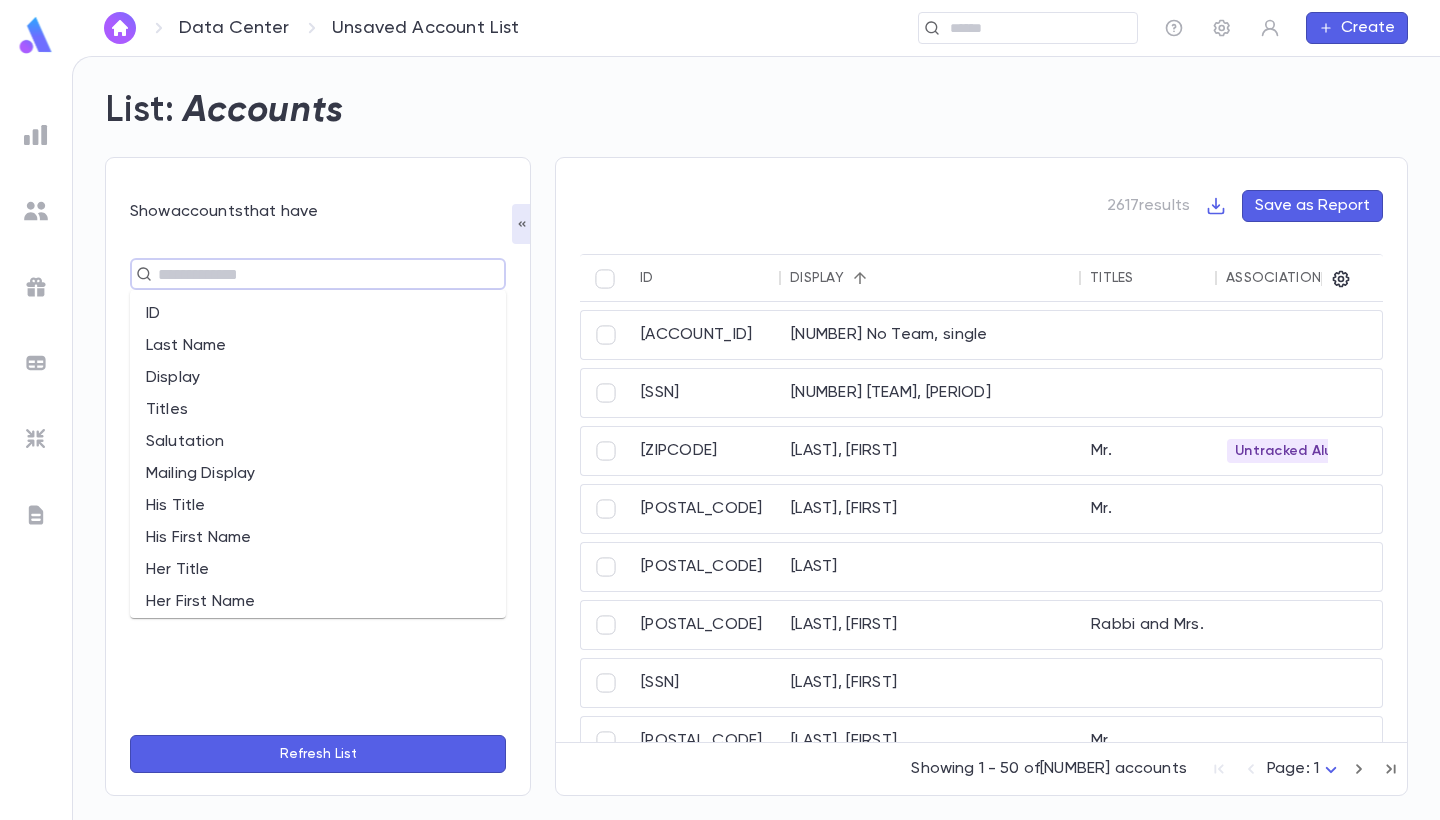 click at bounding box center [36, 135] 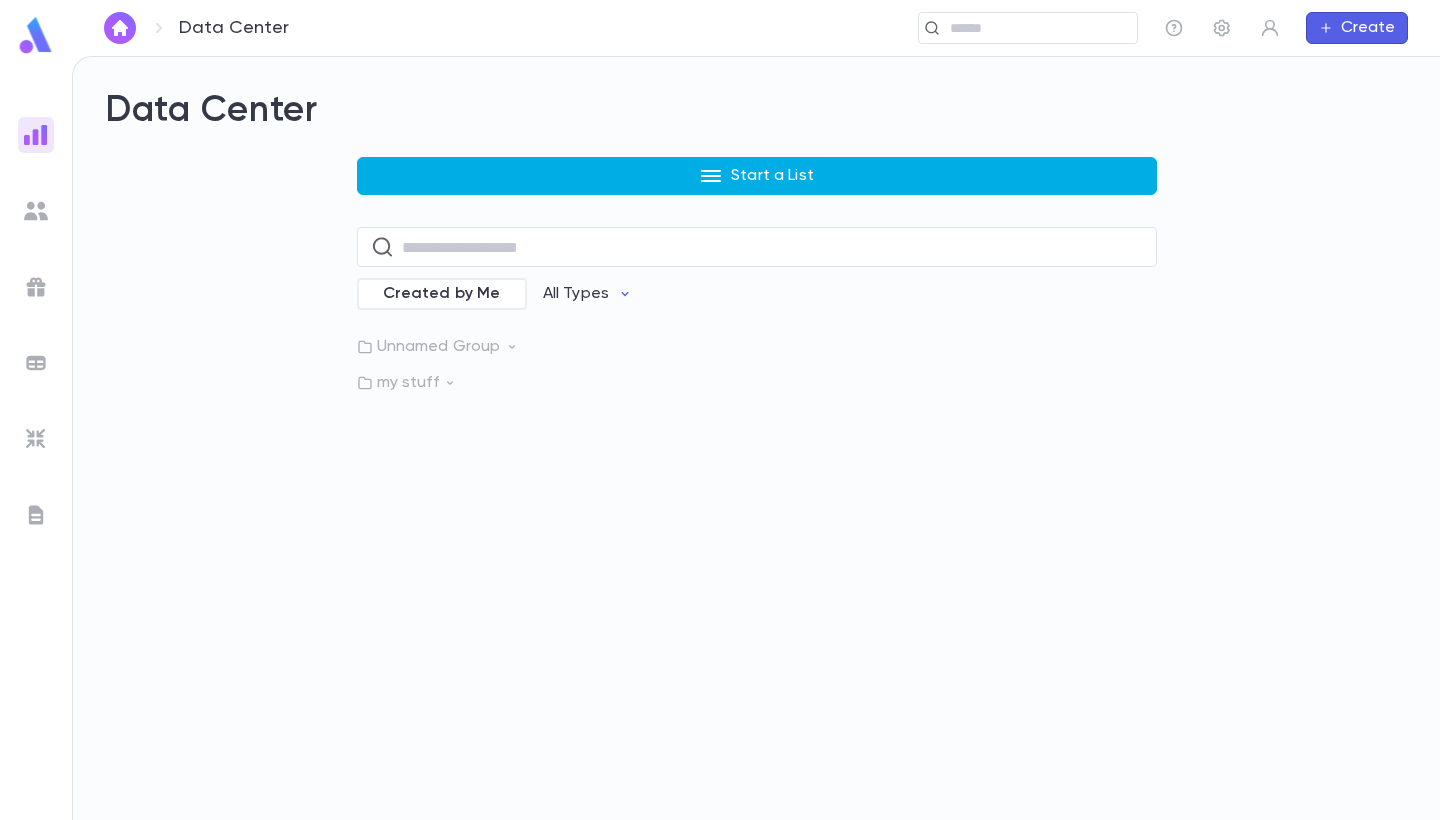 click on "Start a List" at bounding box center (757, 176) 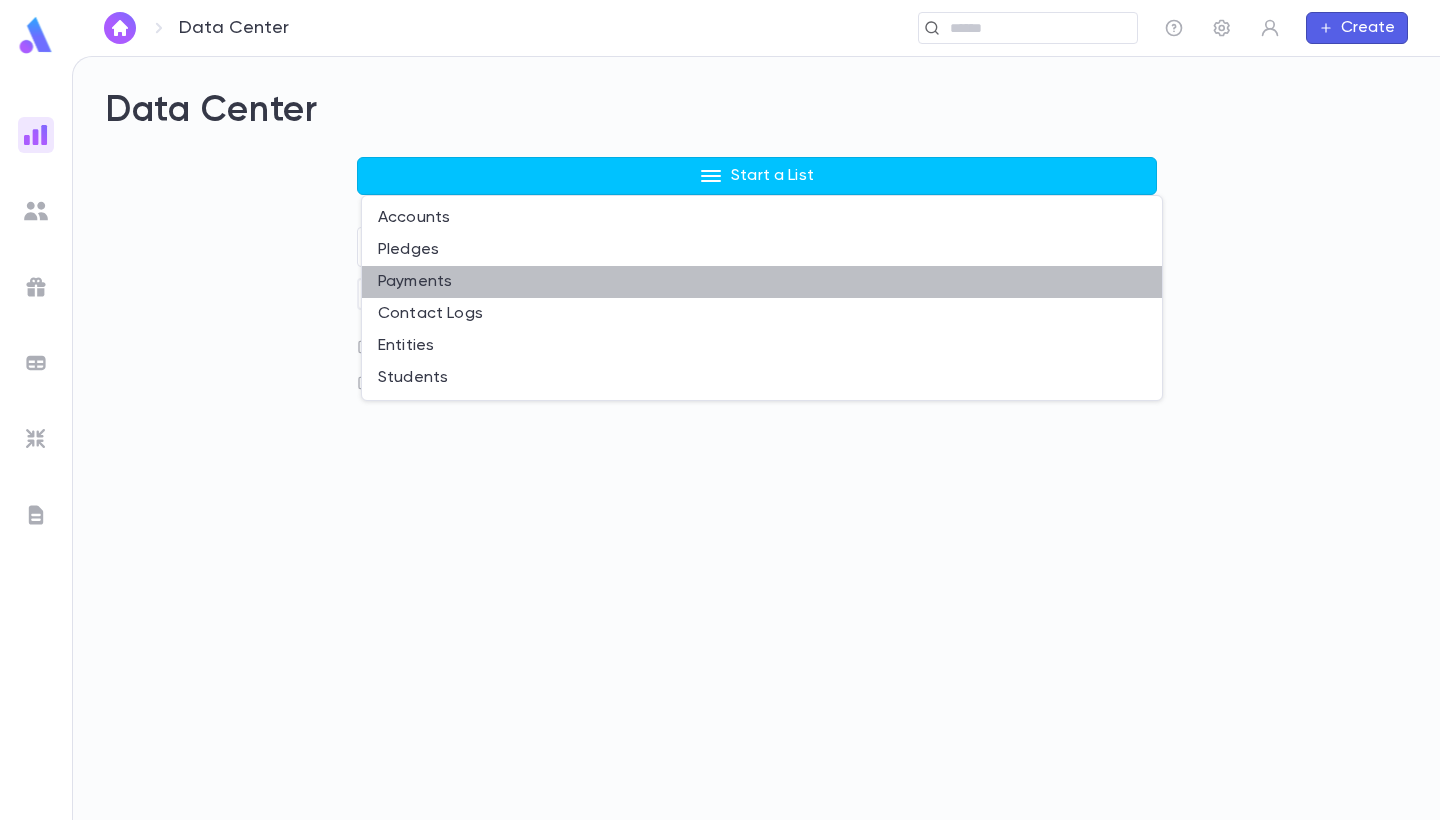 click on "Payments" at bounding box center (762, 282) 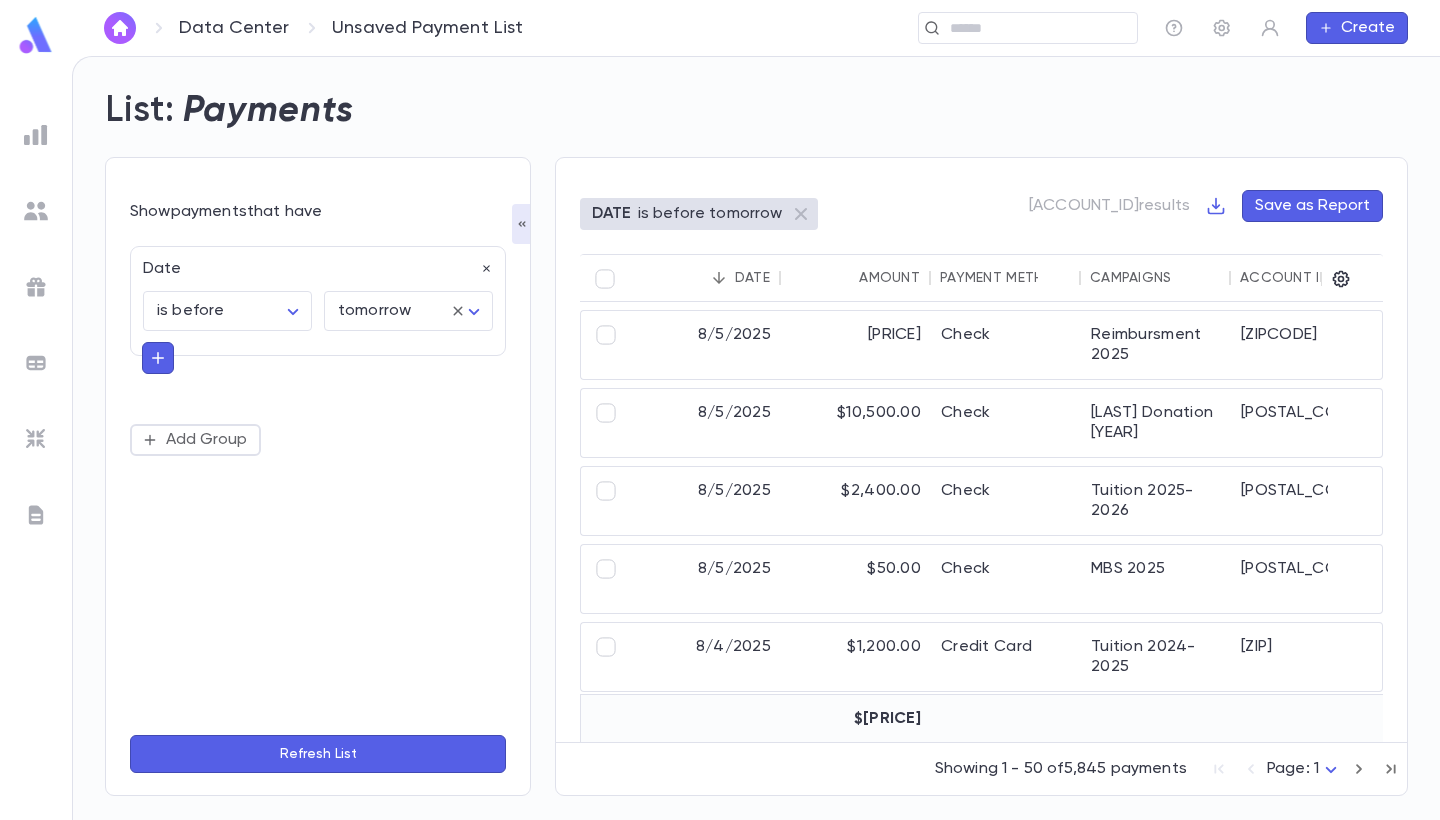 click 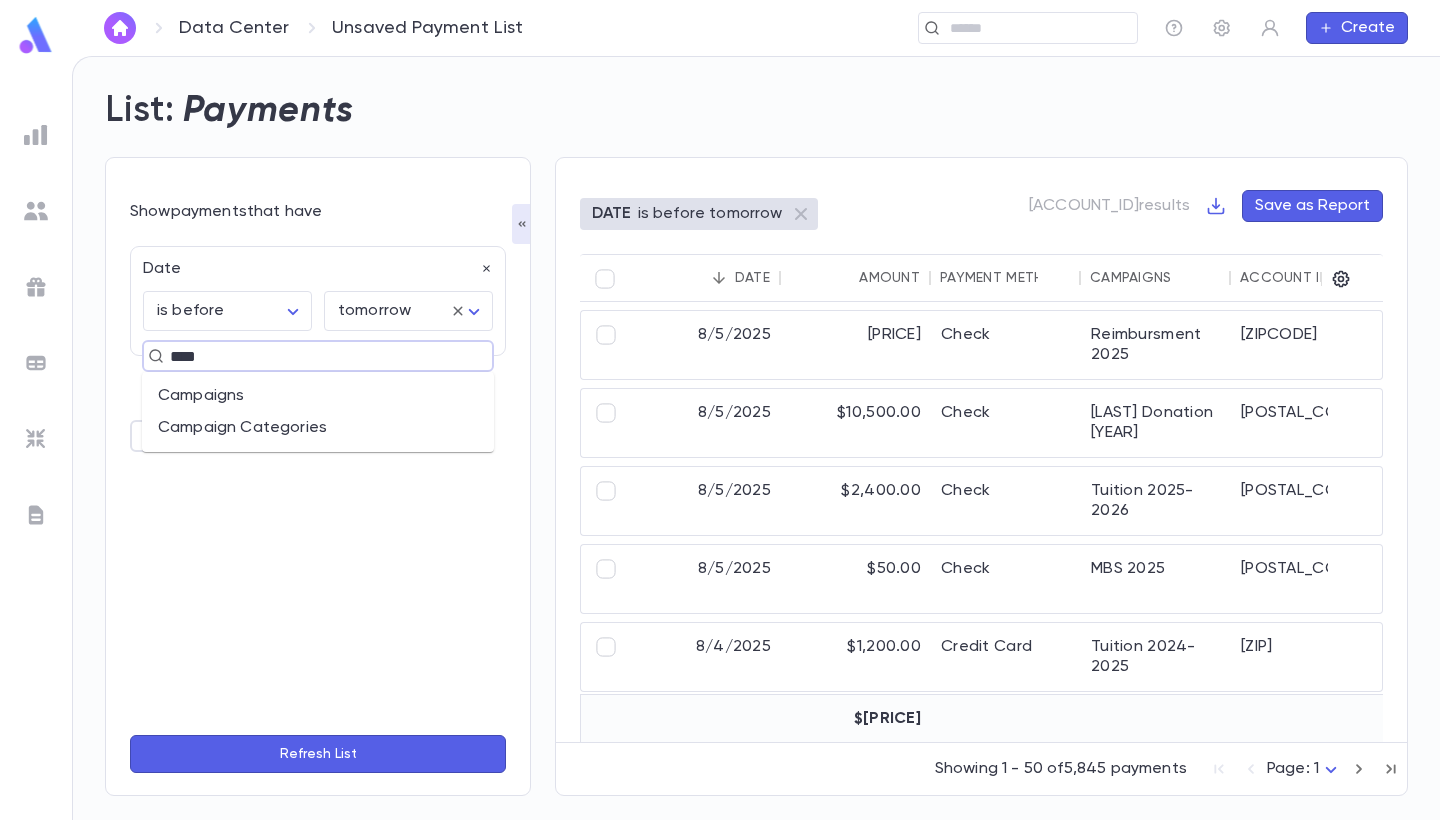 type on "*****" 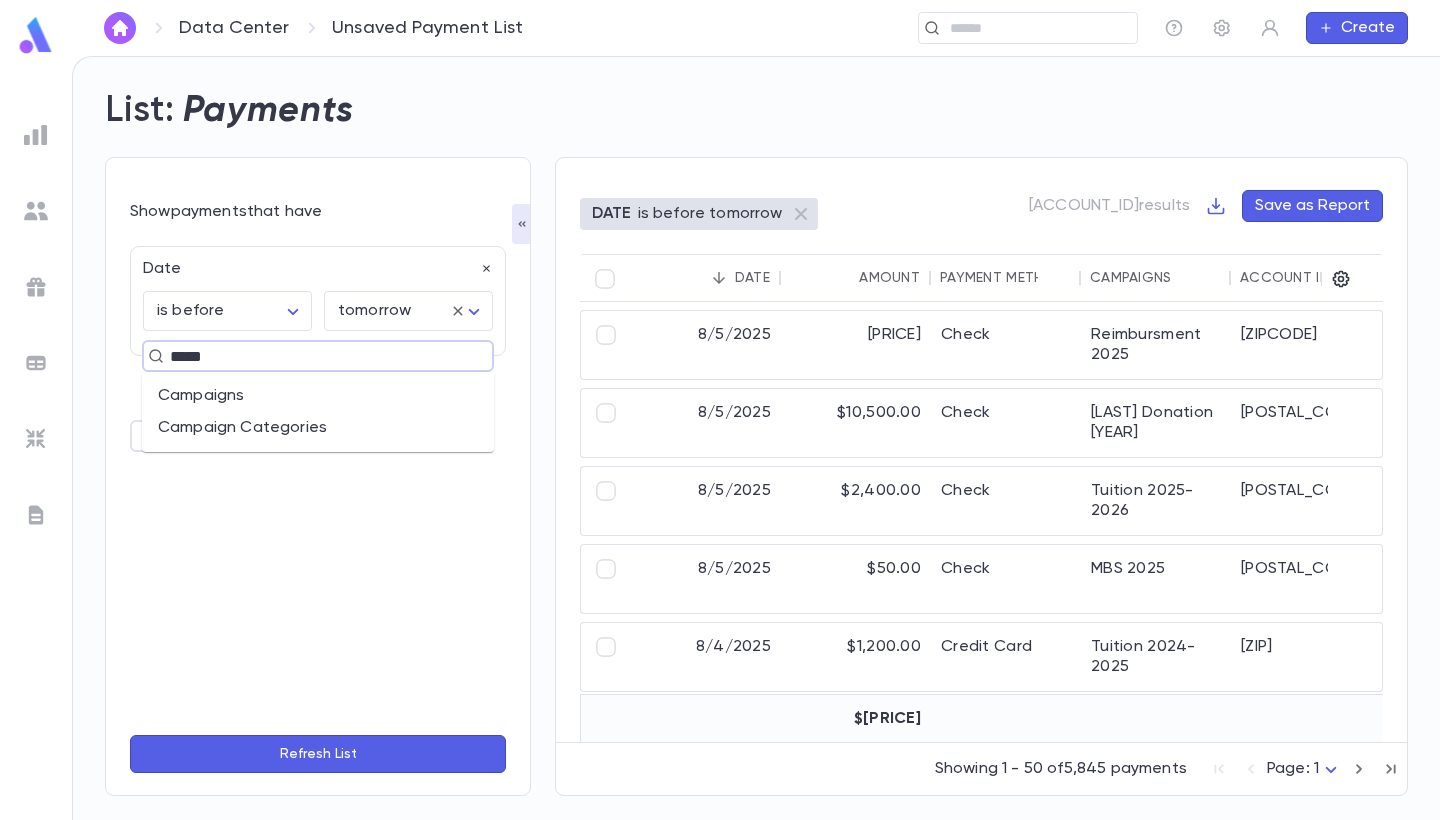 click on "Campaigns" at bounding box center [318, 396] 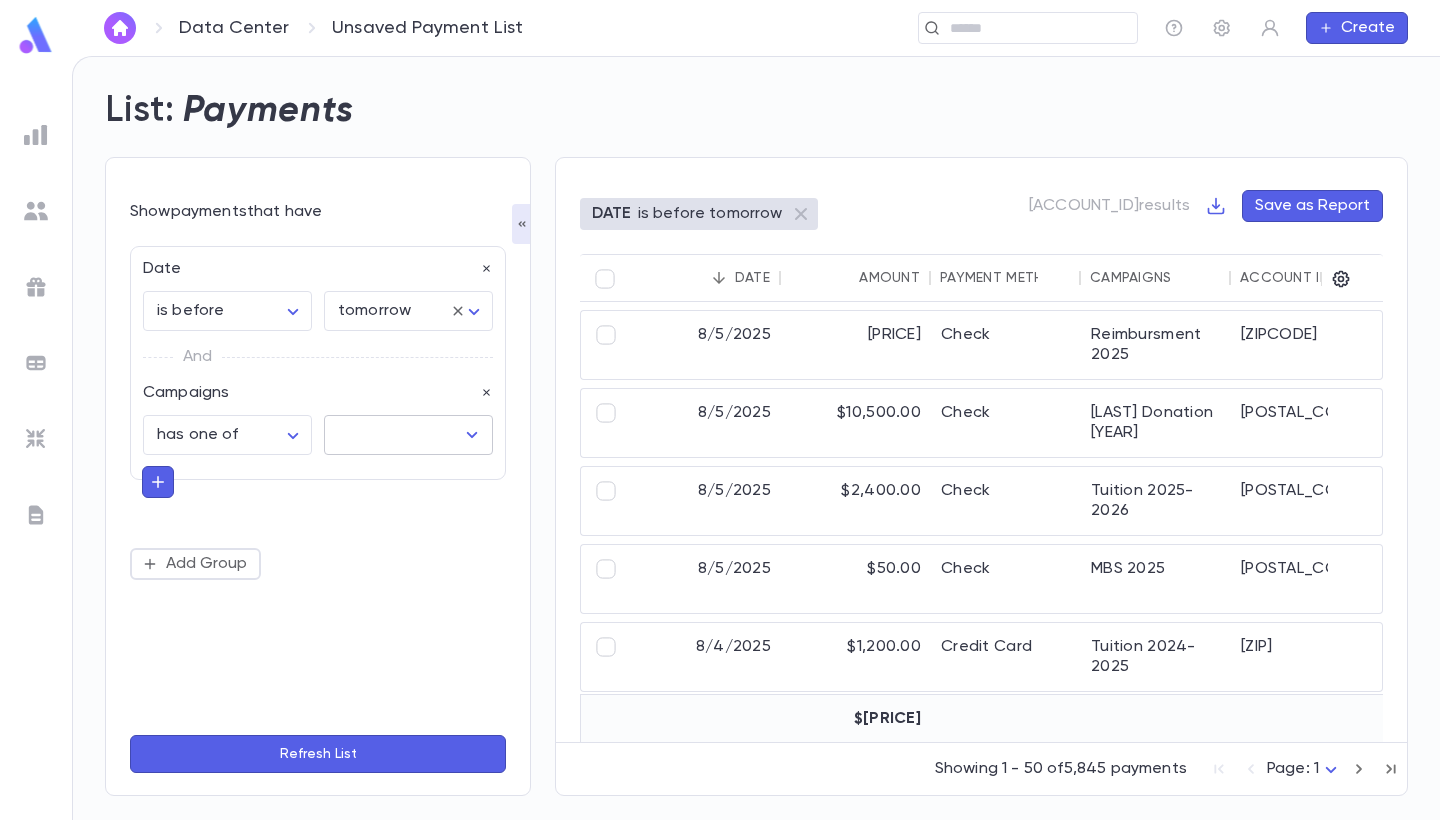 click at bounding box center (393, 435) 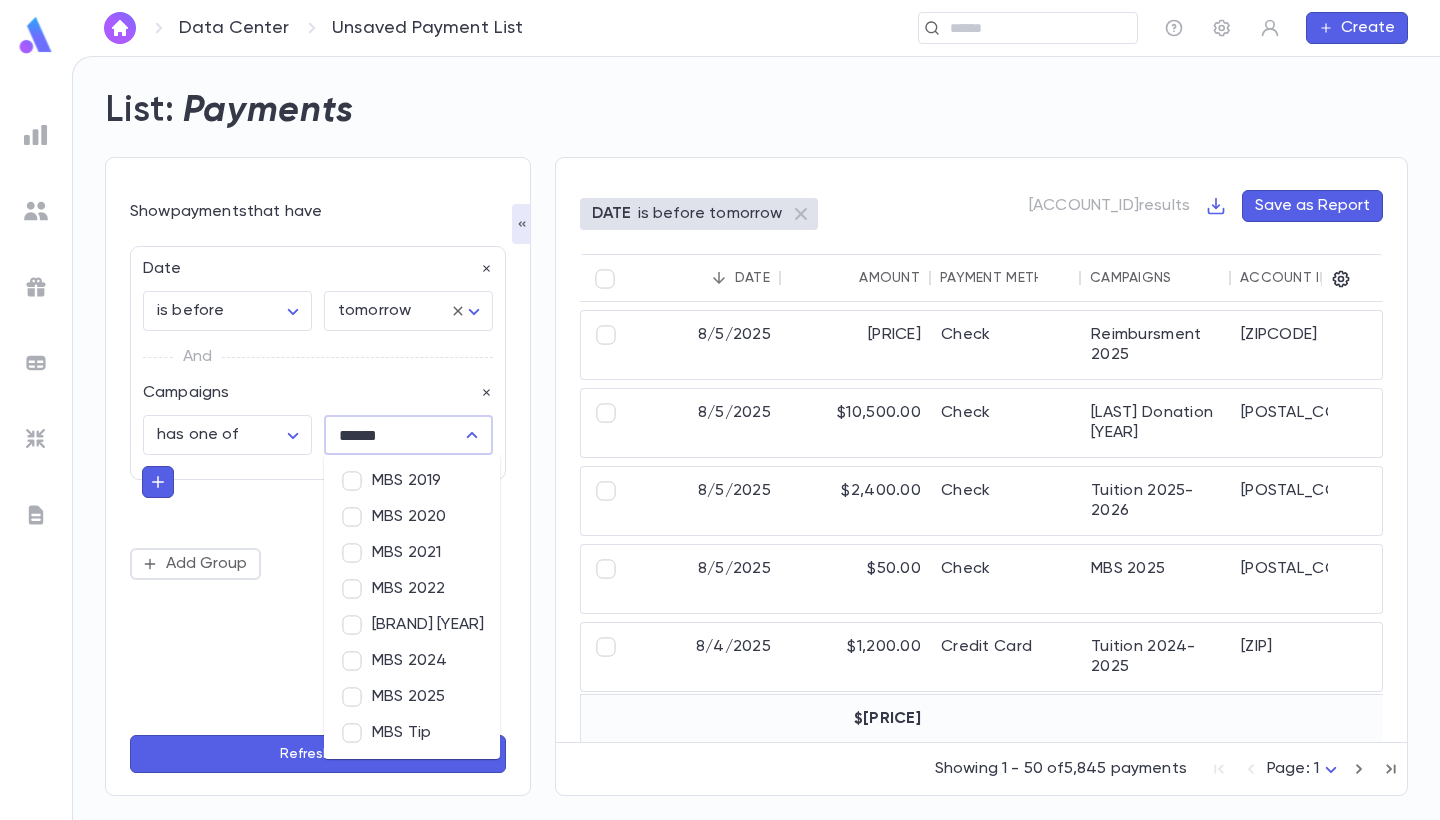 type on "*******" 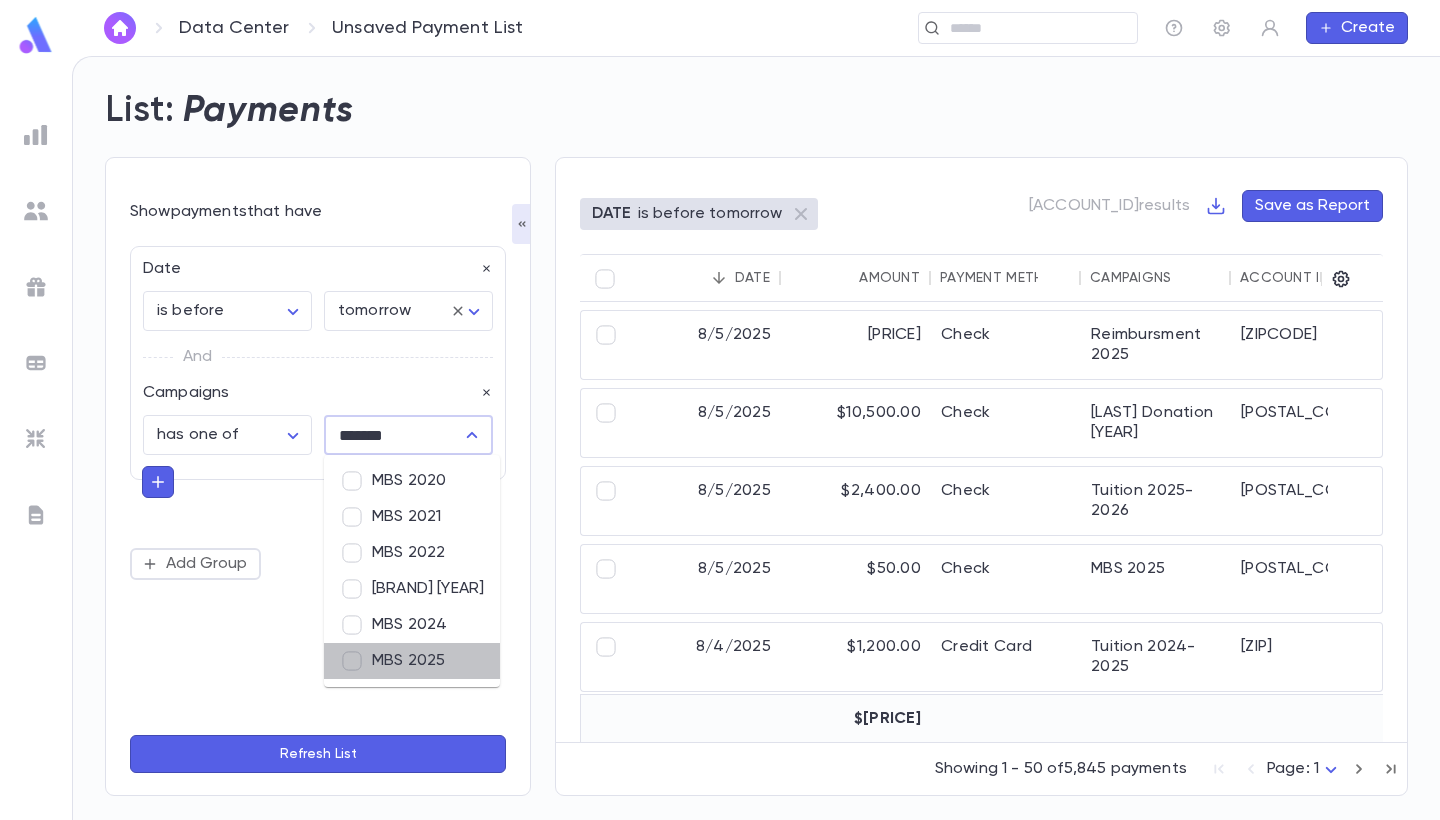 click on "MBS 2025" at bounding box center [412, 661] 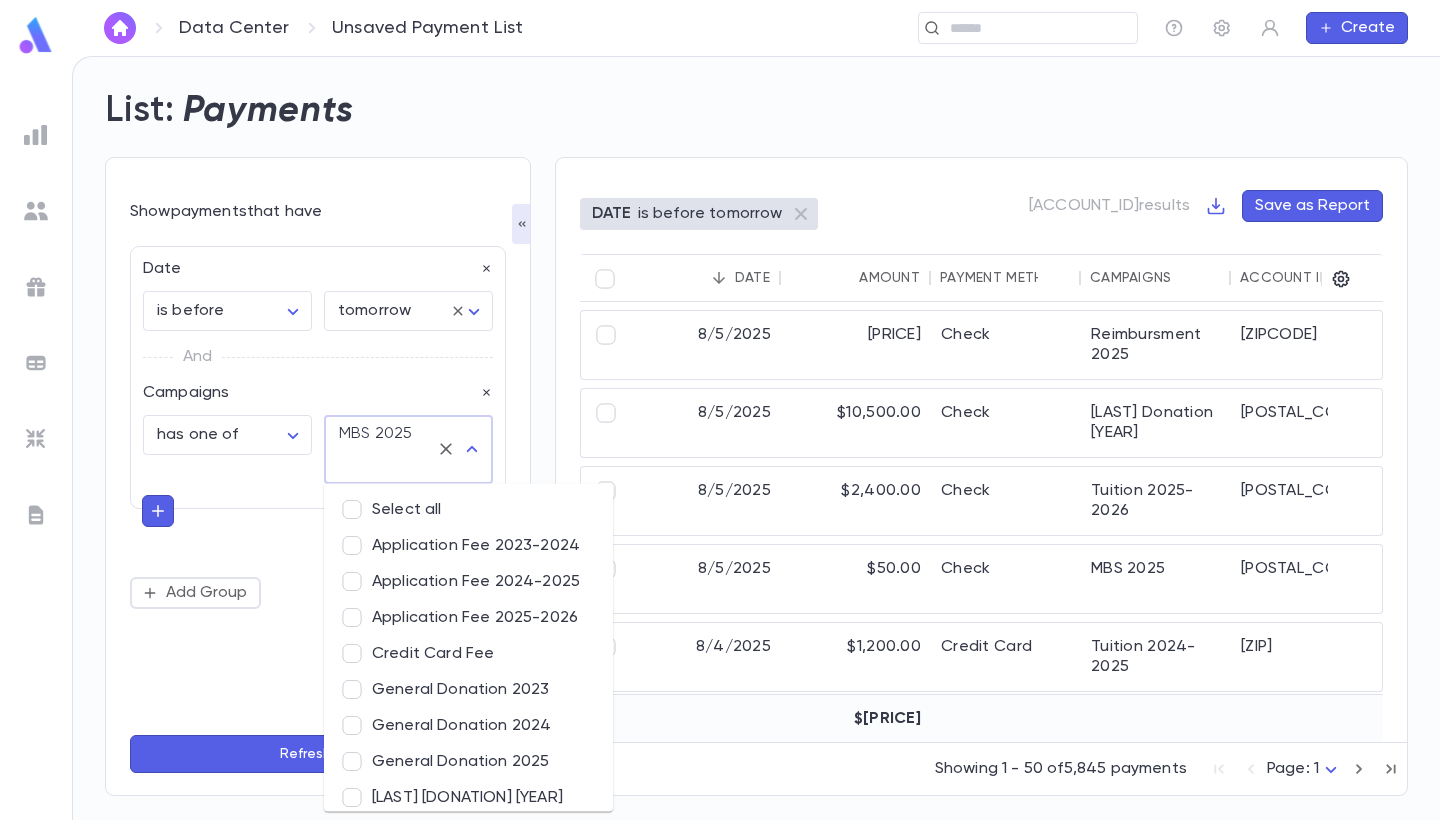 scroll, scrollTop: 400, scrollLeft: 0, axis: vertical 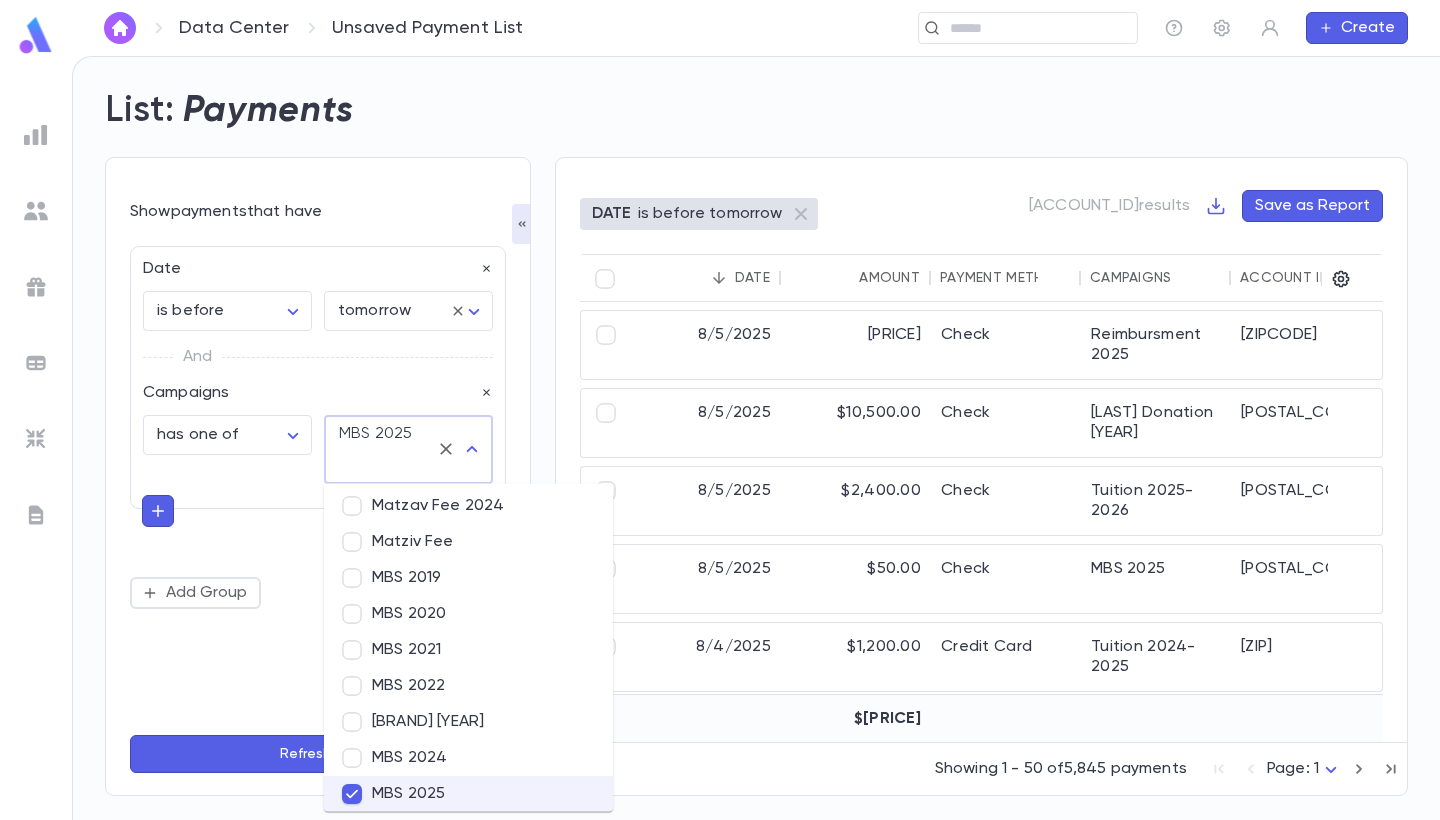 click on "Refresh List" at bounding box center [318, 754] 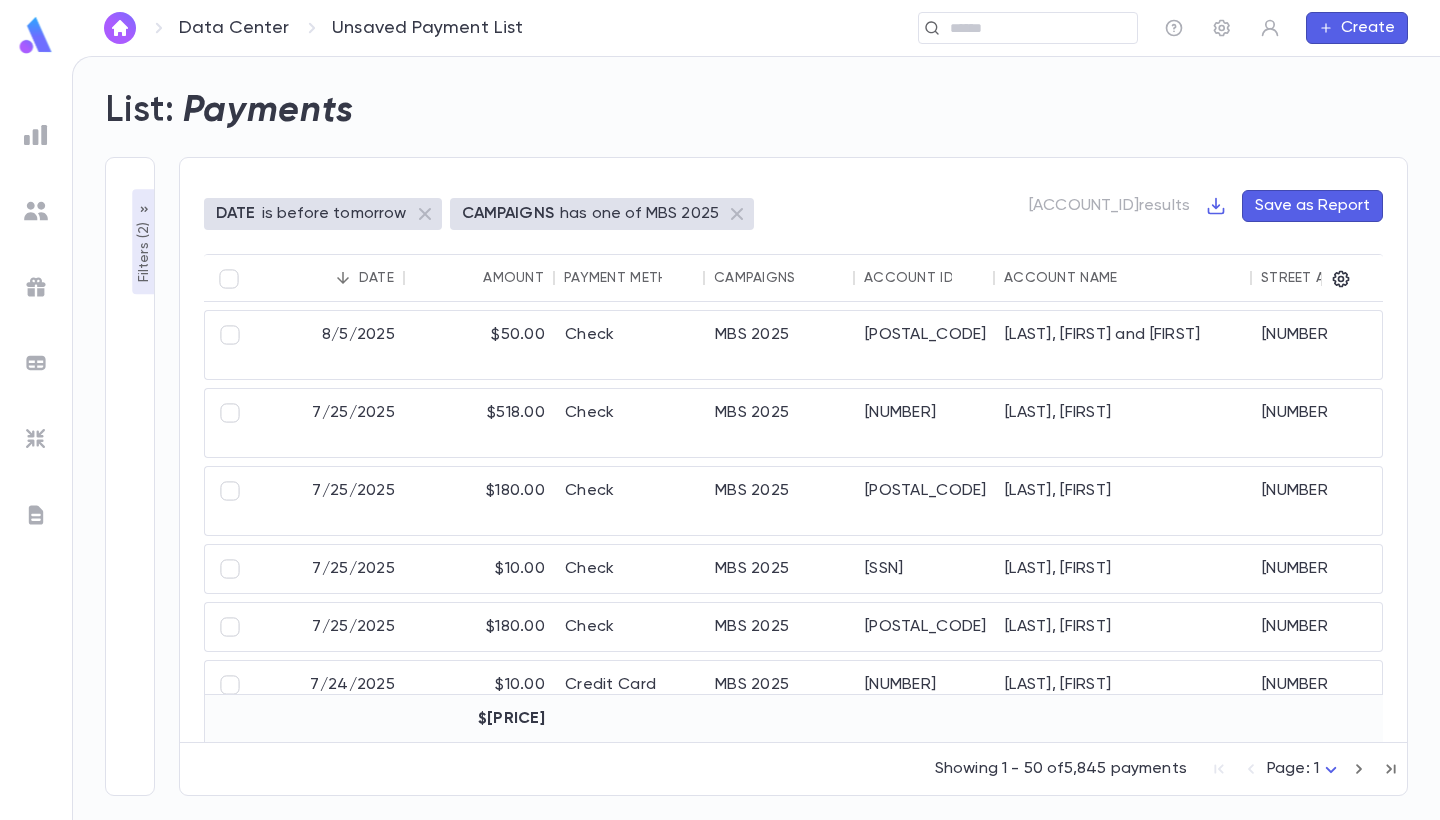 scroll, scrollTop: 0, scrollLeft: 0, axis: both 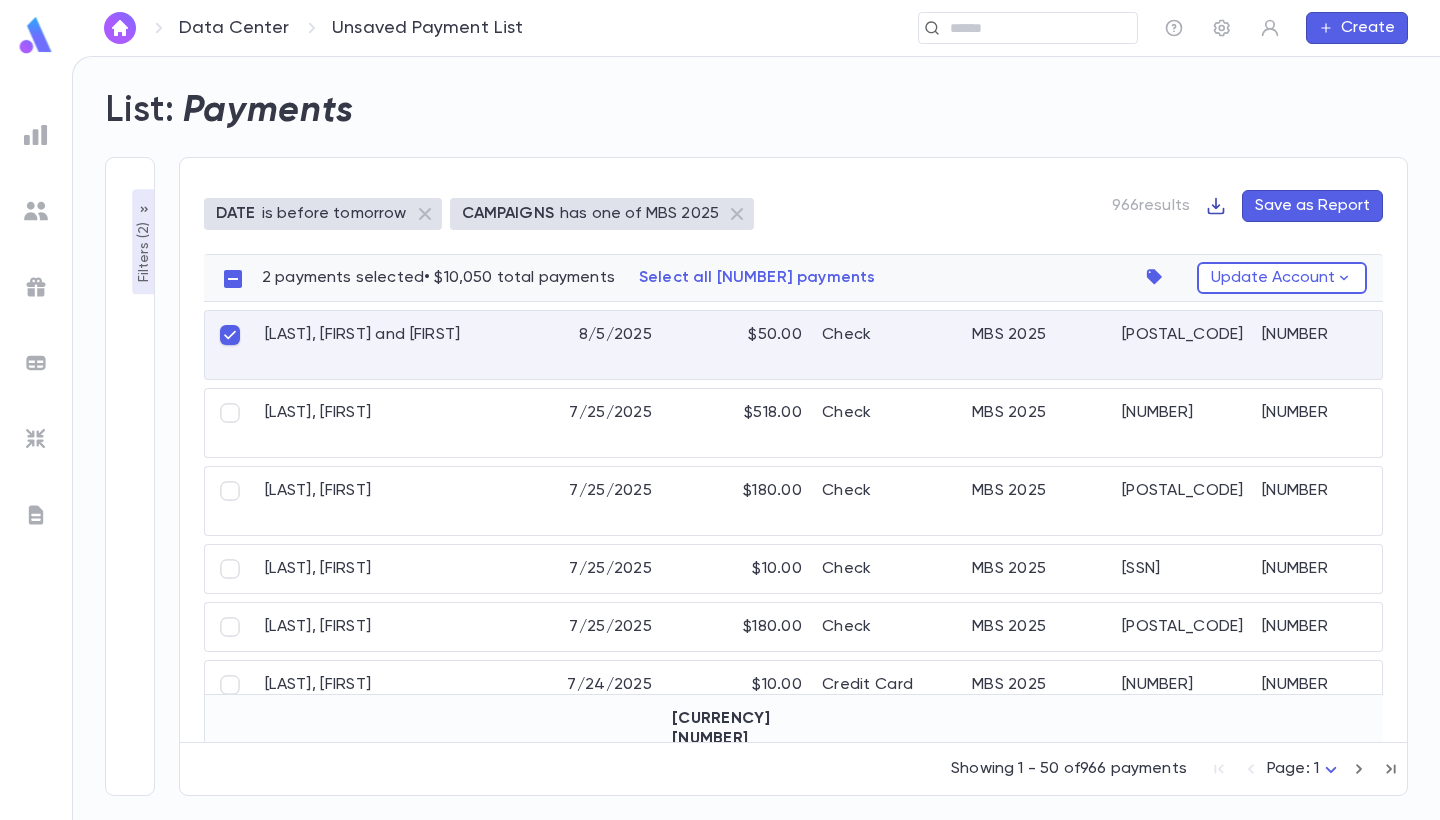 click 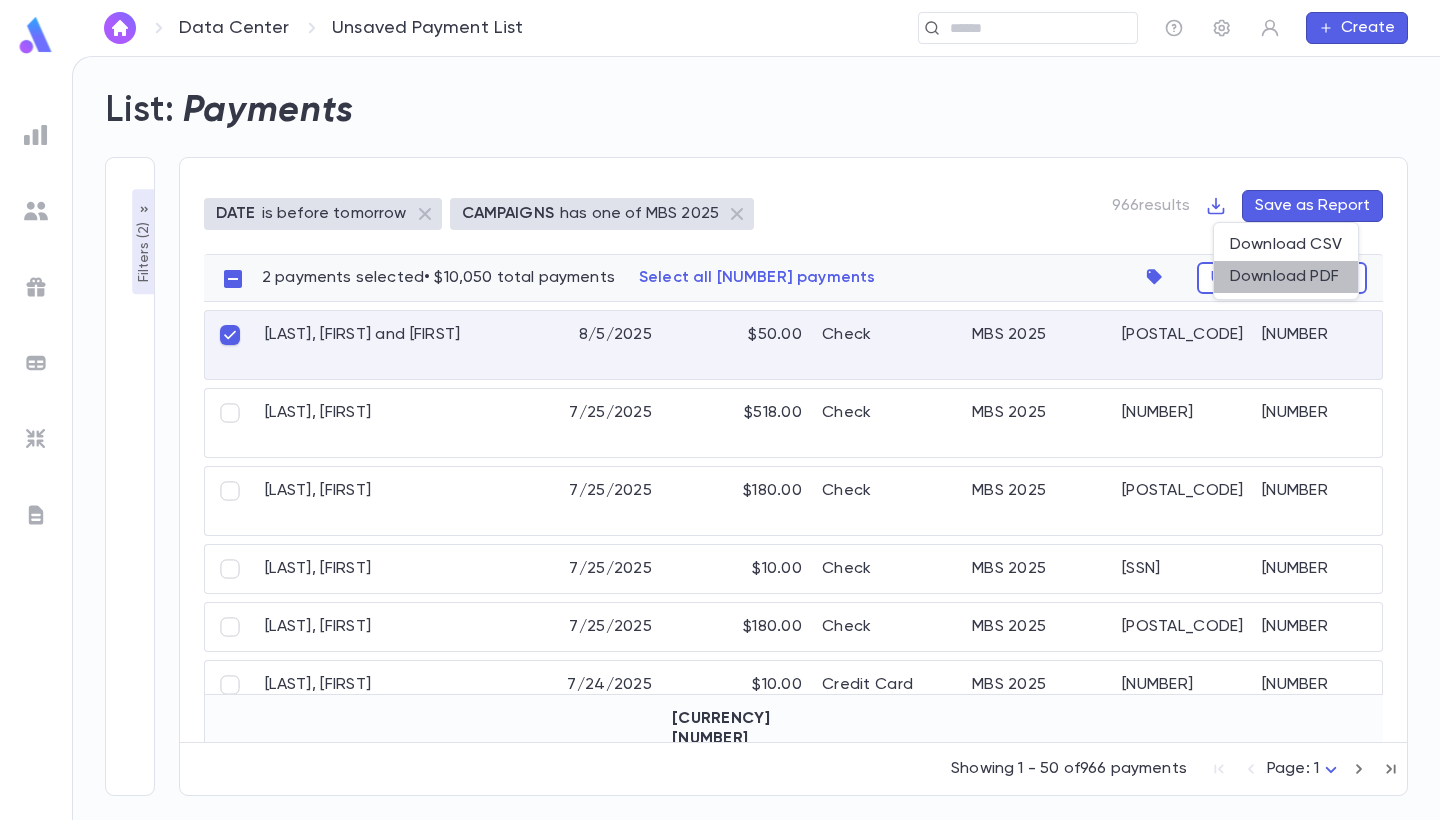 click on "Download PDF" at bounding box center (1286, 277) 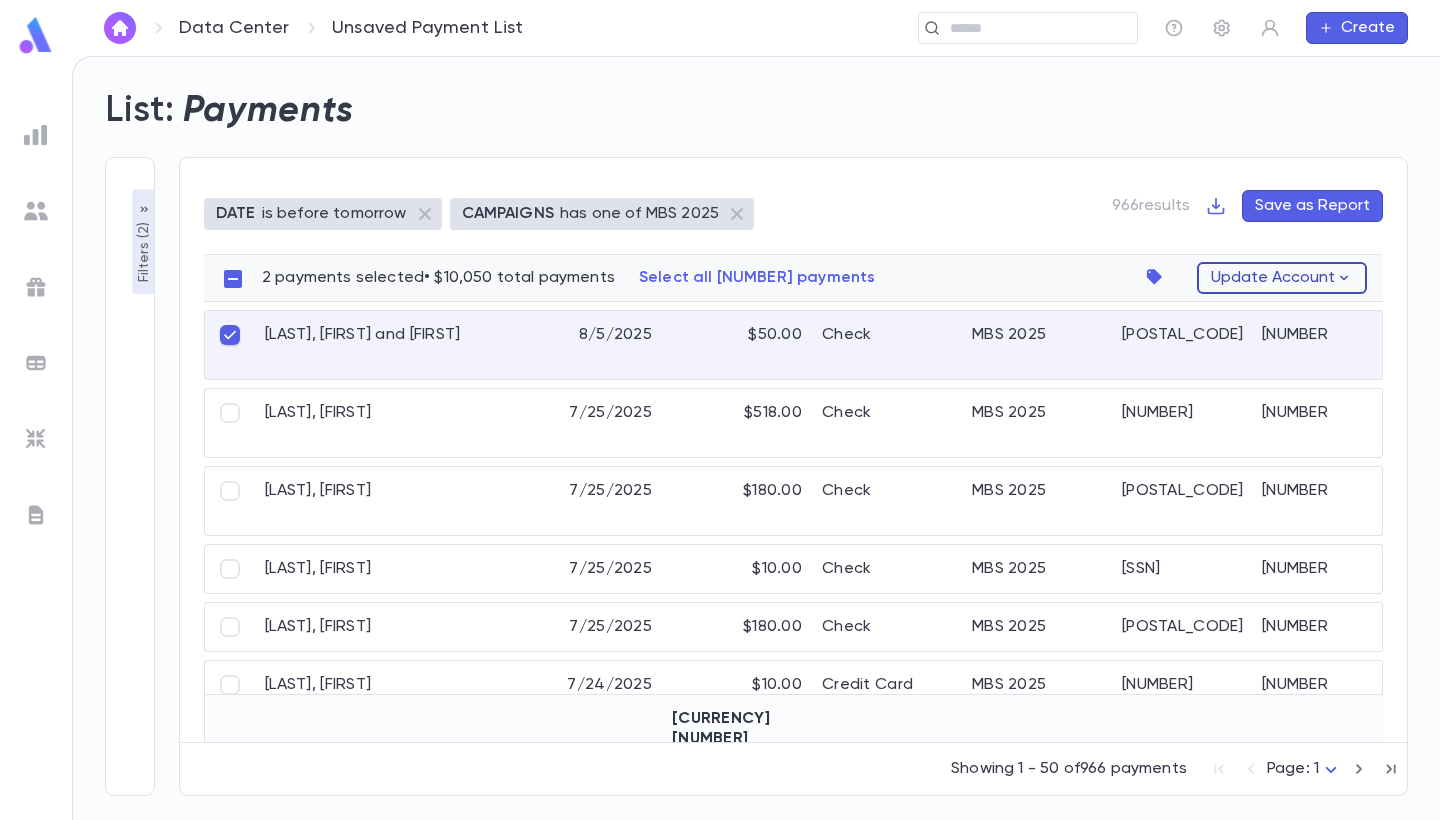 click 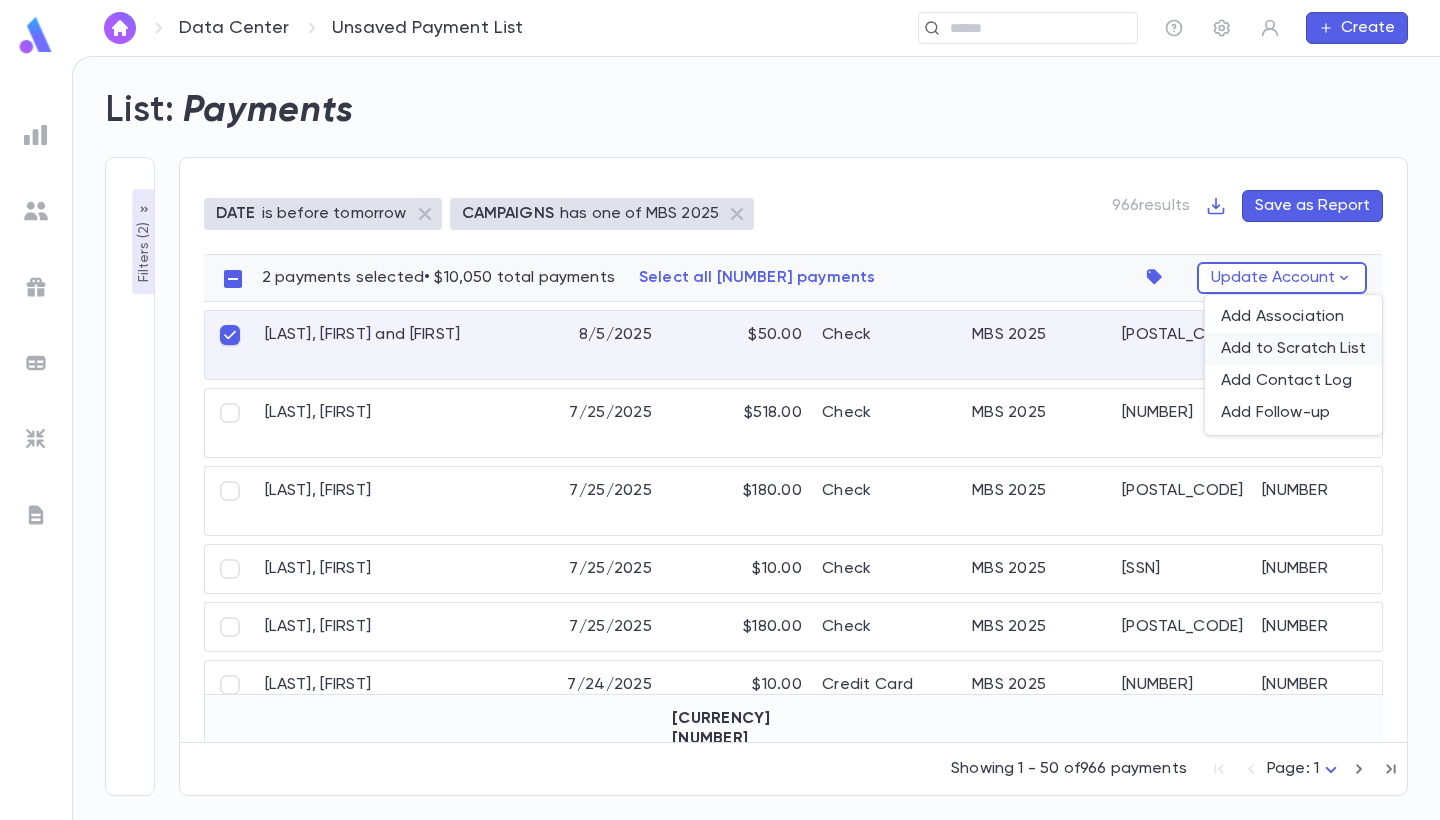 click on "Add to Scratch List" at bounding box center [1293, 349] 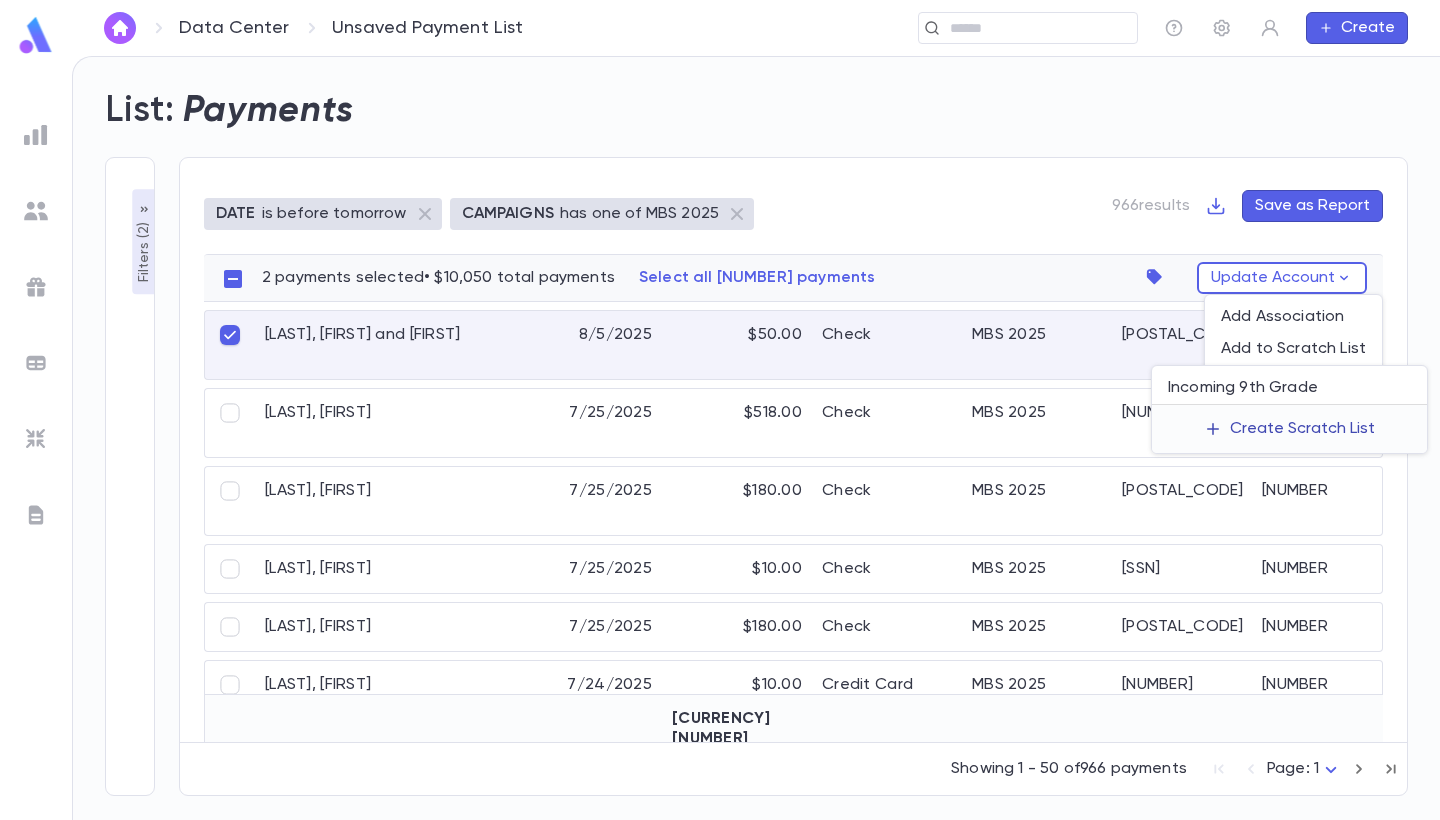 click on "Create Scratch List" at bounding box center [1302, 429] 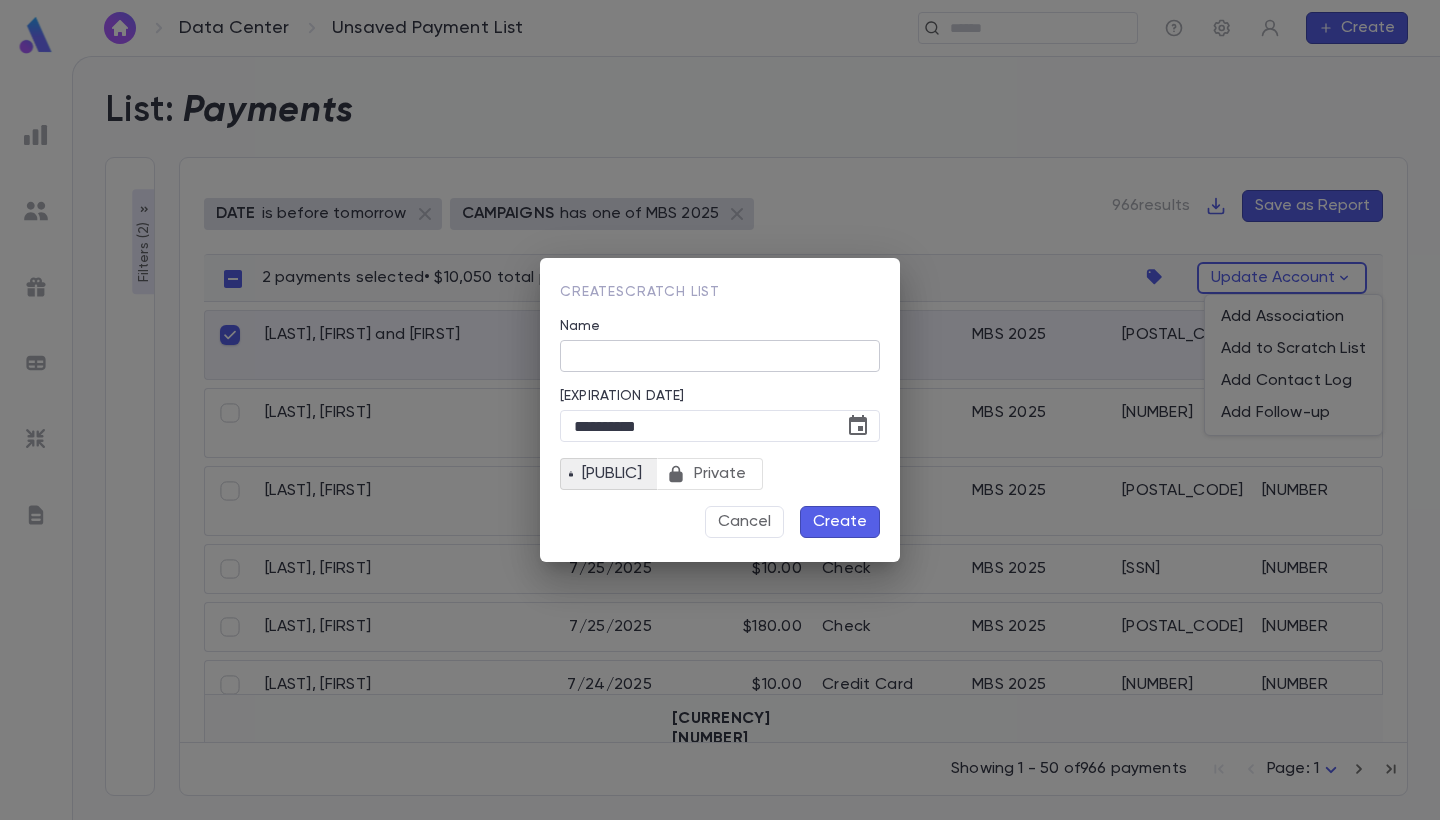 click on "Name" at bounding box center [720, 356] 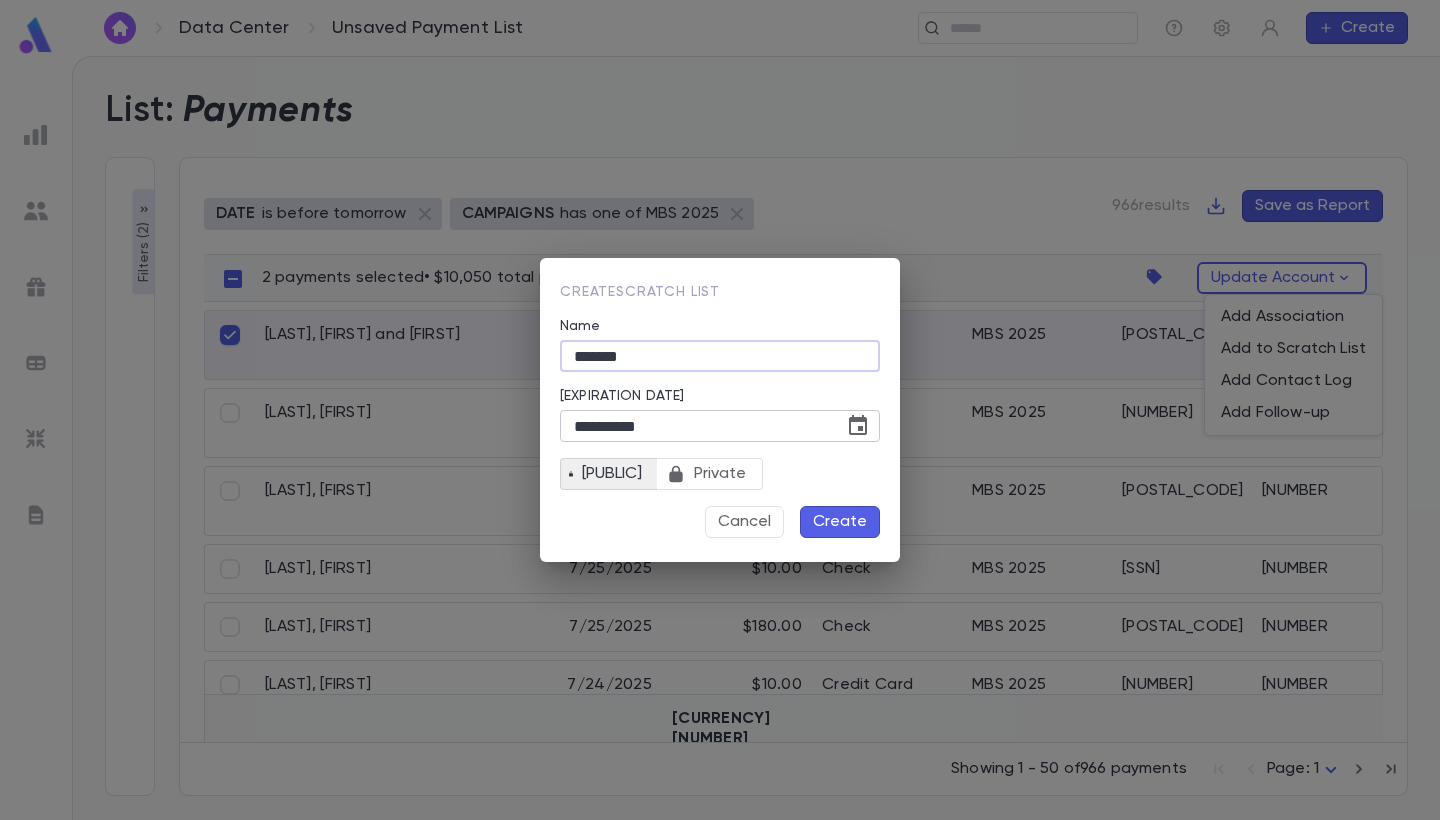 type on "*******" 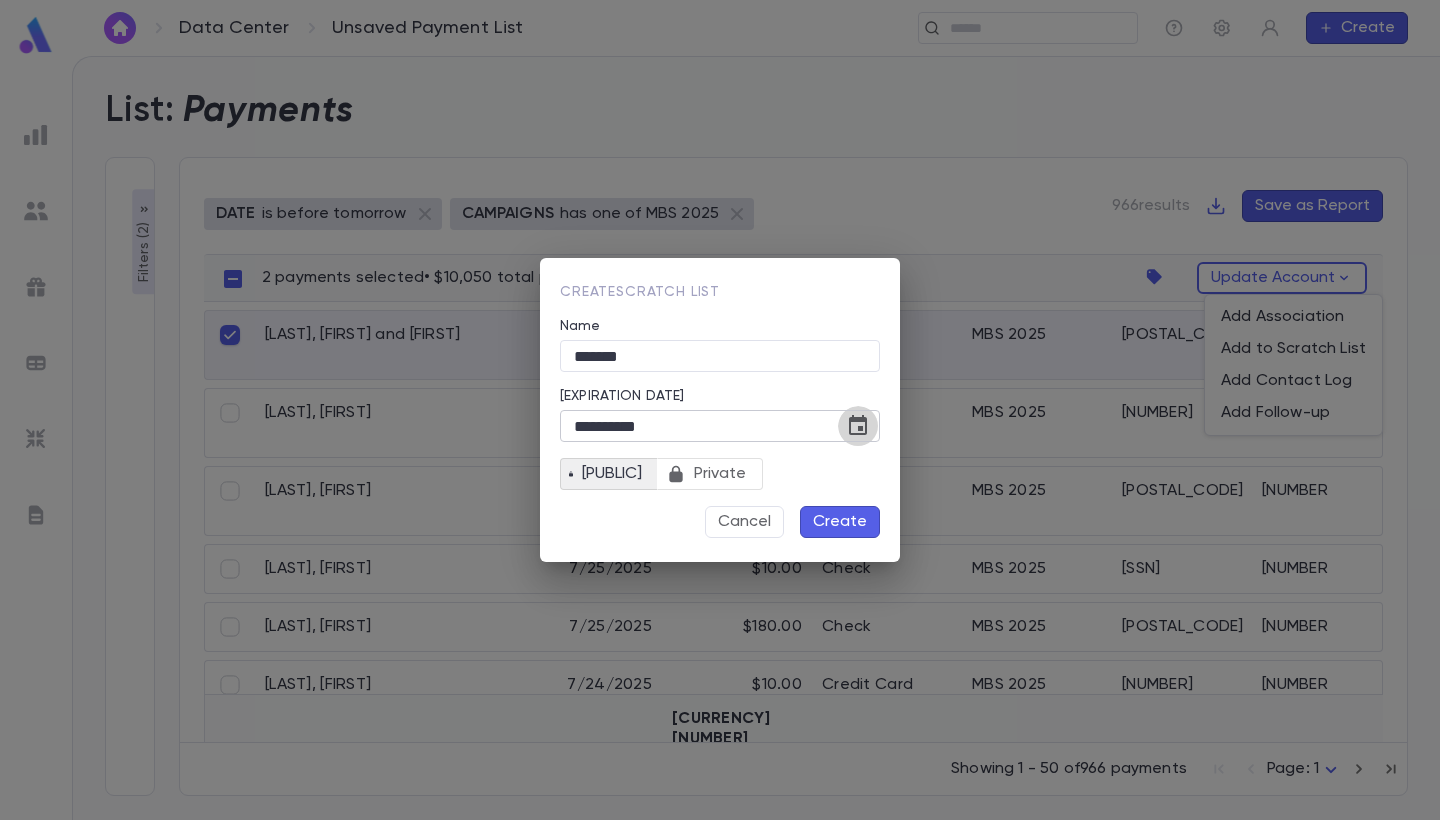 click 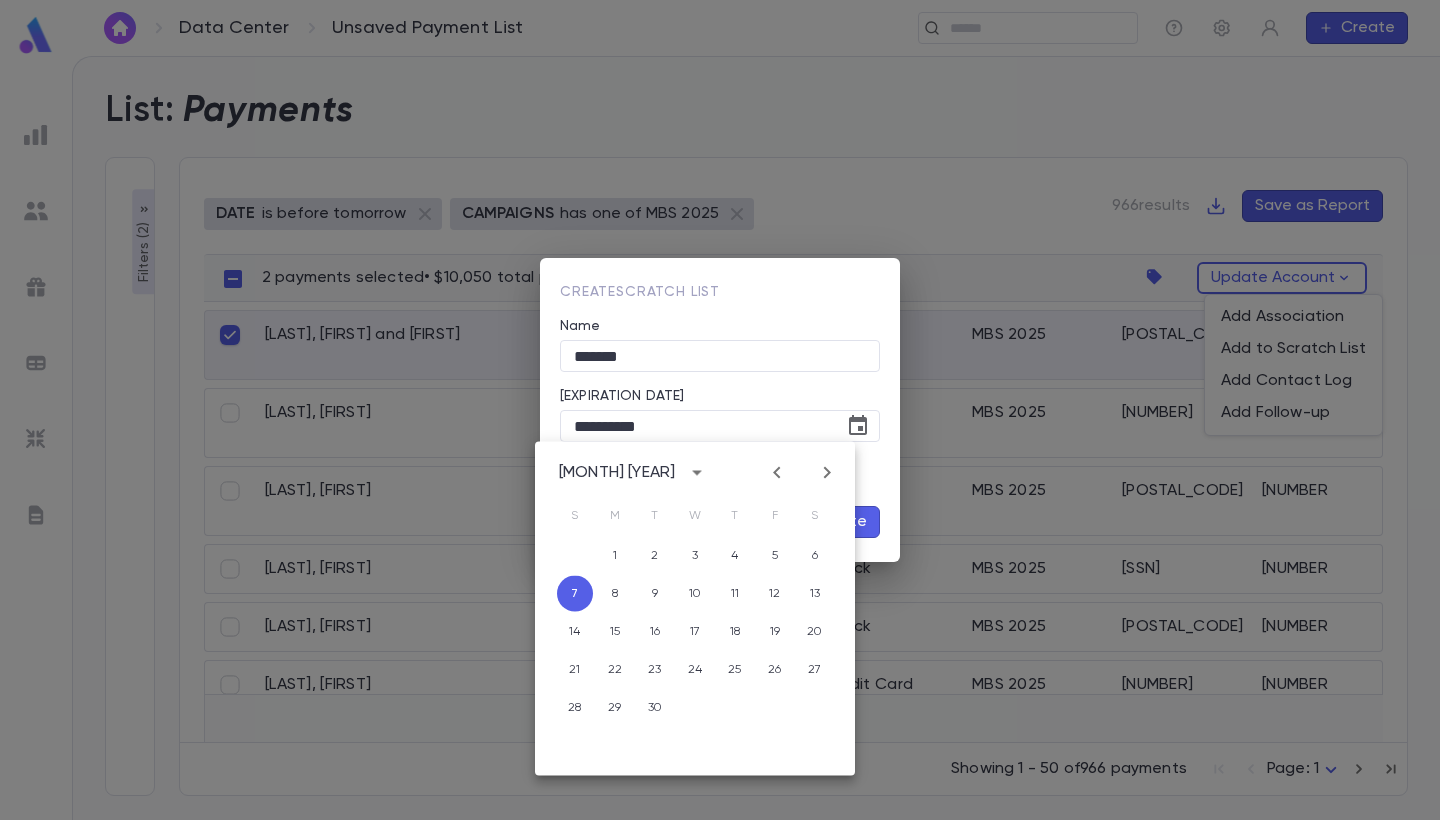 click 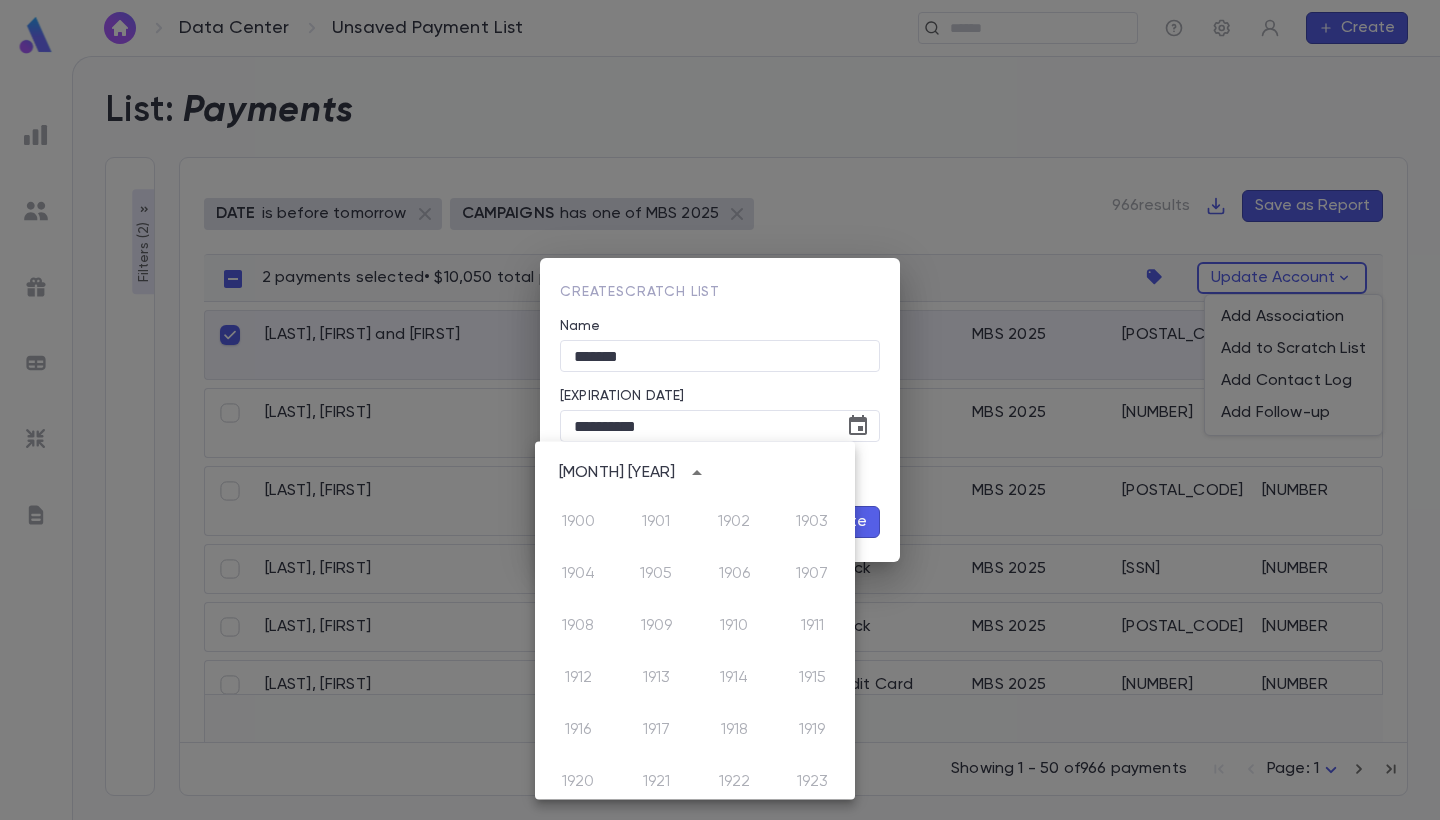 scroll, scrollTop: 1486, scrollLeft: 0, axis: vertical 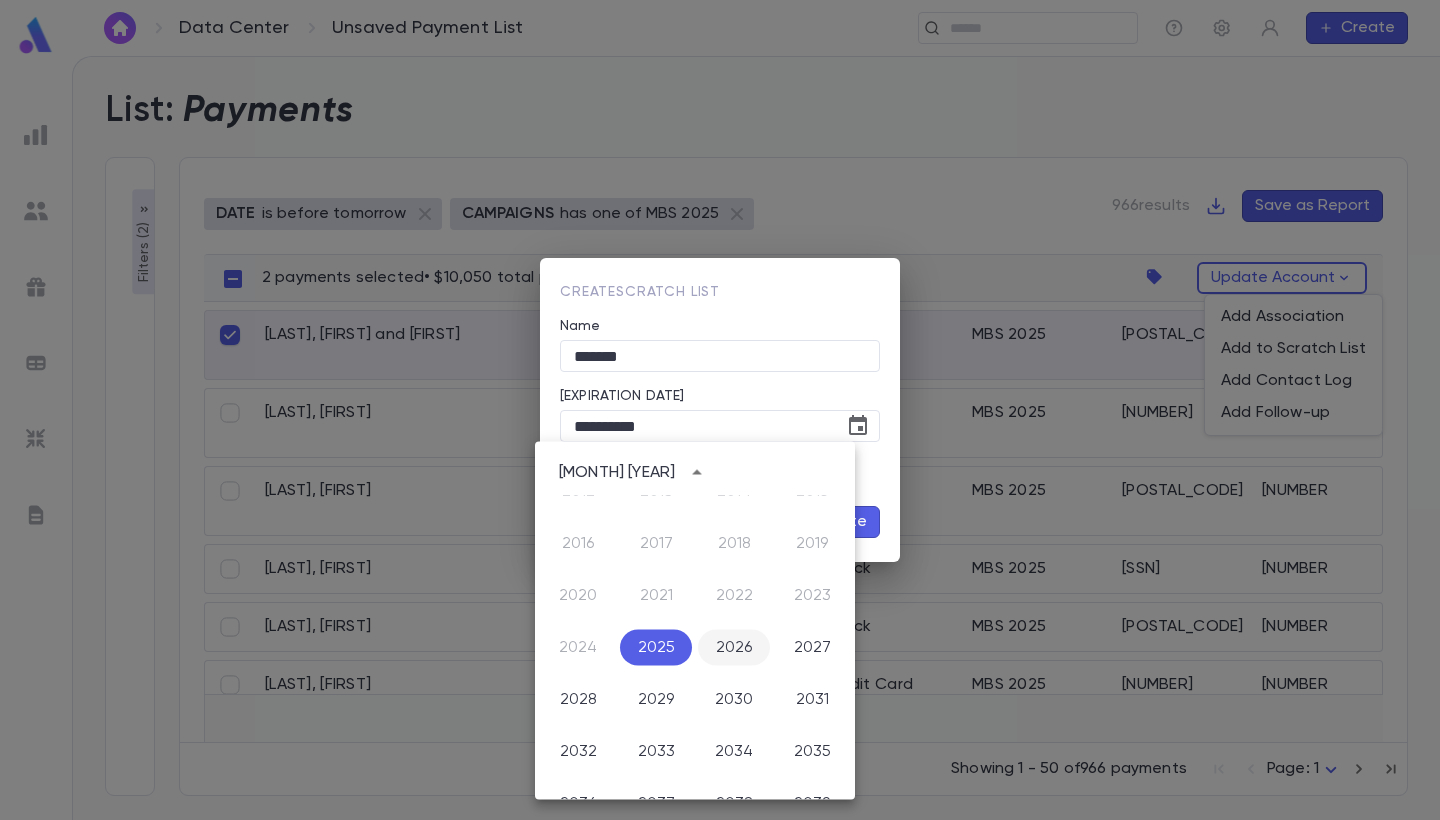 click on "2026" at bounding box center [734, 648] 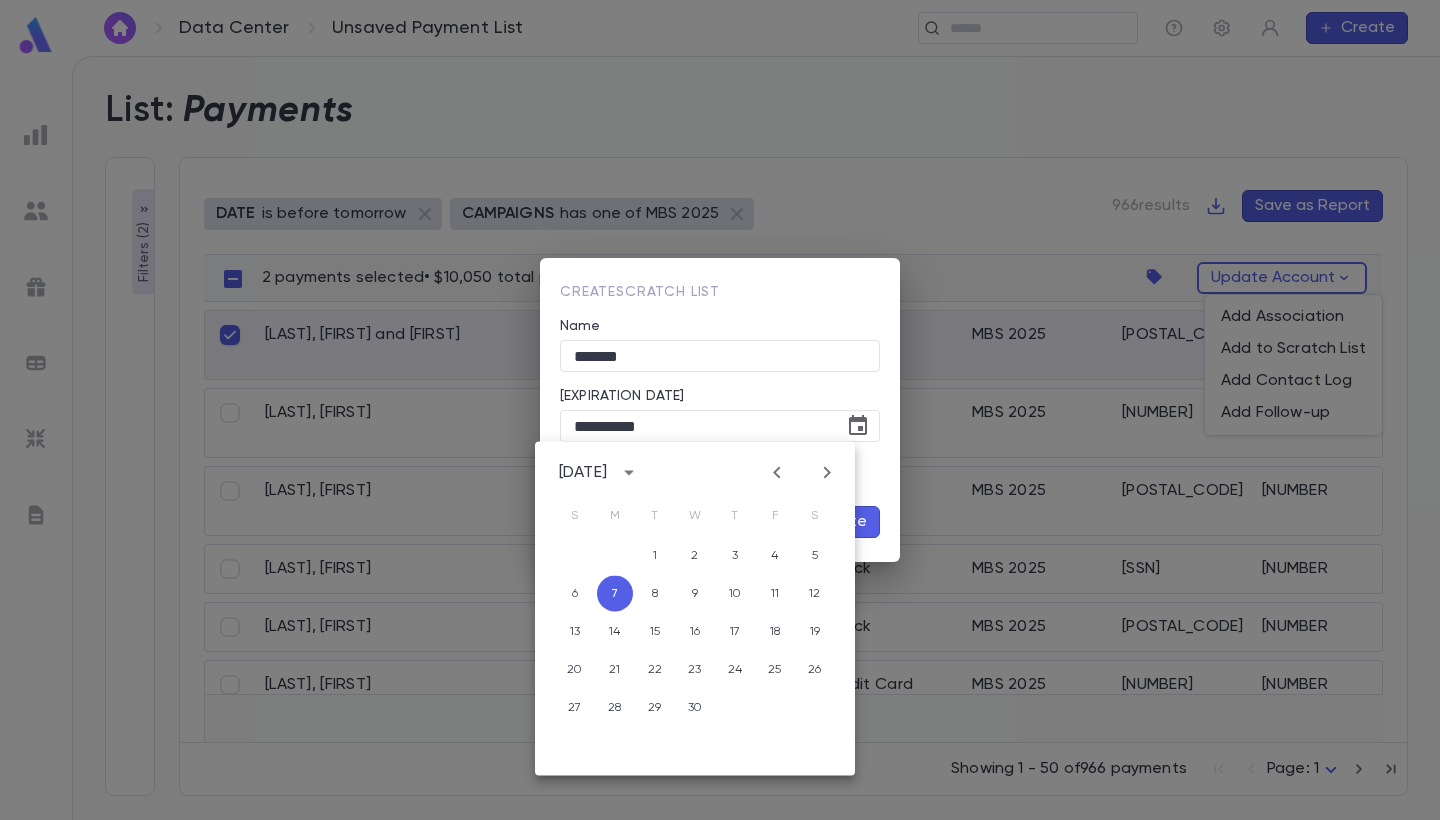 click on "Create Scratch List Name ******* Expiration Date ******** Public Private Cancel Create" at bounding box center [720, 410] 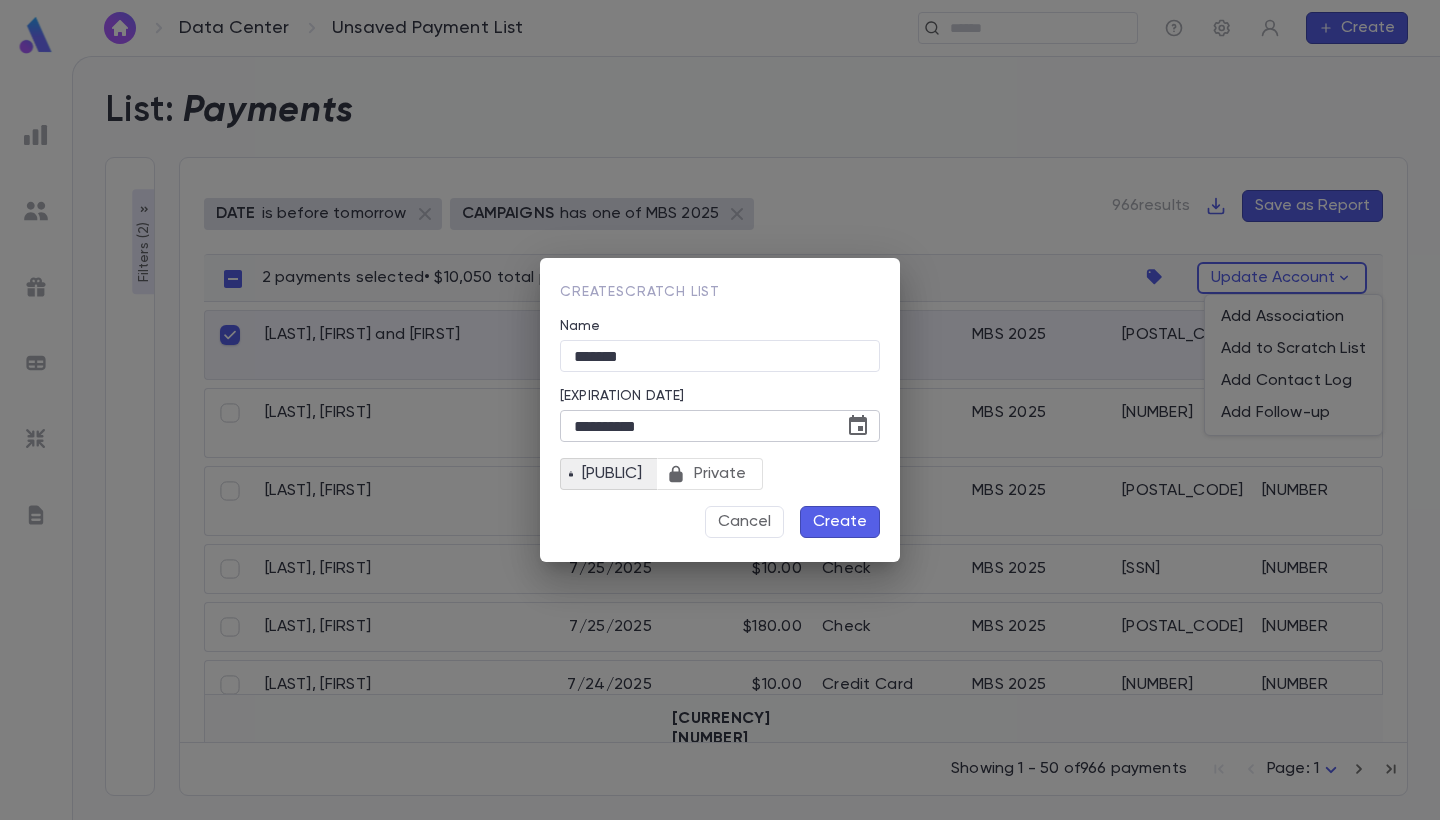 click on "**********" at bounding box center (695, 426) 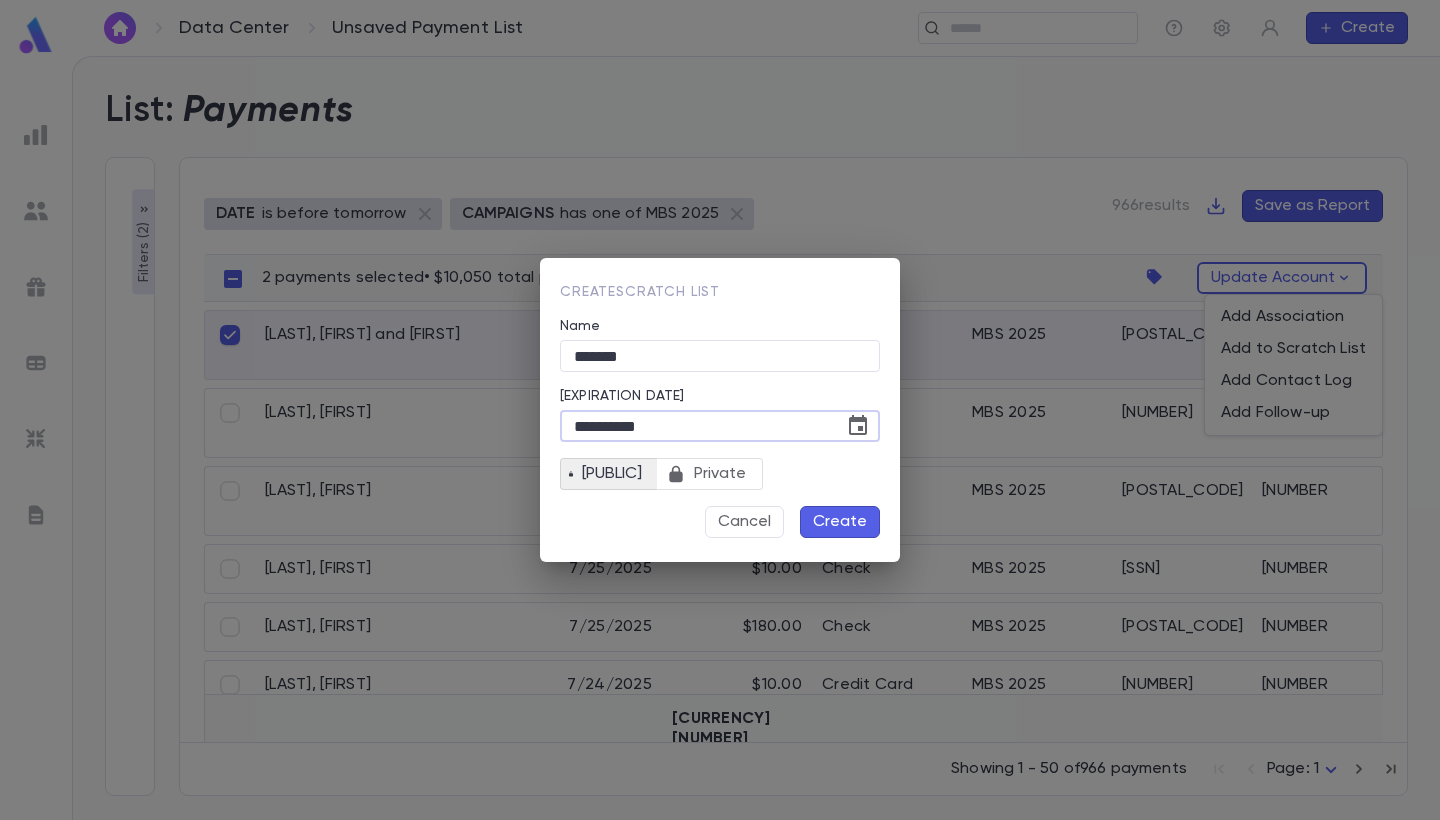 click on "**********" at bounding box center [695, 426] 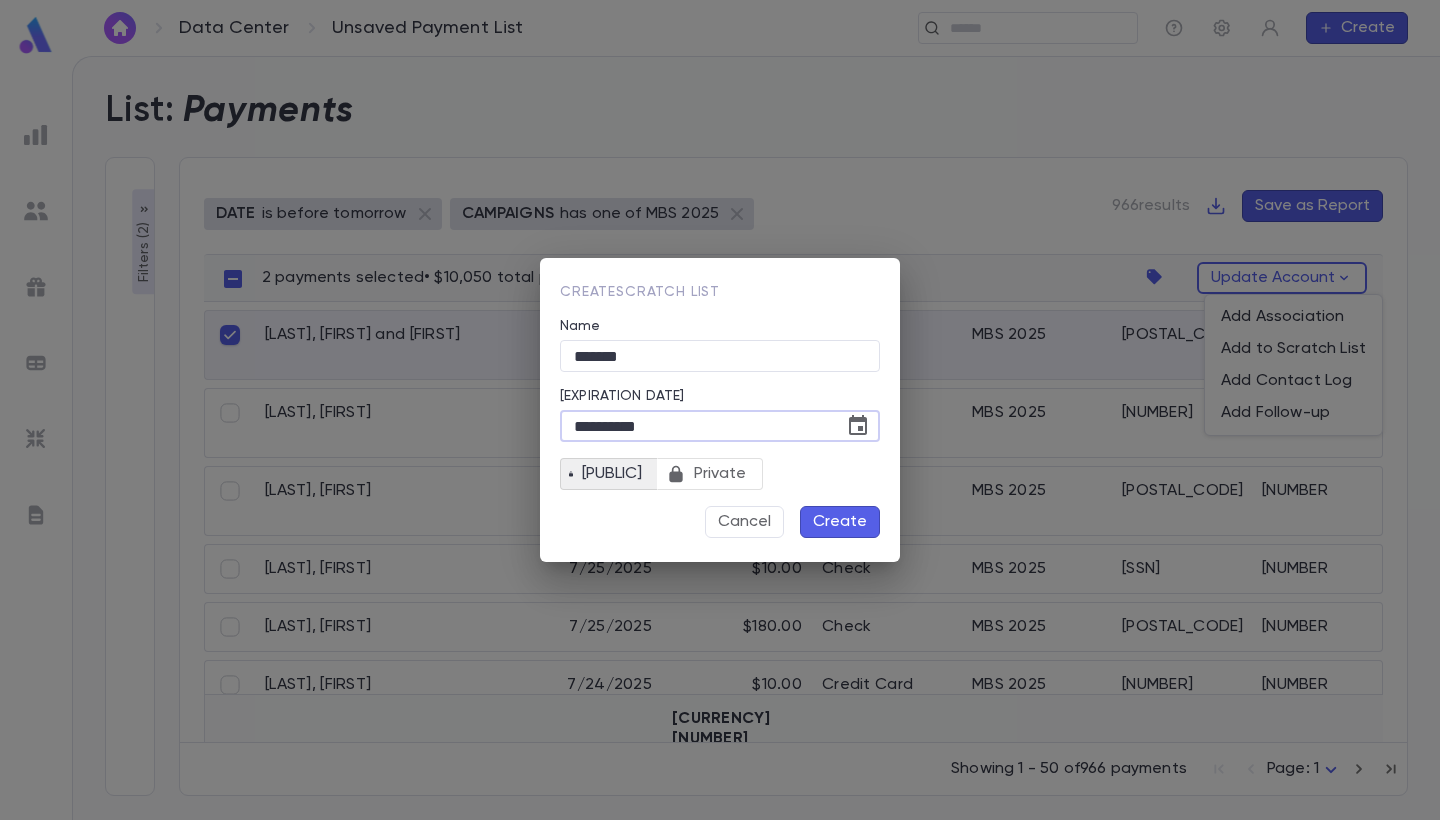 click 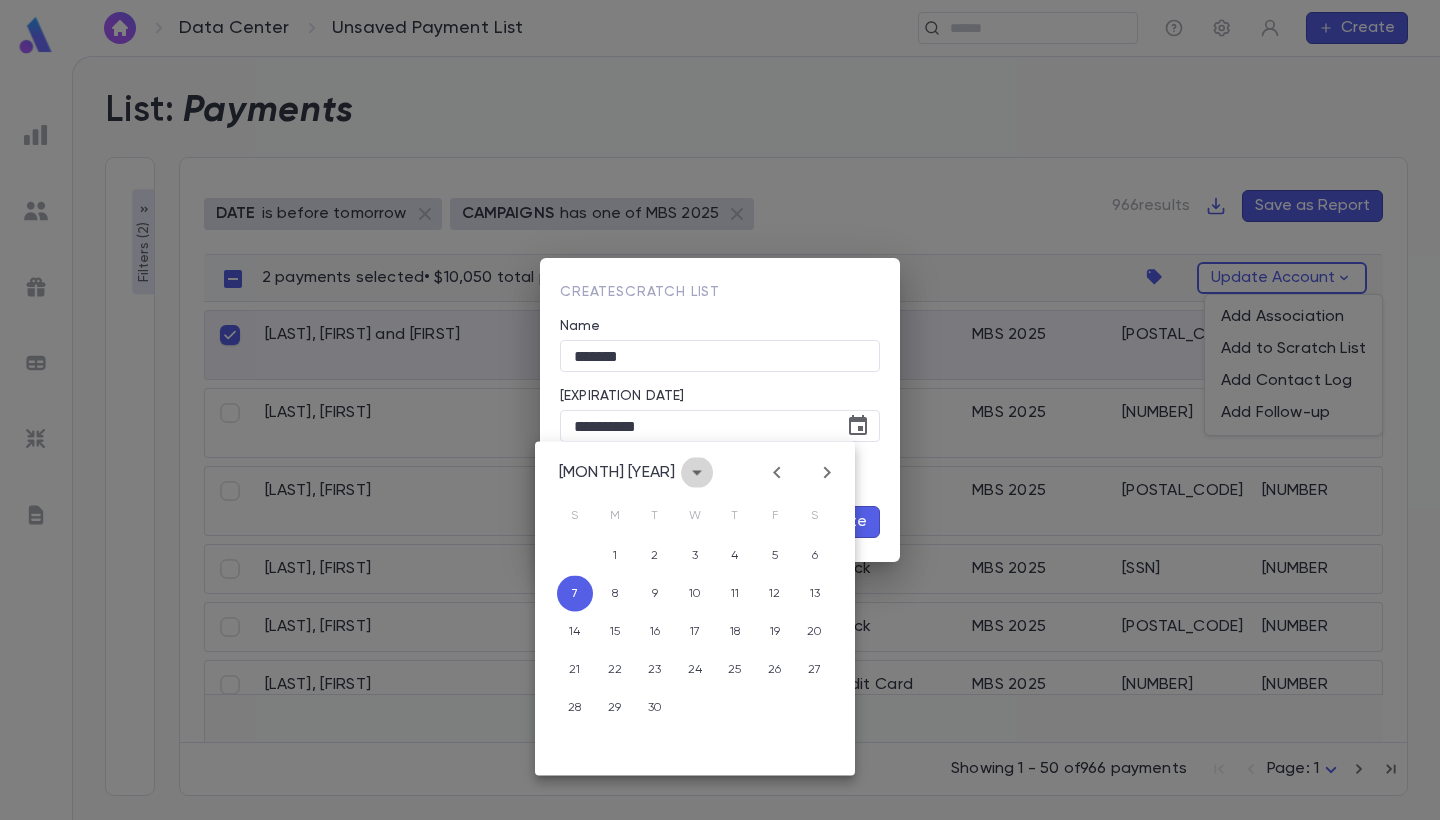 click 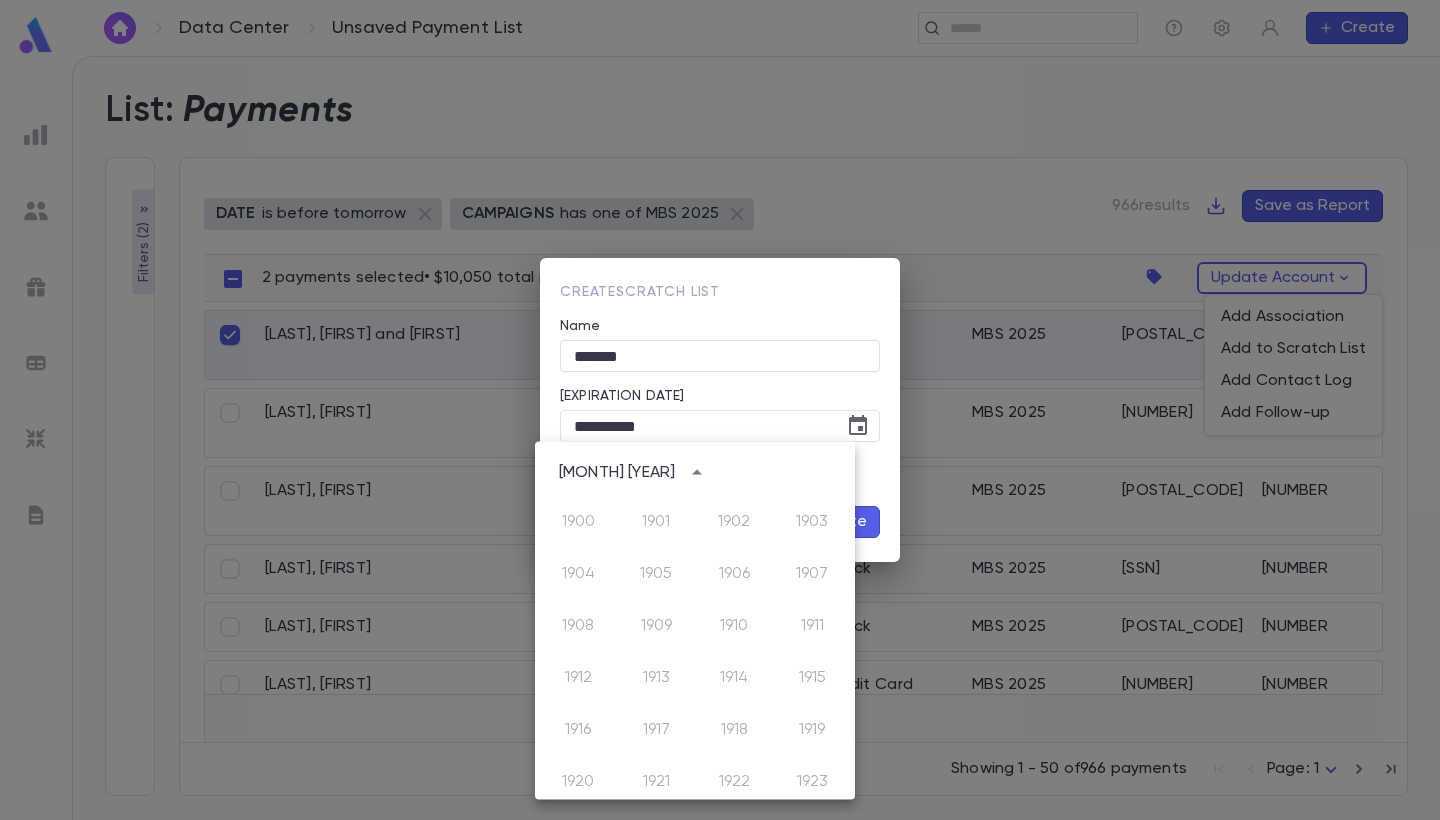 scroll, scrollTop: 1486, scrollLeft: 0, axis: vertical 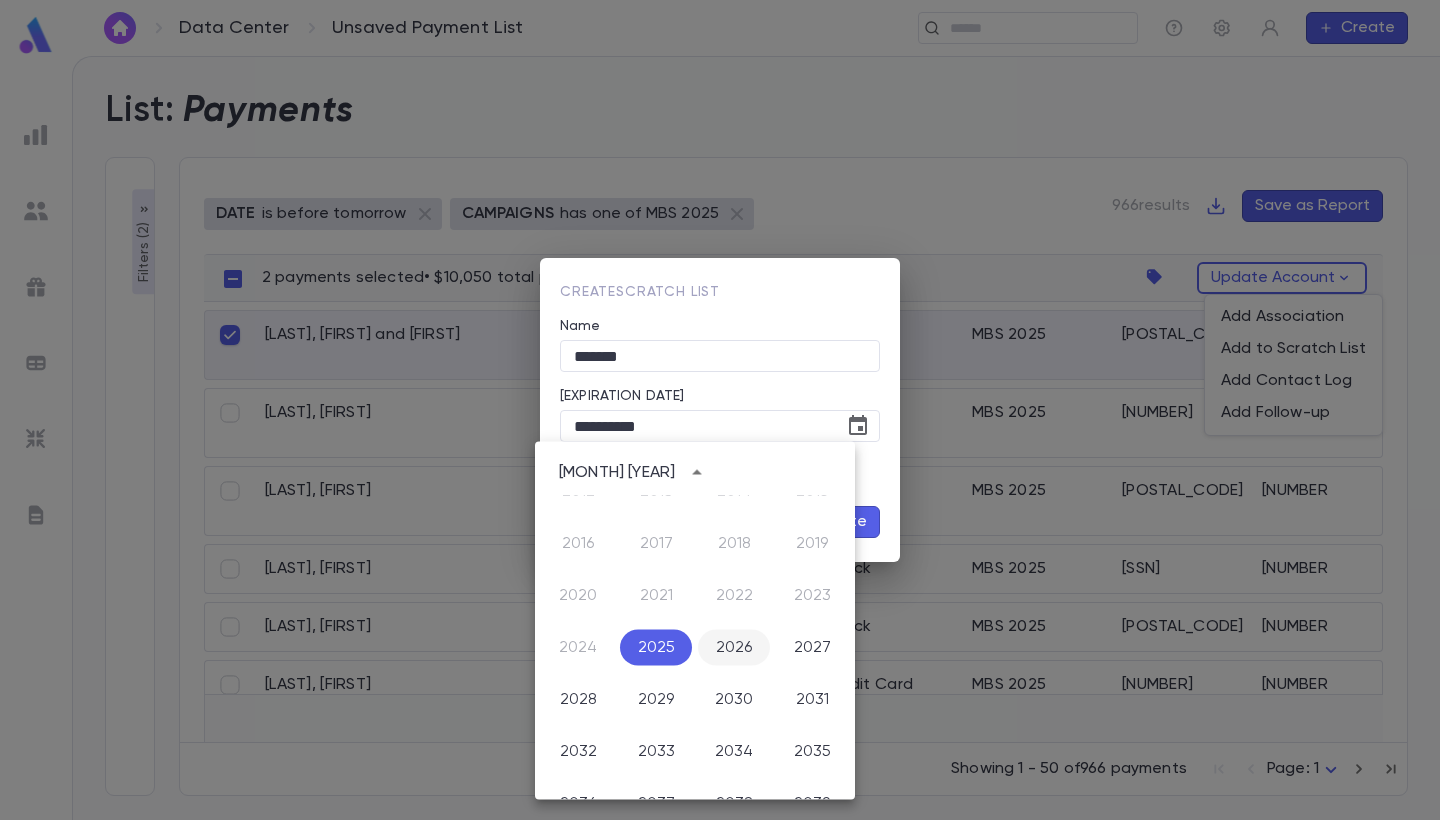 click on "2026" at bounding box center (734, 648) 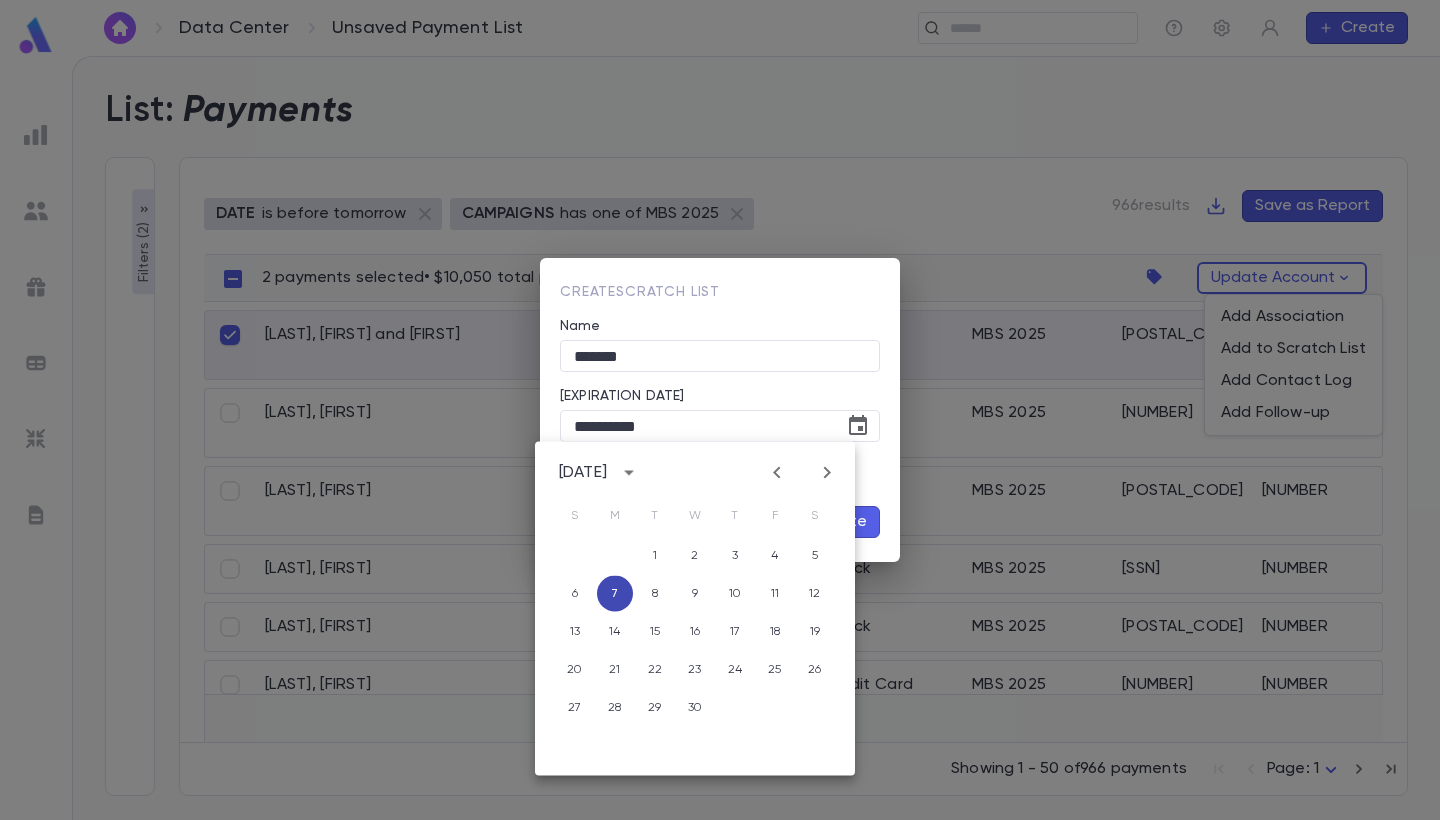 click on "7" at bounding box center [615, 594] 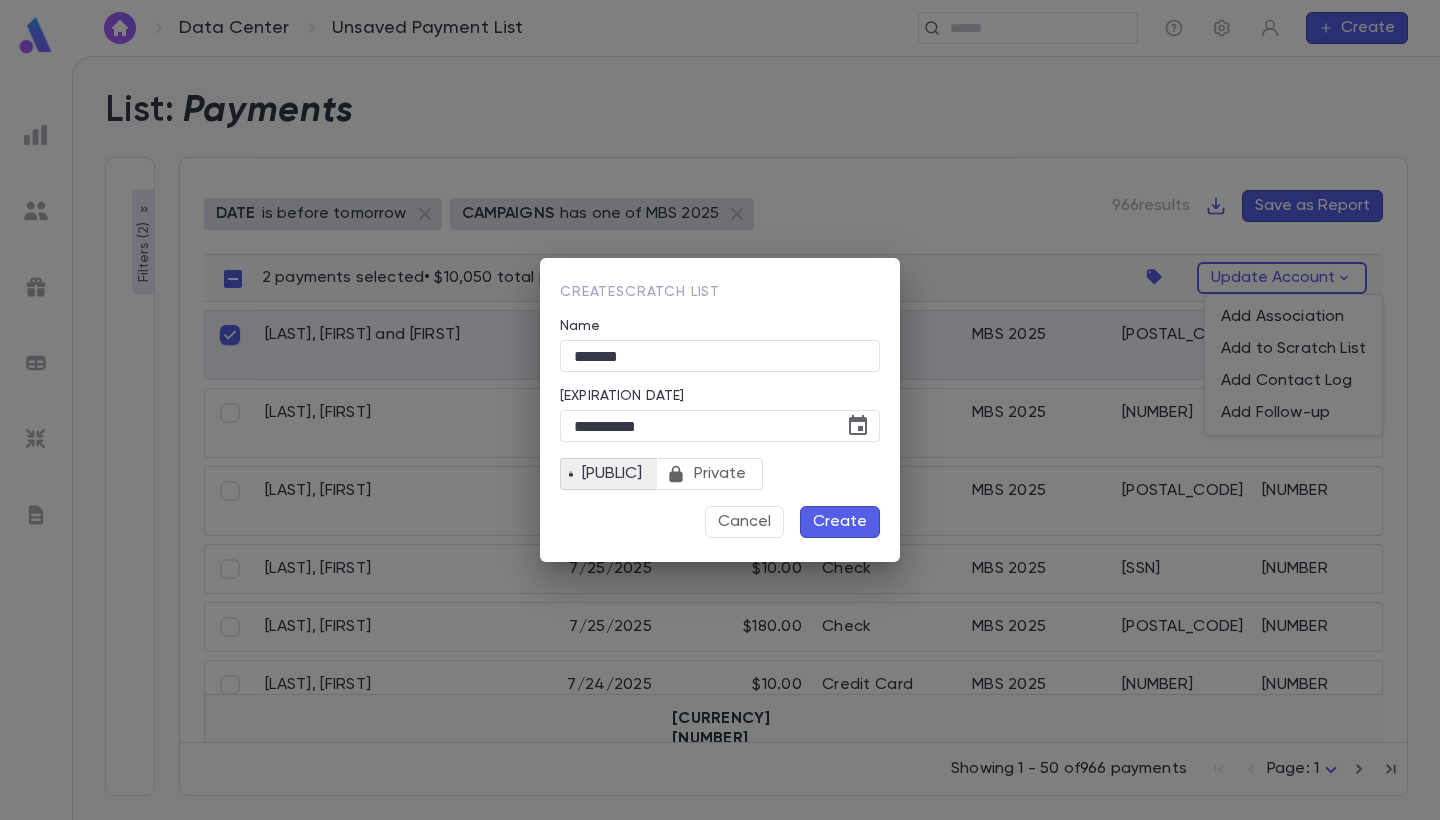 click on "Create" at bounding box center [840, 522] 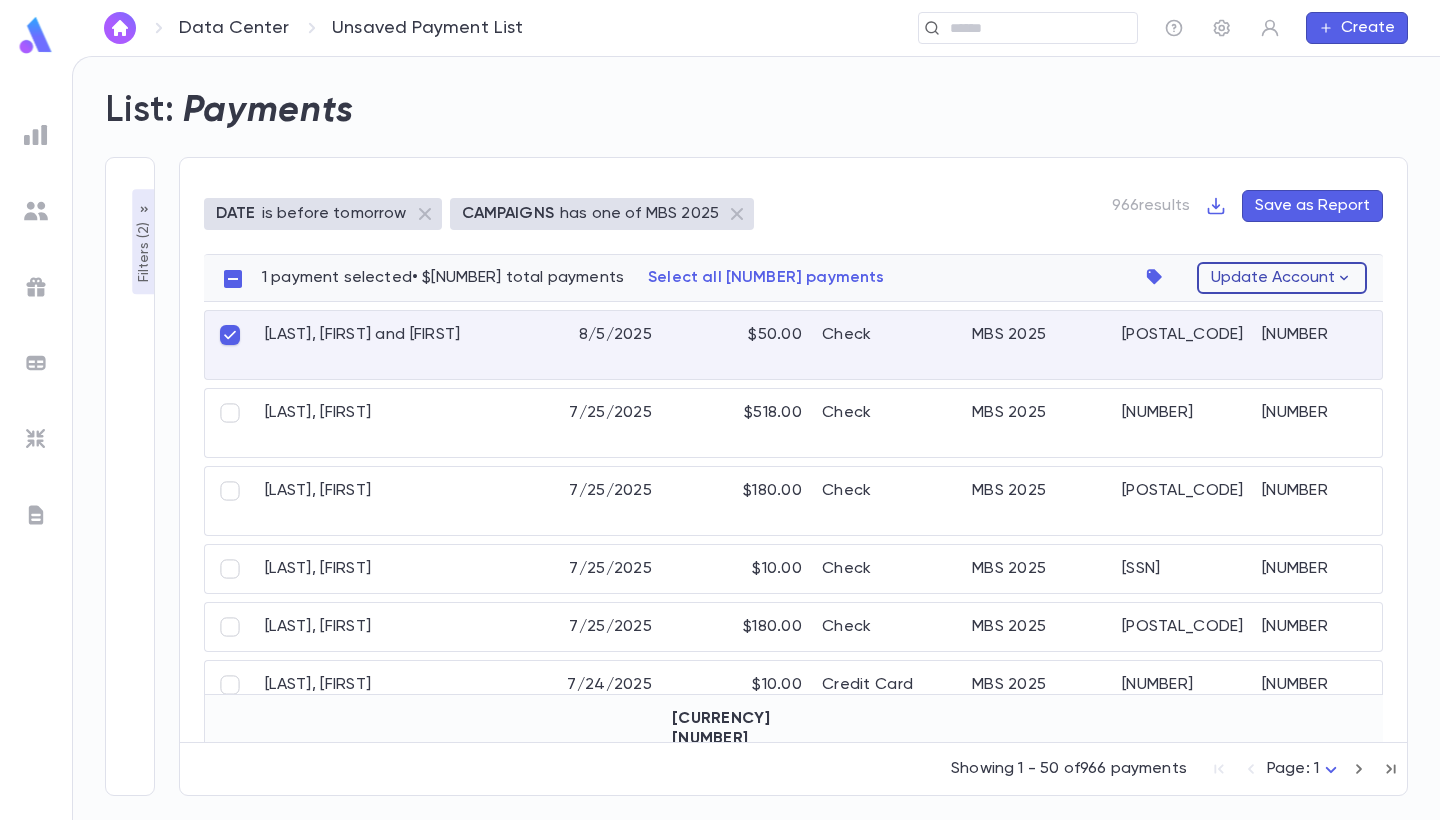 click 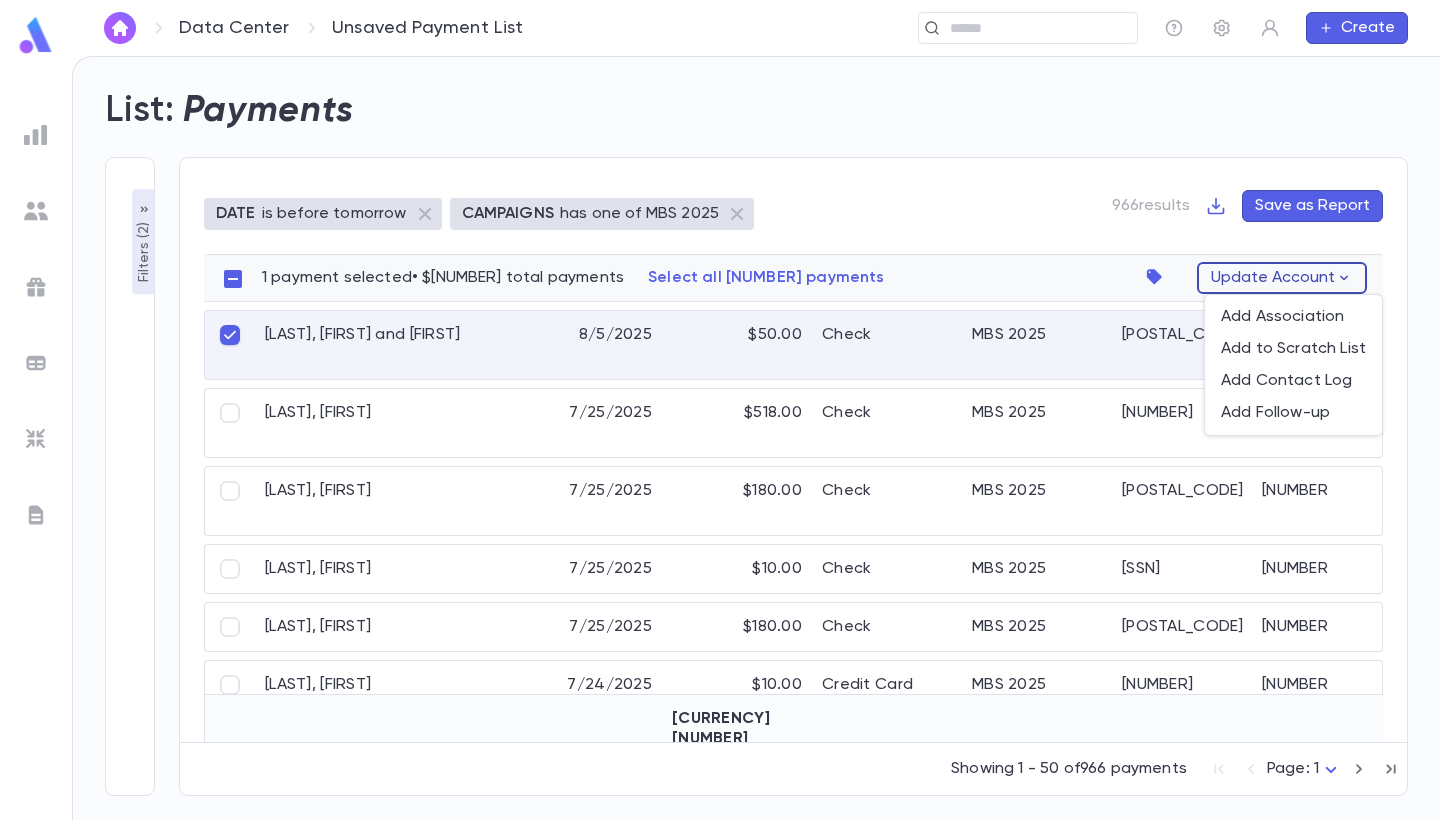 click at bounding box center (720, 410) 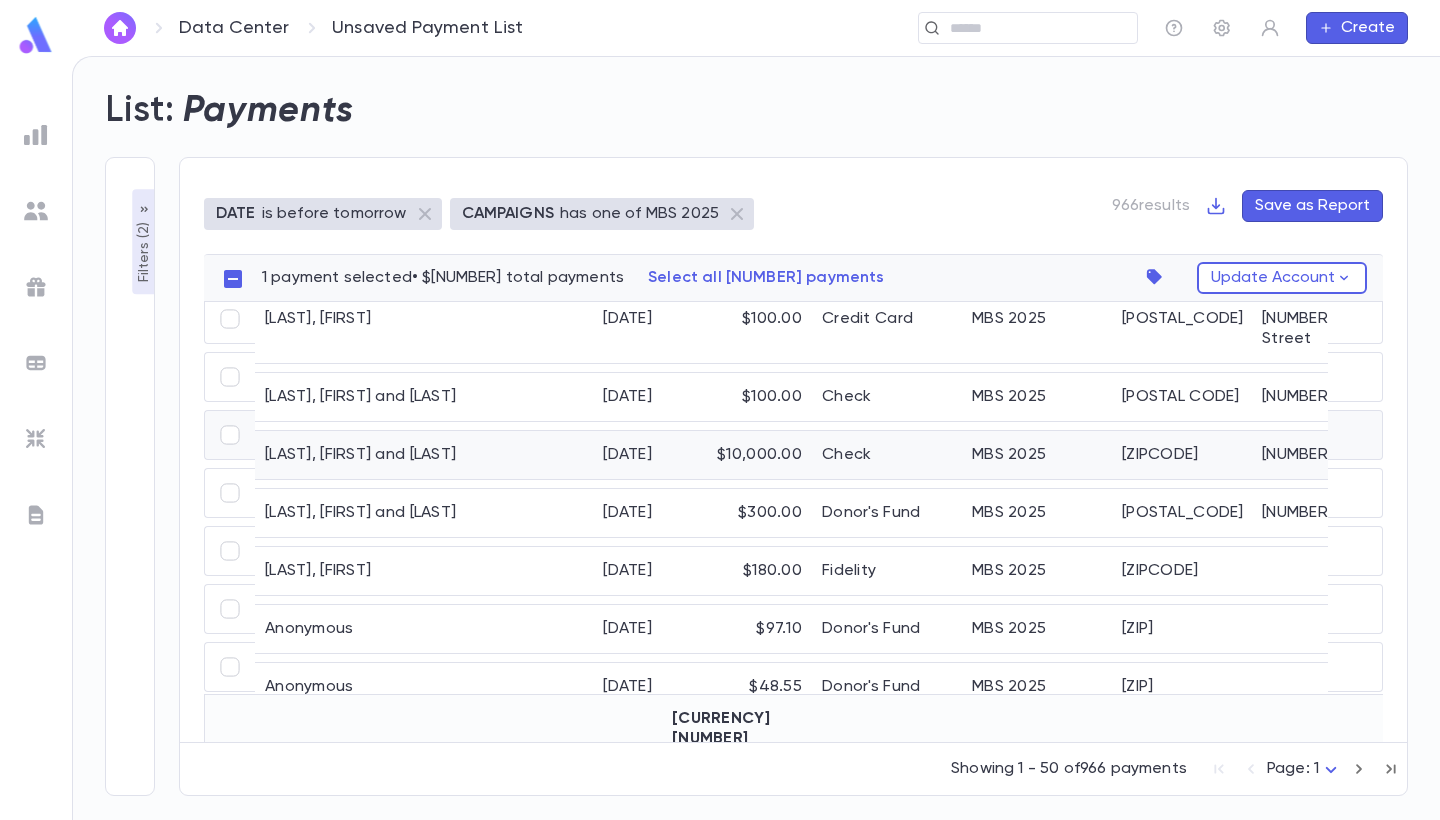 scroll, scrollTop: 517, scrollLeft: 0, axis: vertical 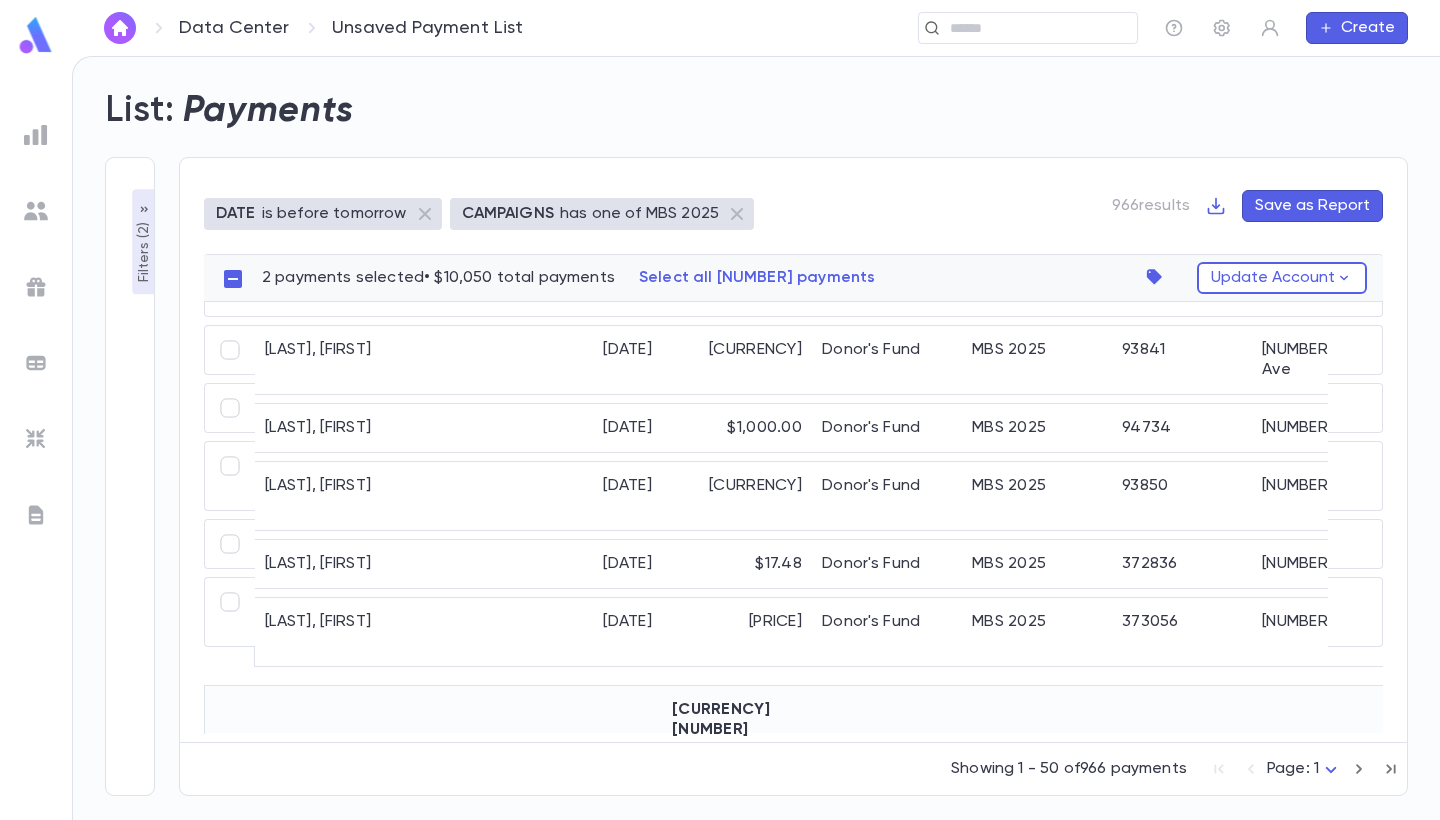 click 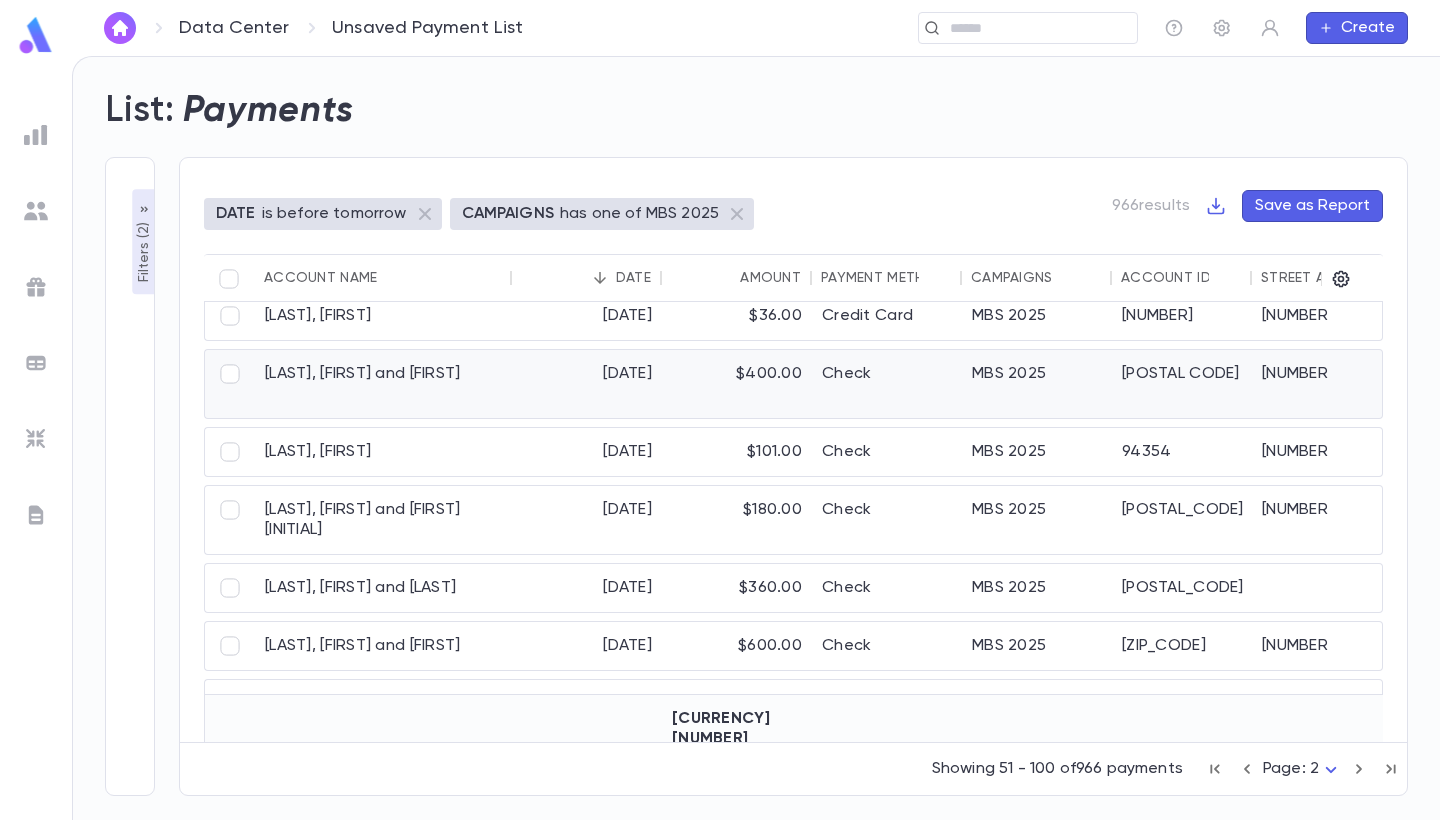 scroll, scrollTop: 1015, scrollLeft: 0, axis: vertical 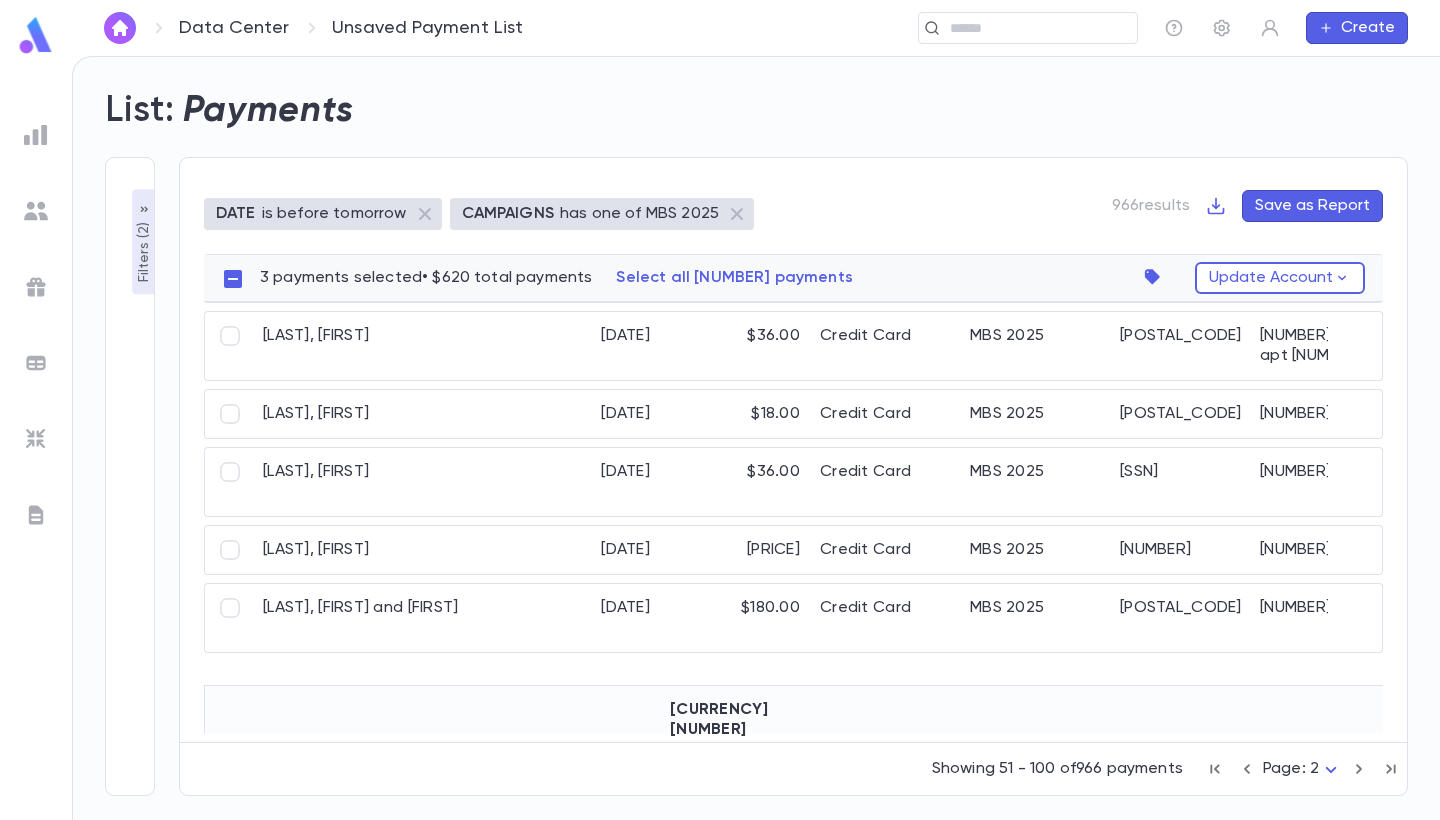 click 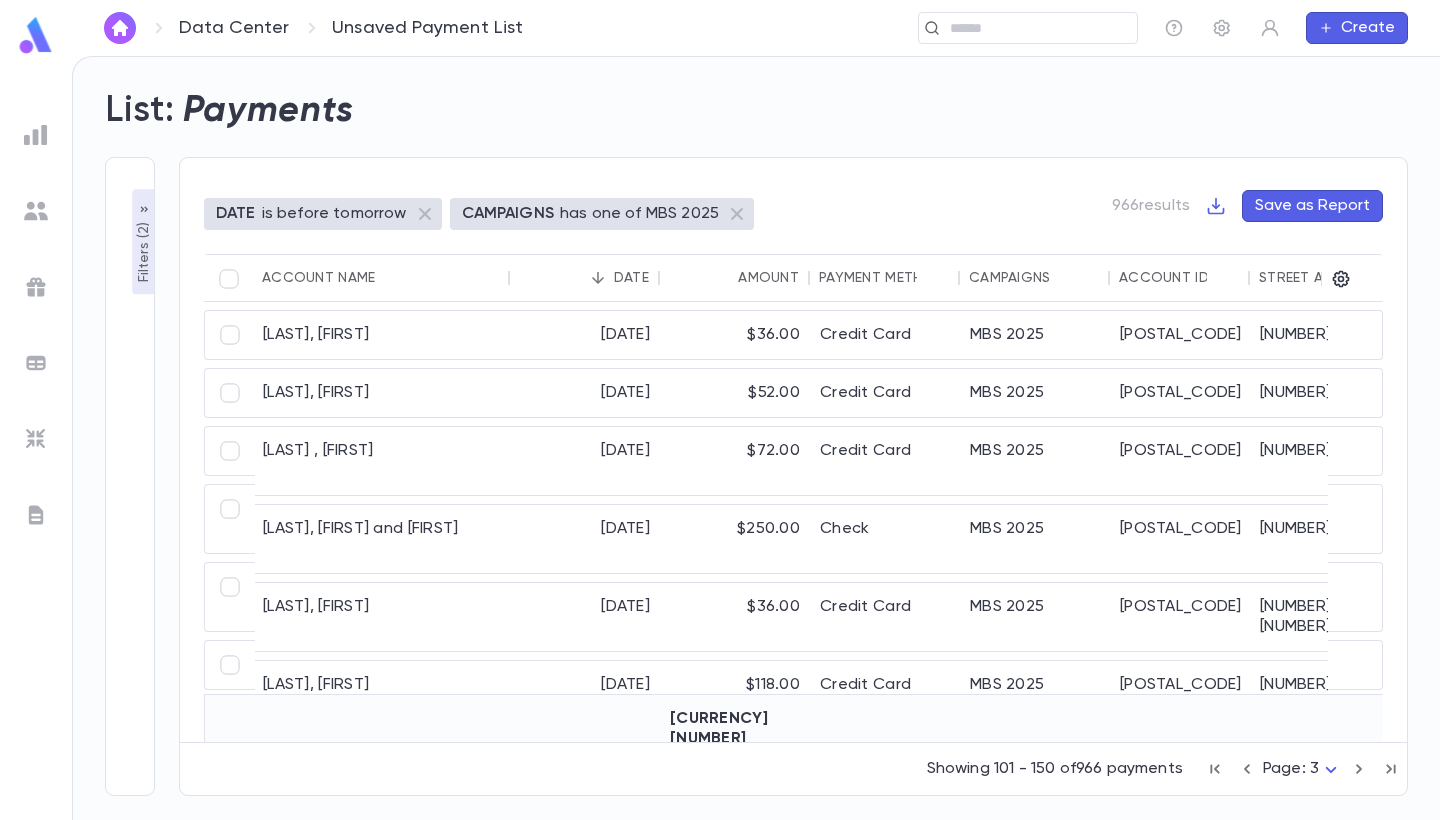 scroll, scrollTop: 0, scrollLeft: 2, axis: horizontal 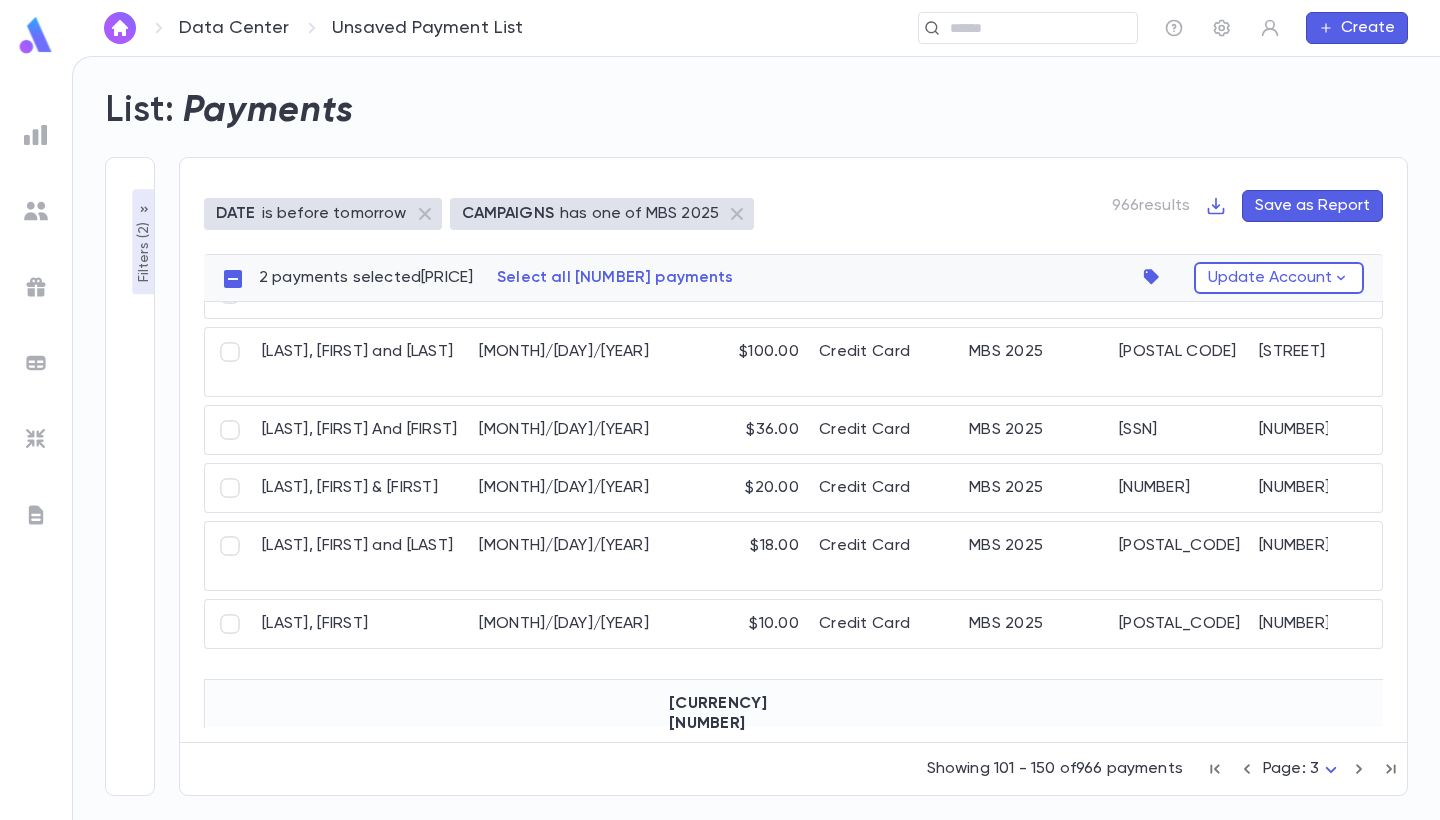 click 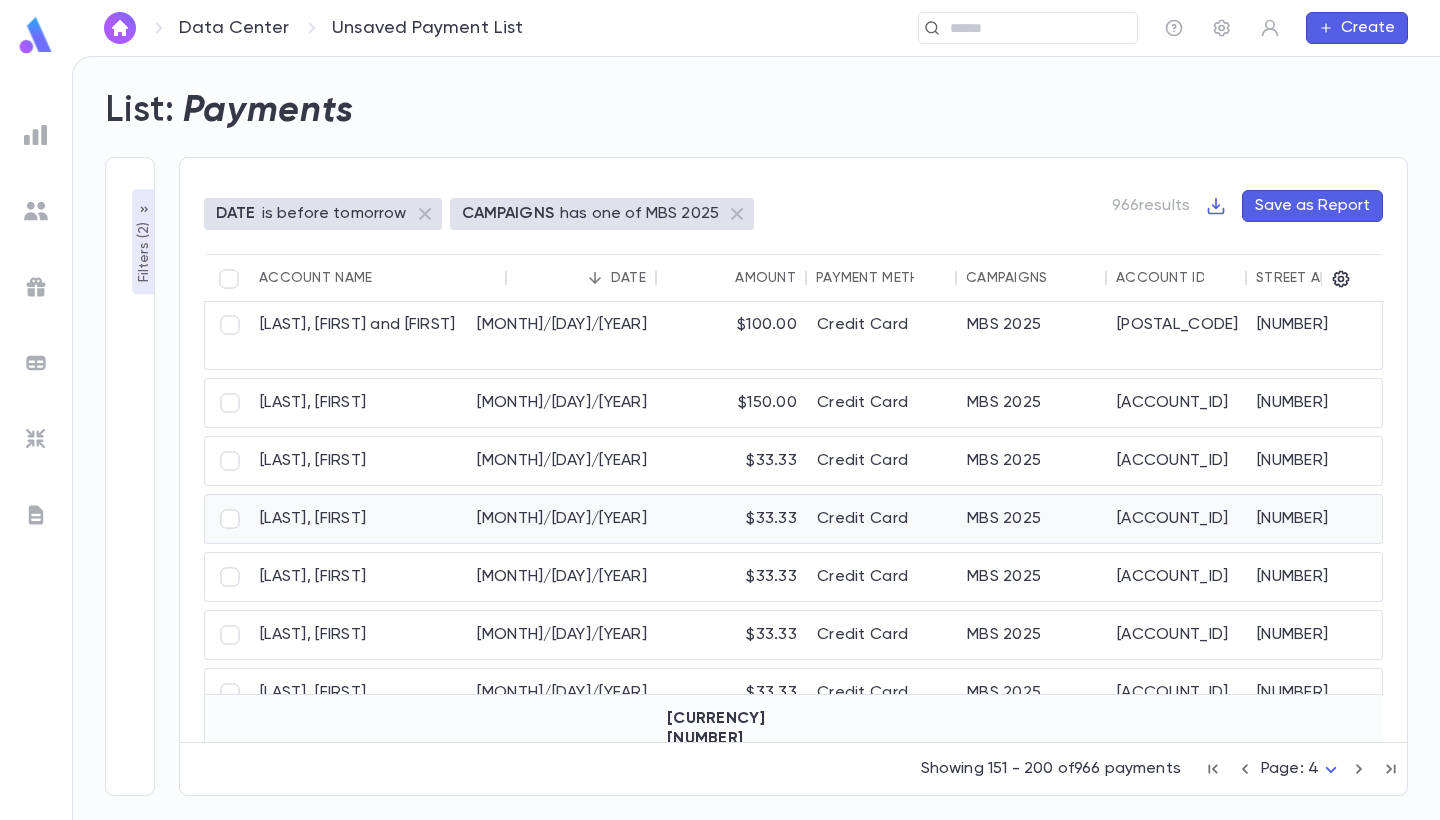 scroll, scrollTop: 1603, scrollLeft: 4, axis: both 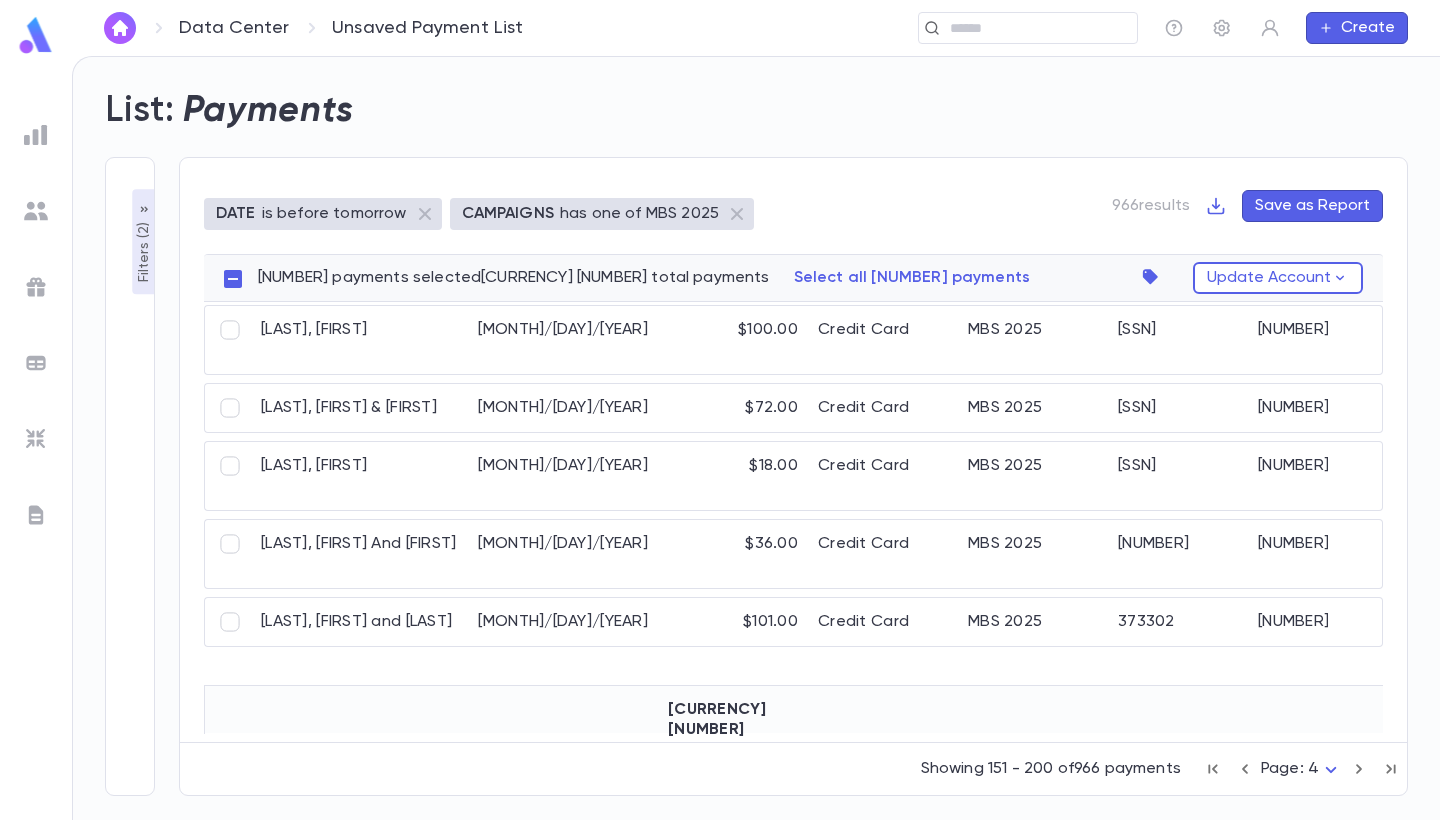 click 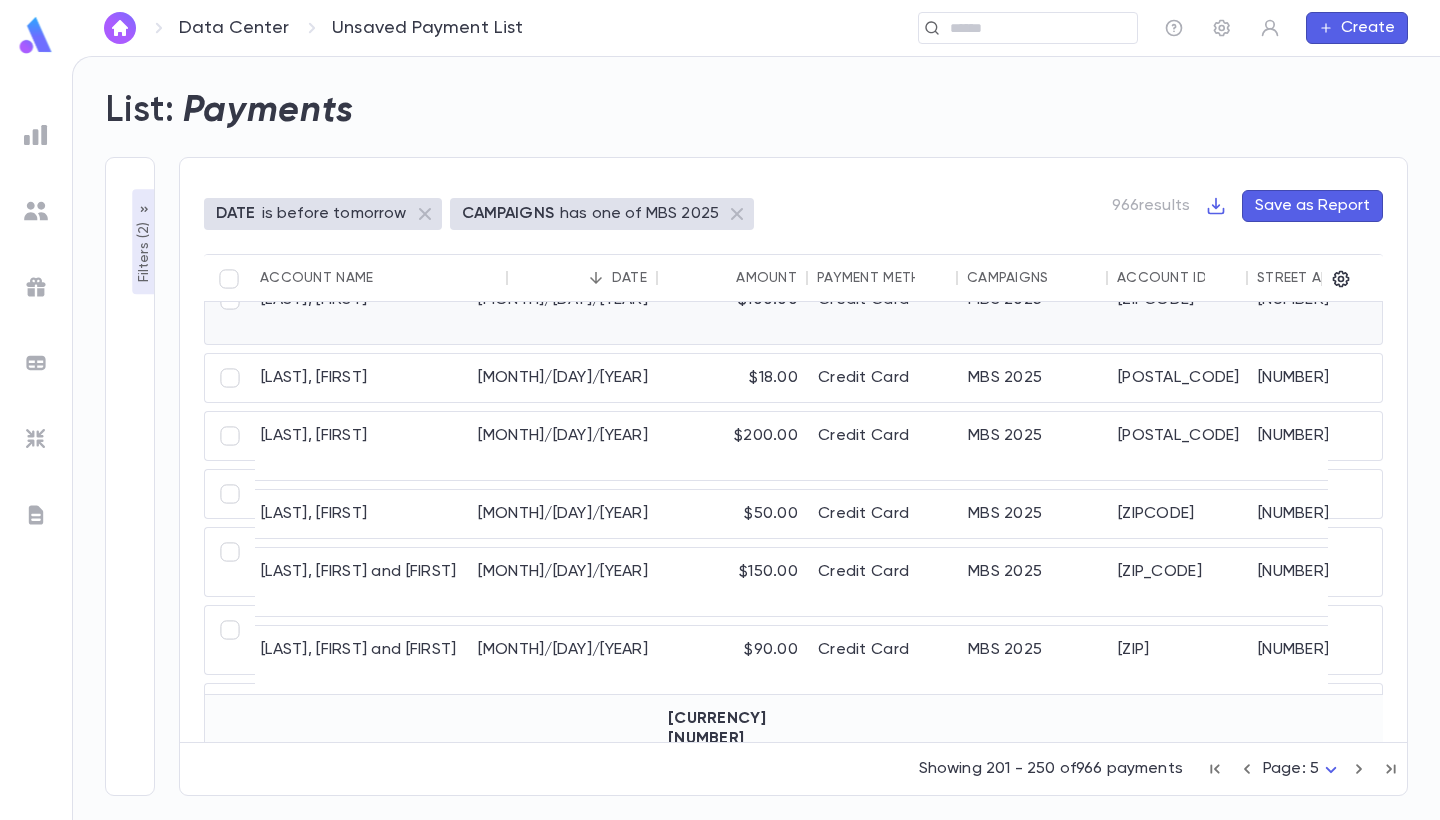 scroll, scrollTop: 1736, scrollLeft: 4, axis: both 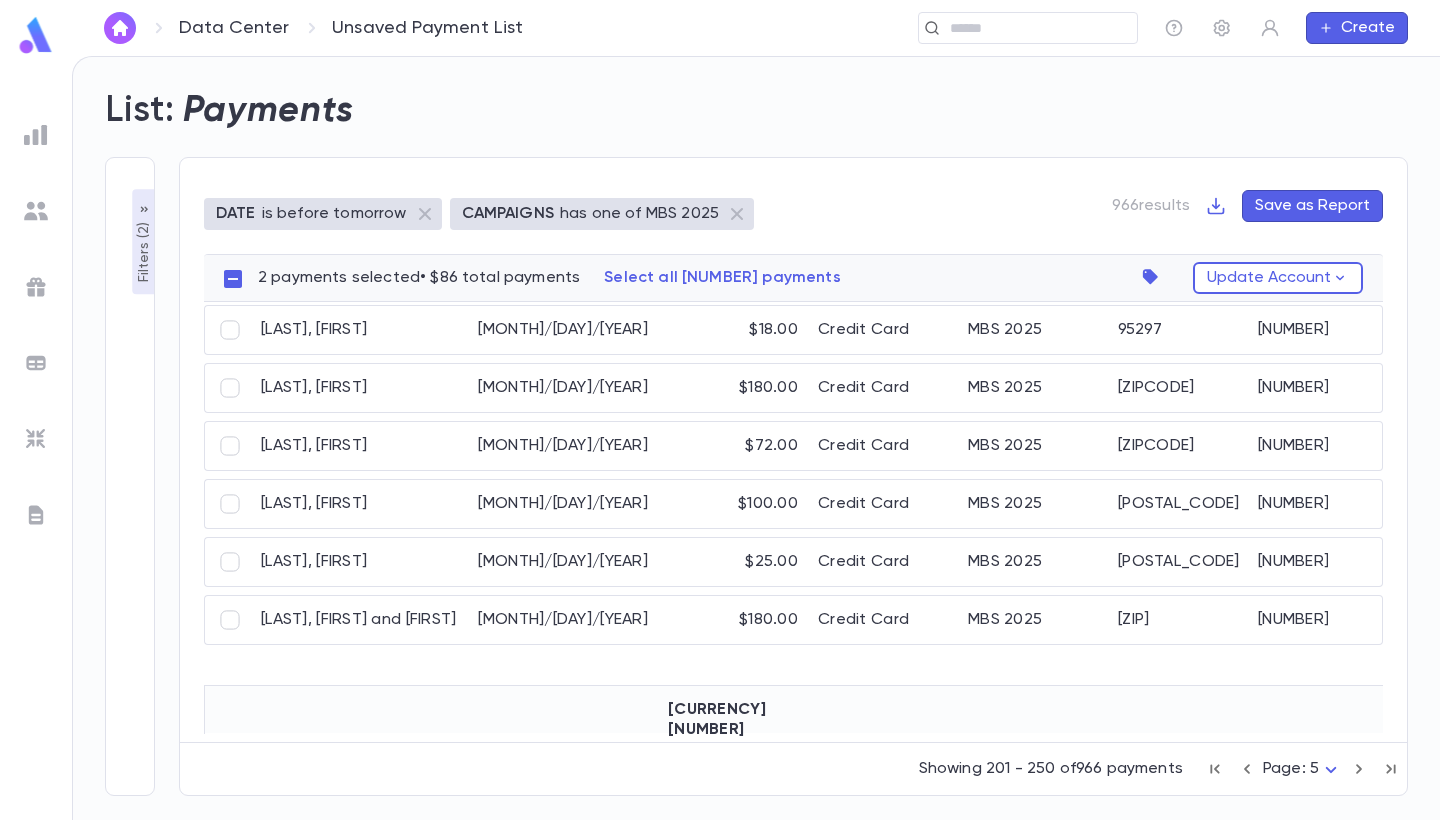 click 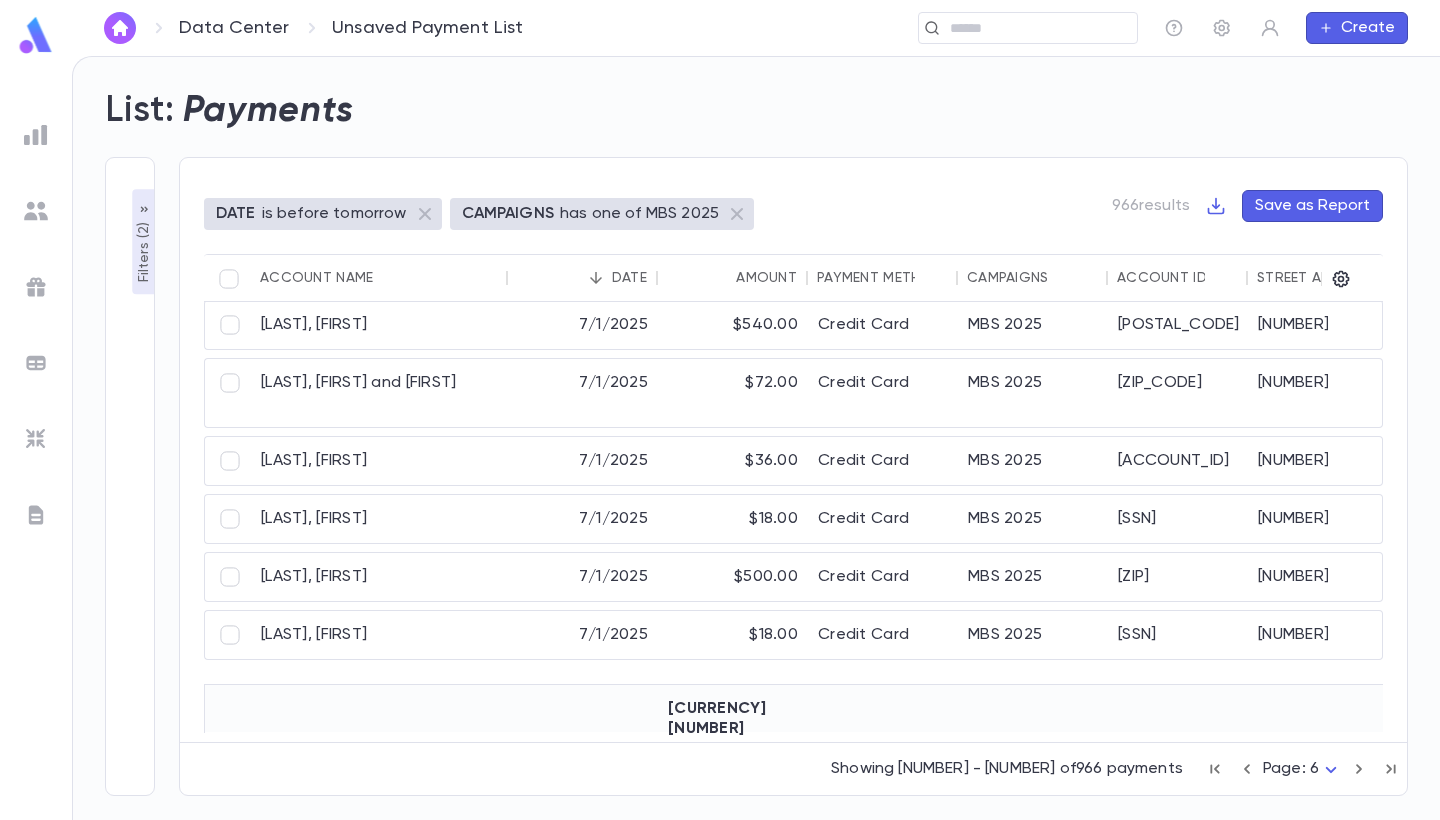 scroll, scrollTop: 2561, scrollLeft: 4, axis: both 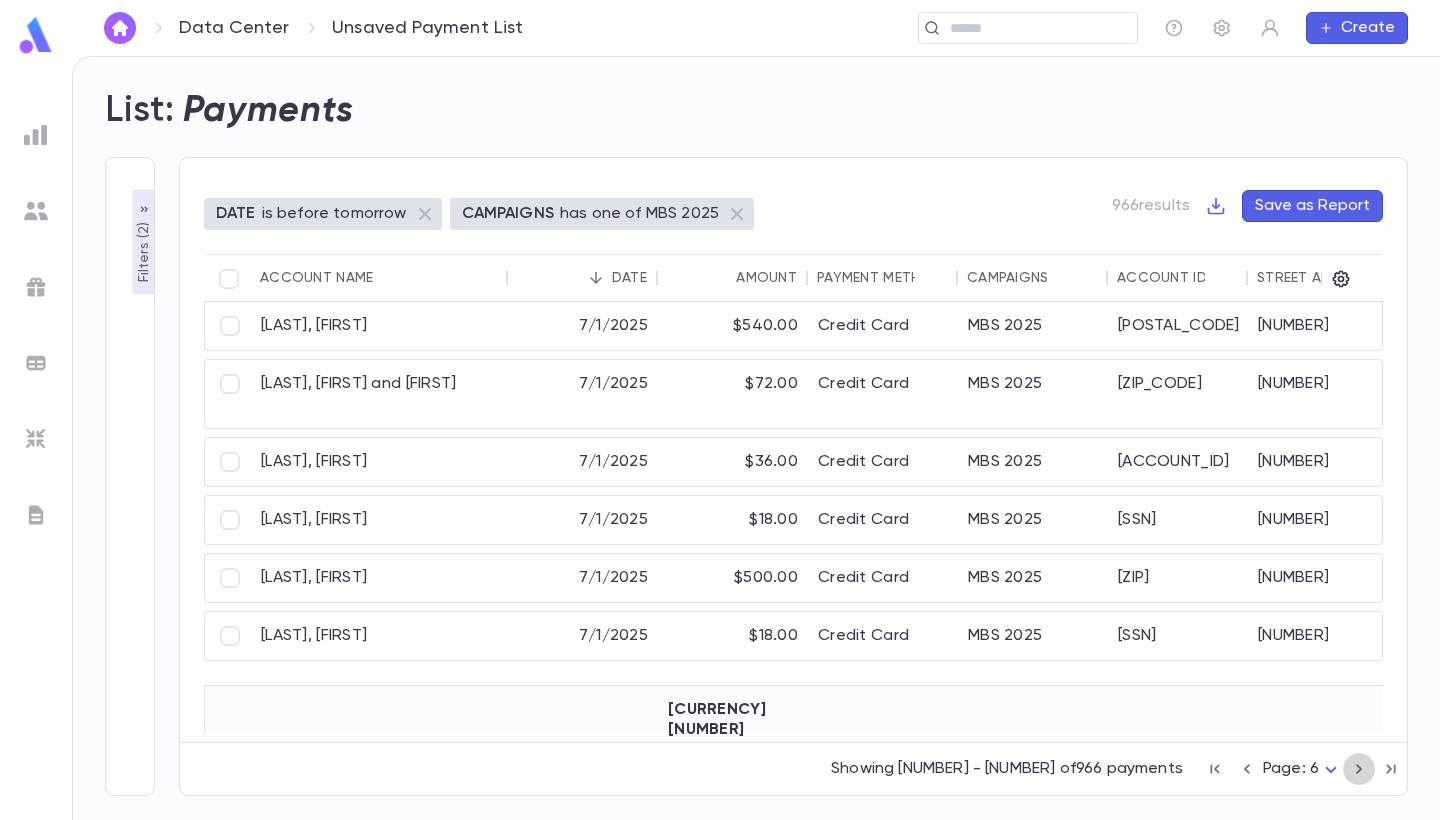 click 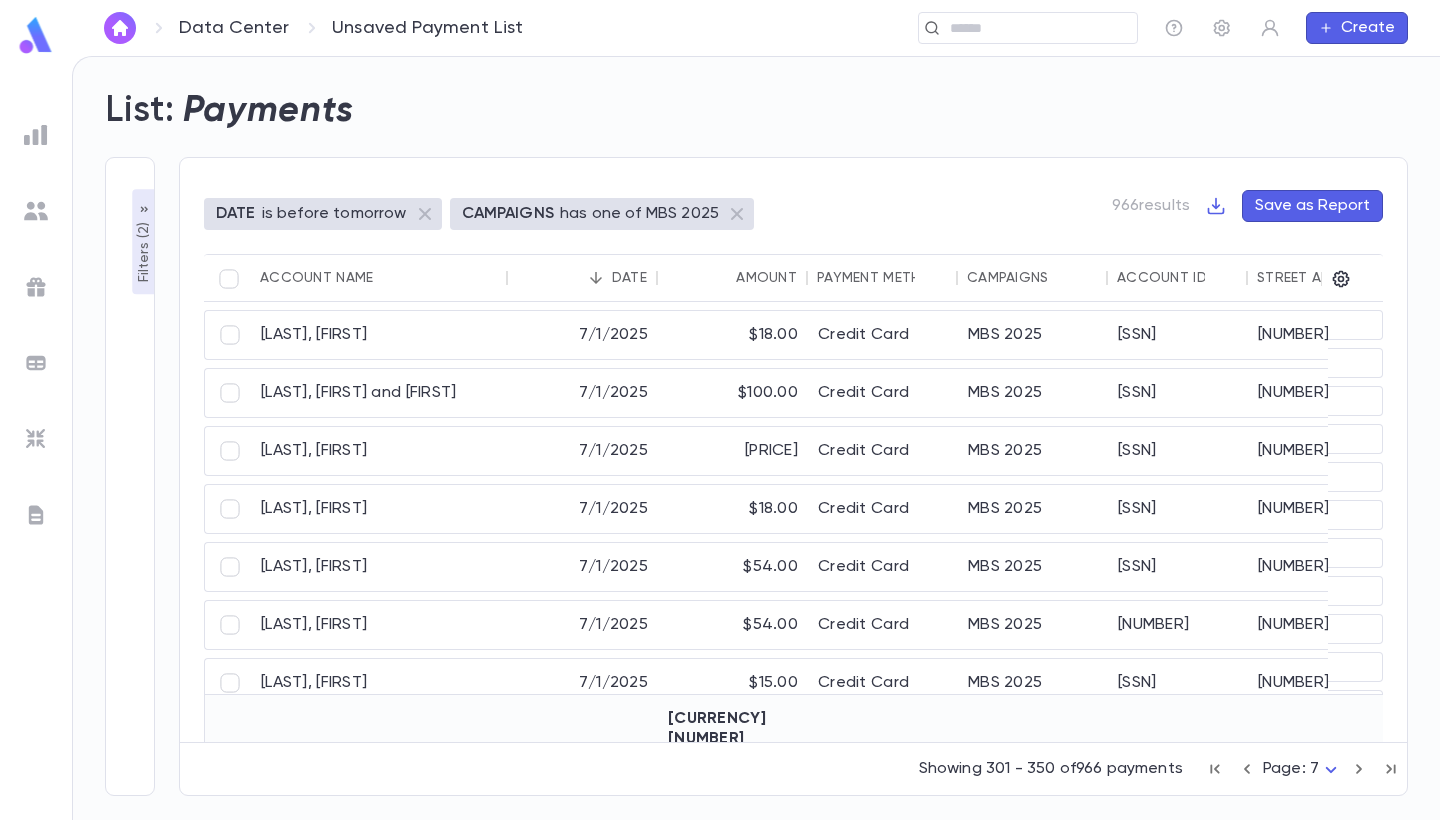 scroll, scrollTop: -7, scrollLeft: 4, axis: both 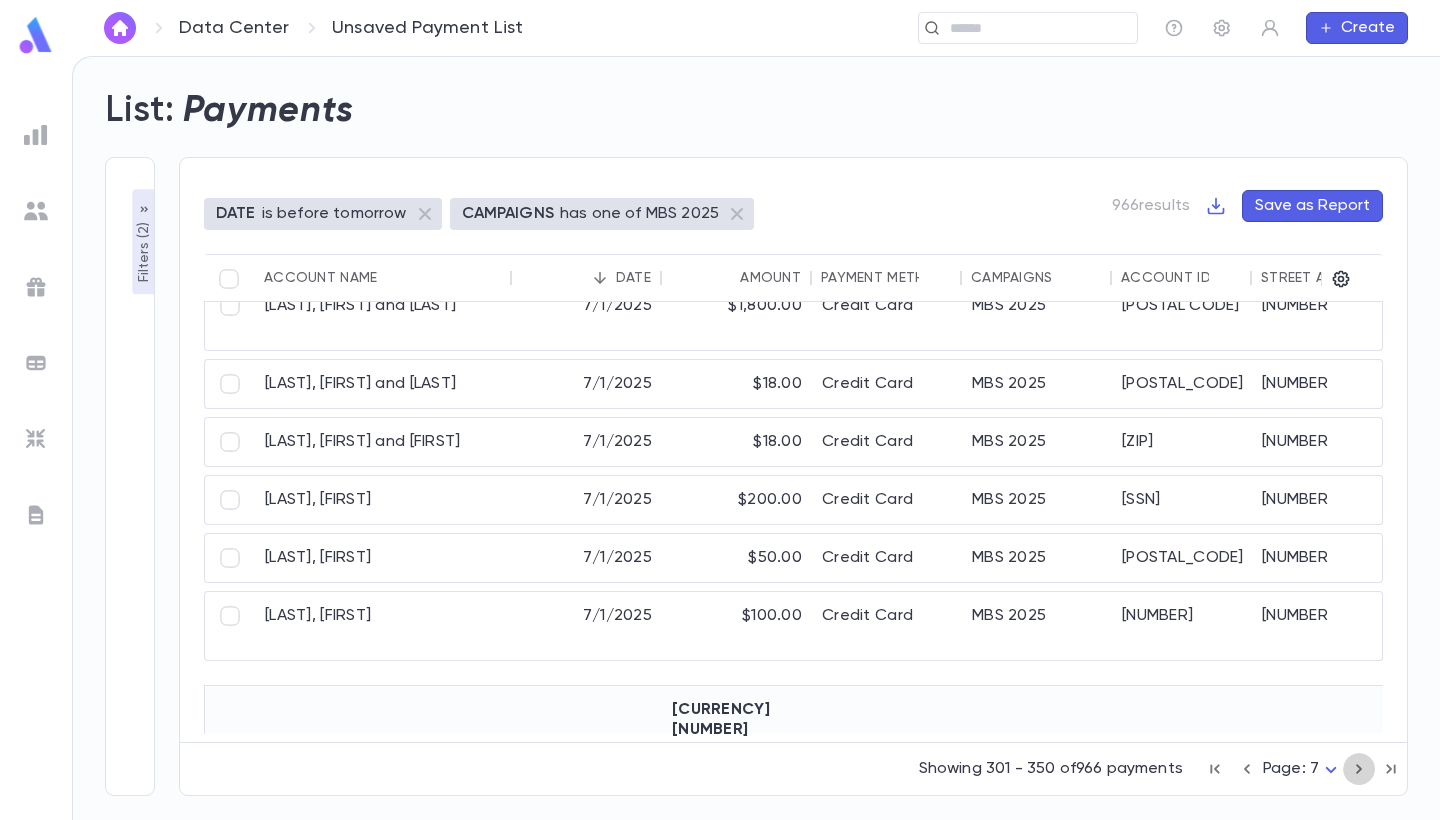 click 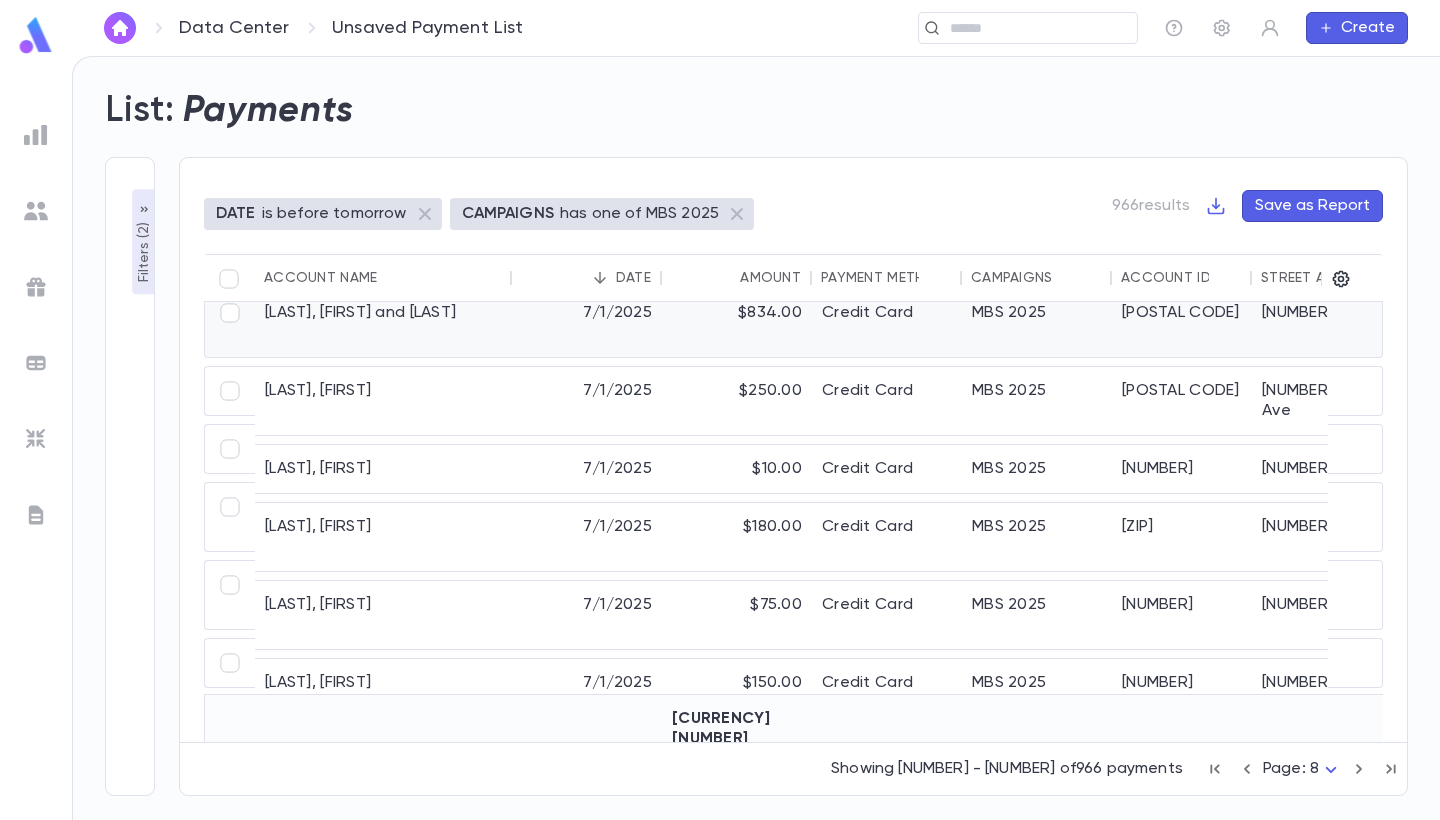 scroll, scrollTop: 1171, scrollLeft: 0, axis: vertical 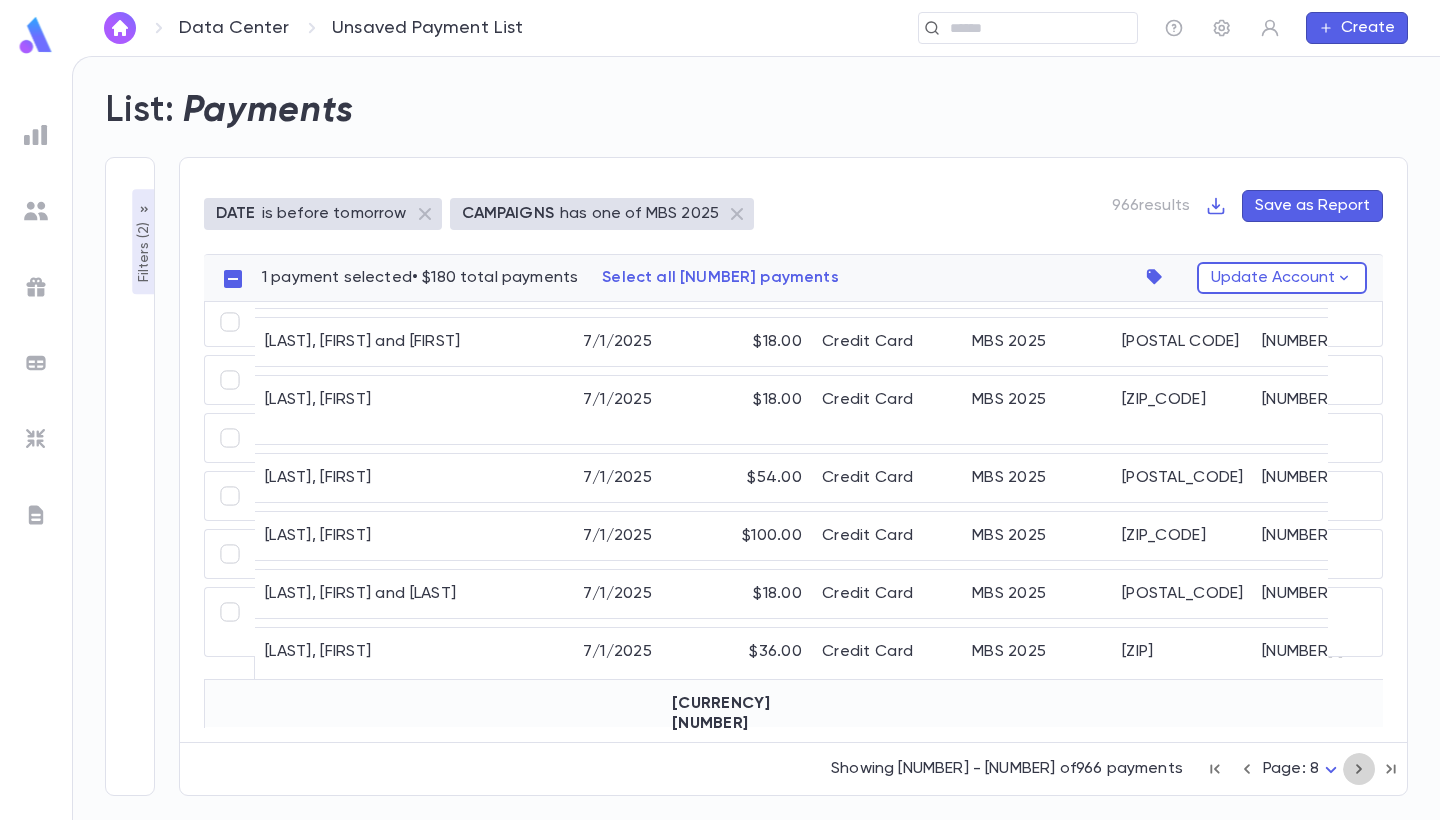 click 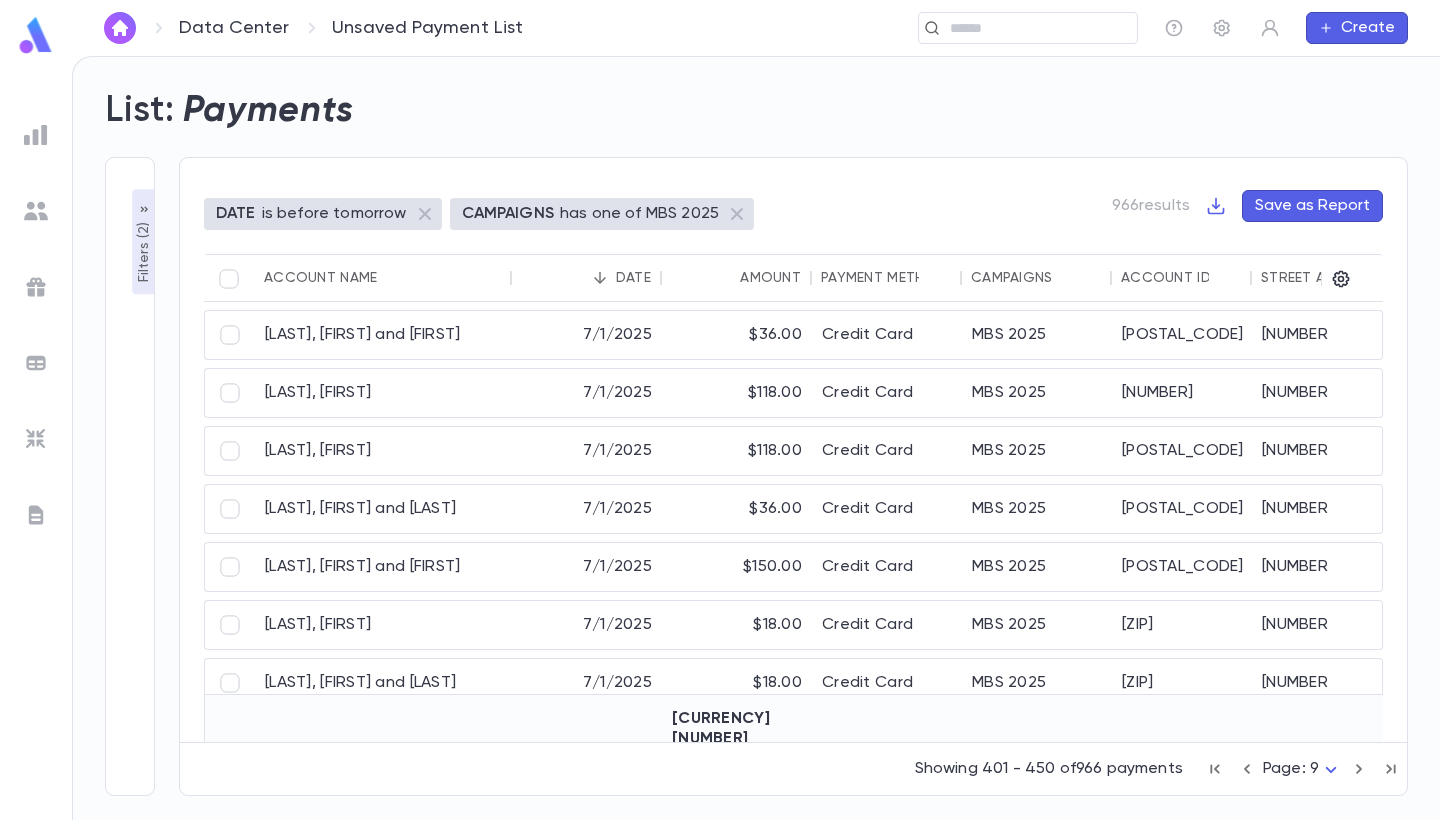 scroll, scrollTop: 0, scrollLeft: 0, axis: both 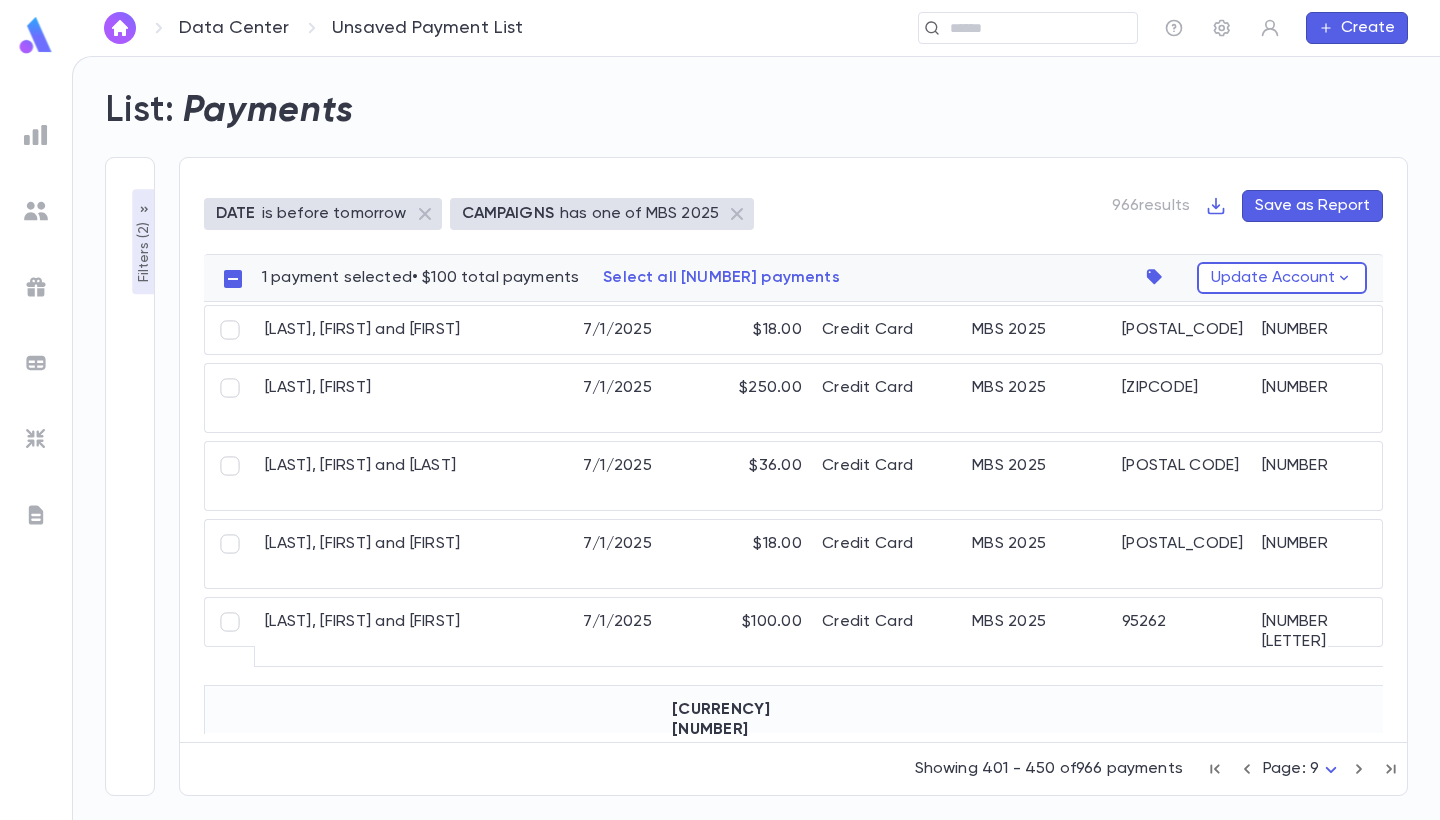 click 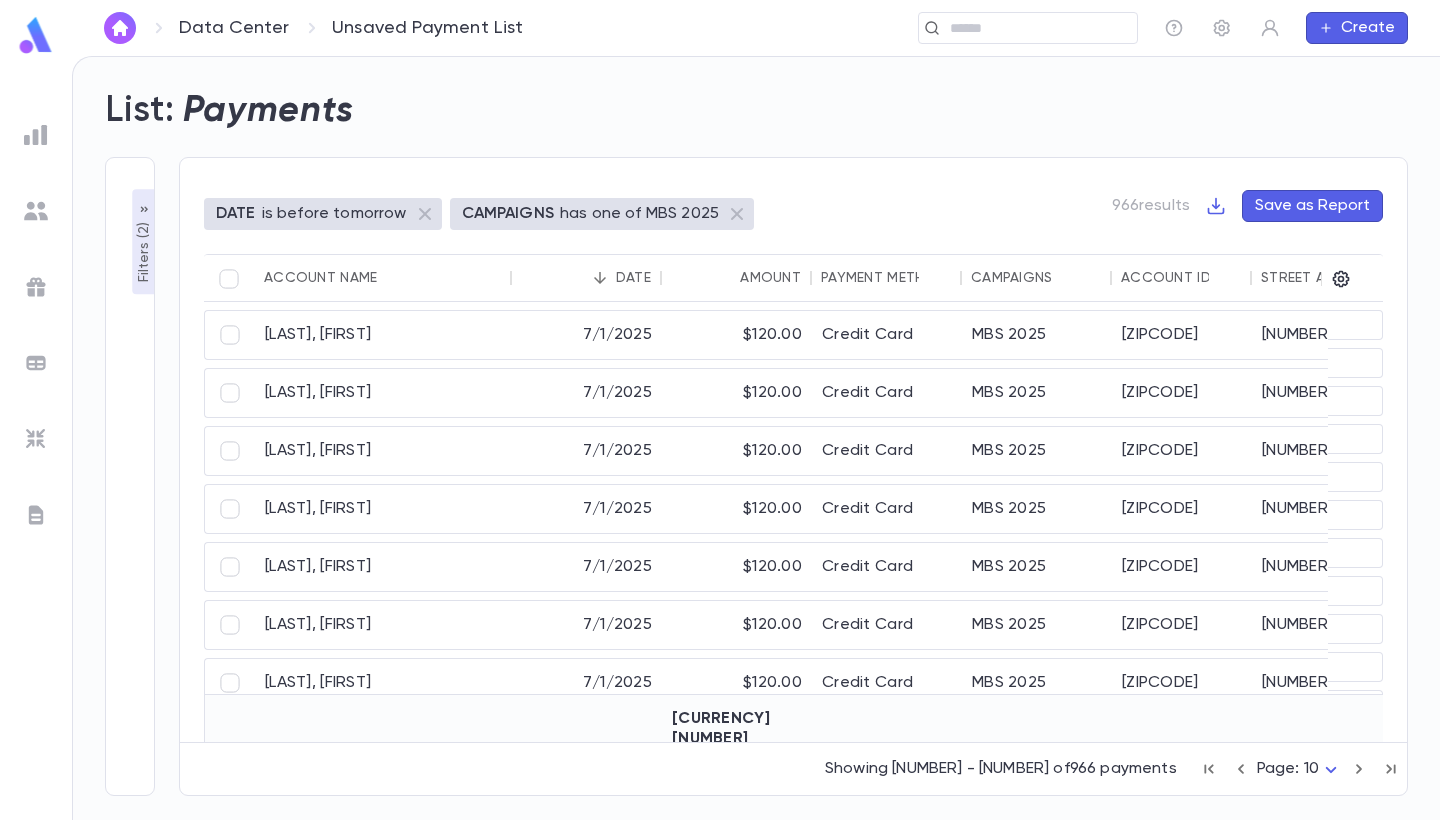 scroll, scrollTop: 0, scrollLeft: 0, axis: both 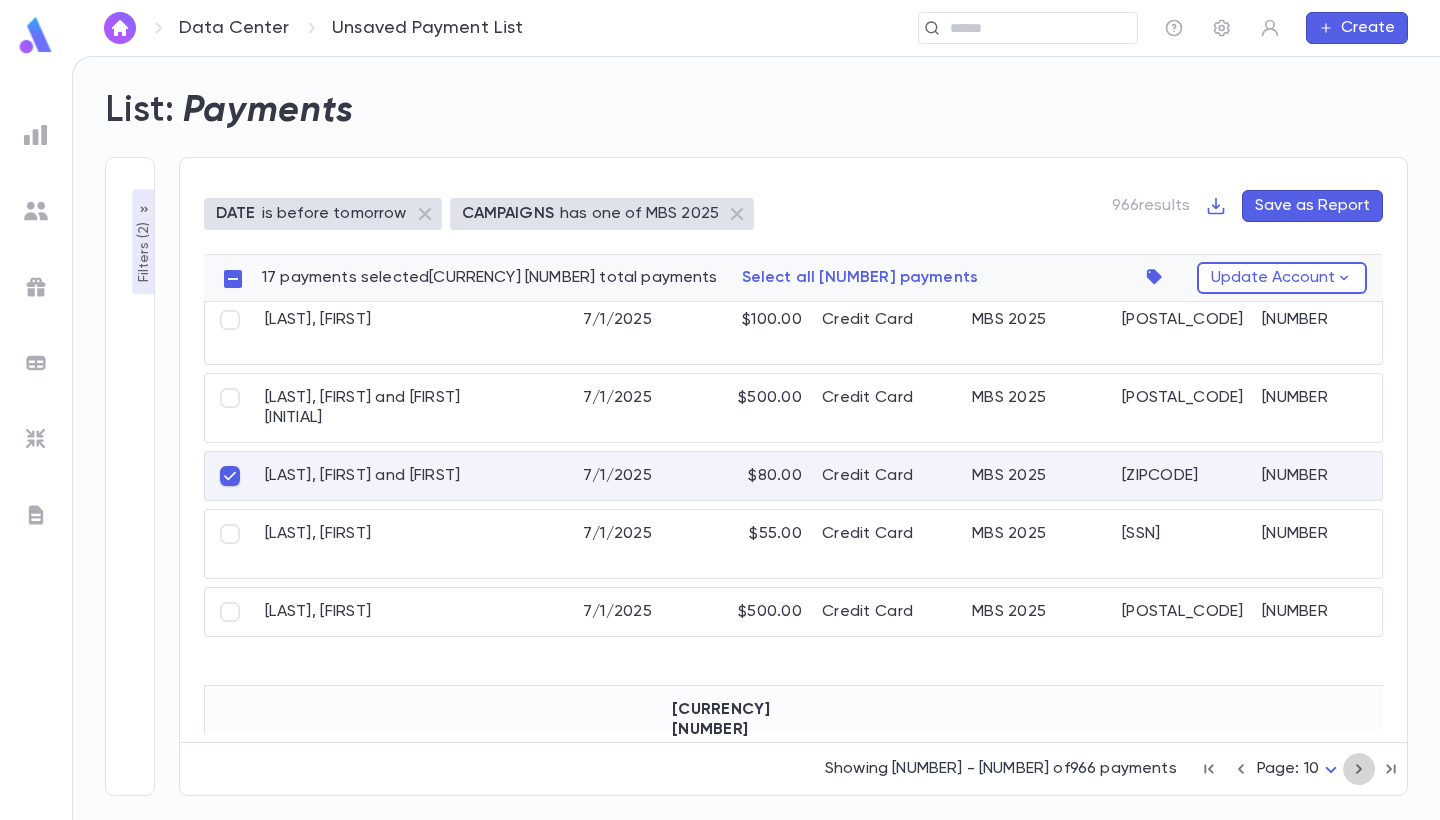click 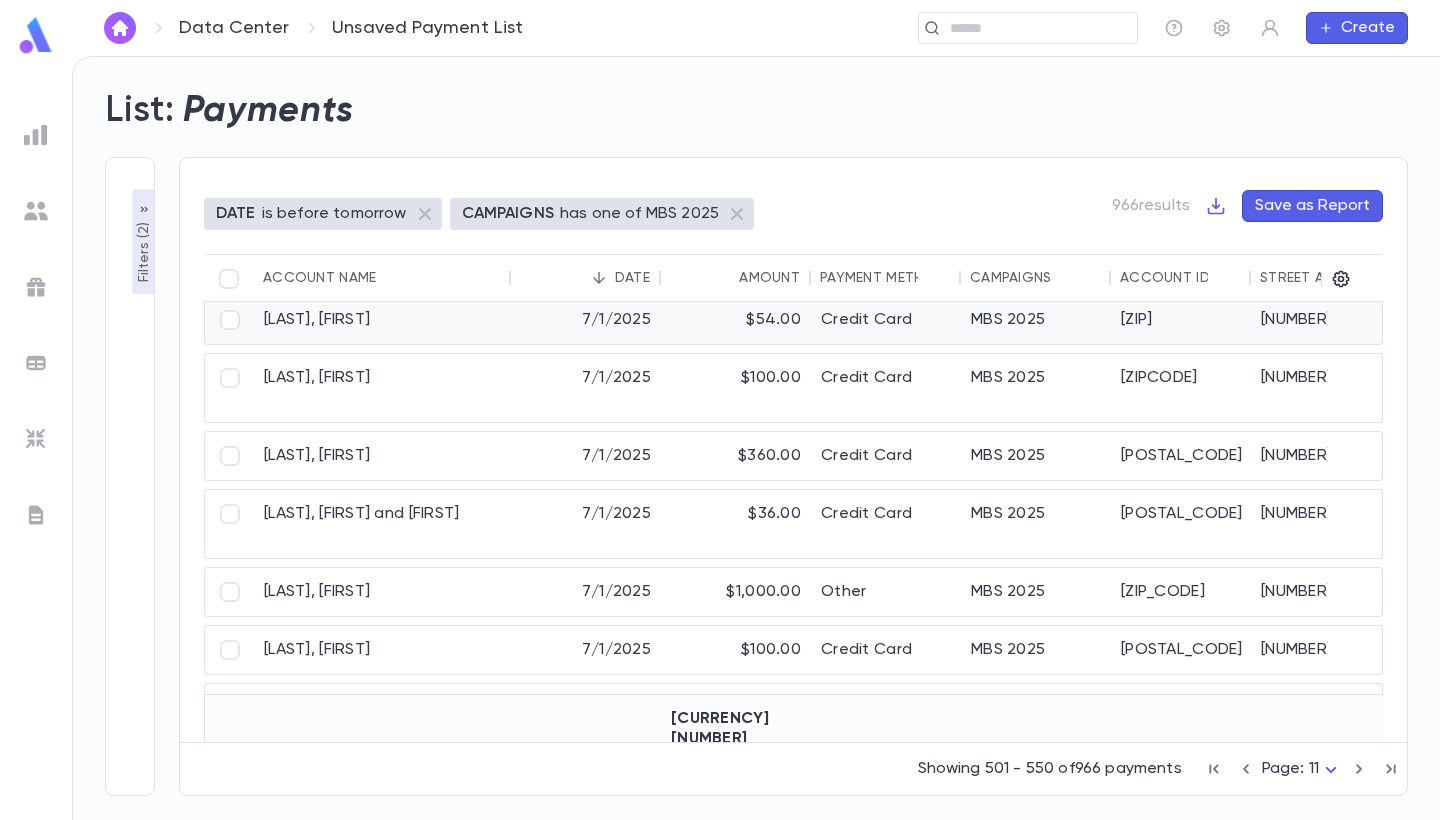 scroll, scrollTop: 896, scrollLeft: 1, axis: both 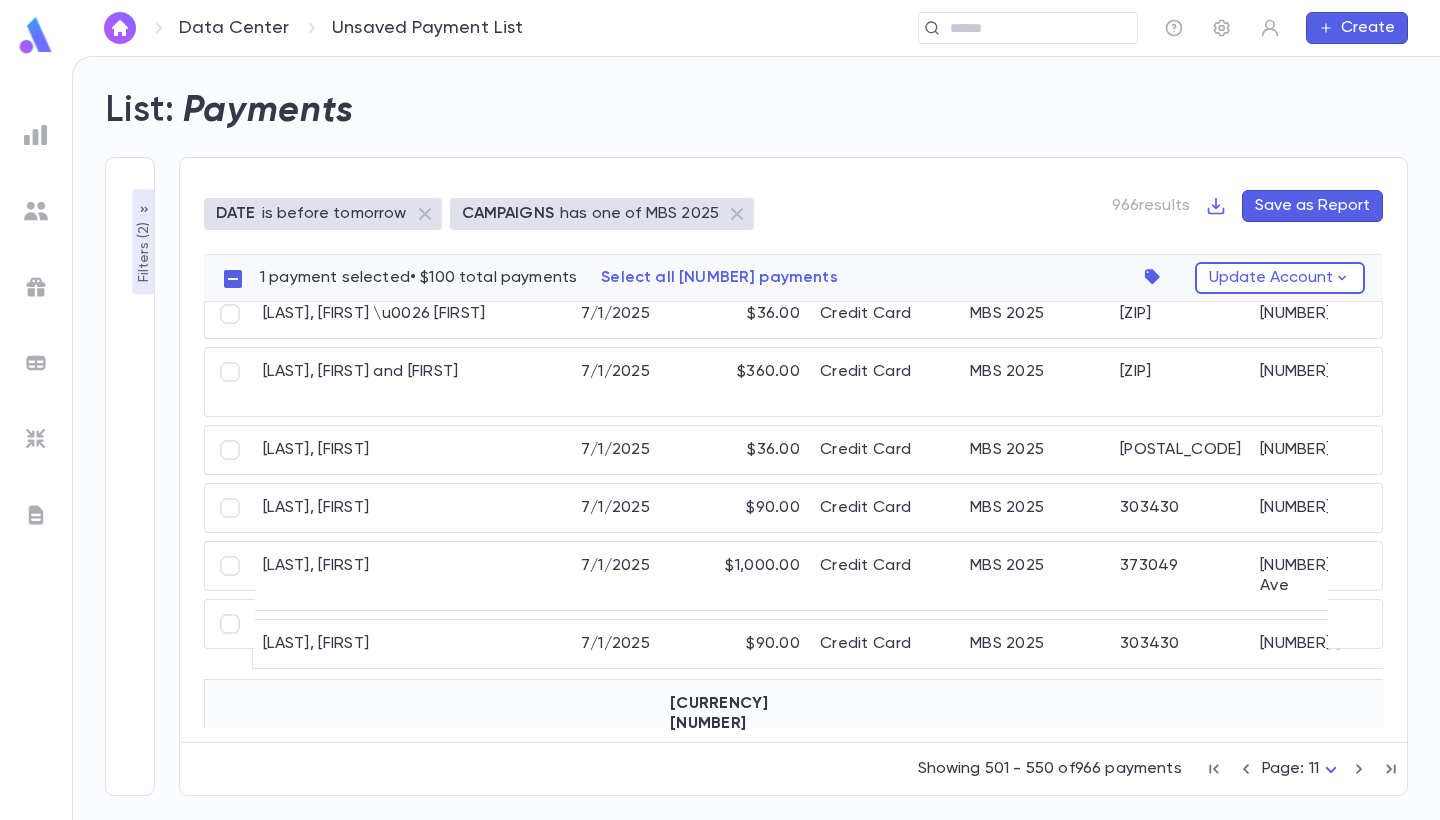 click 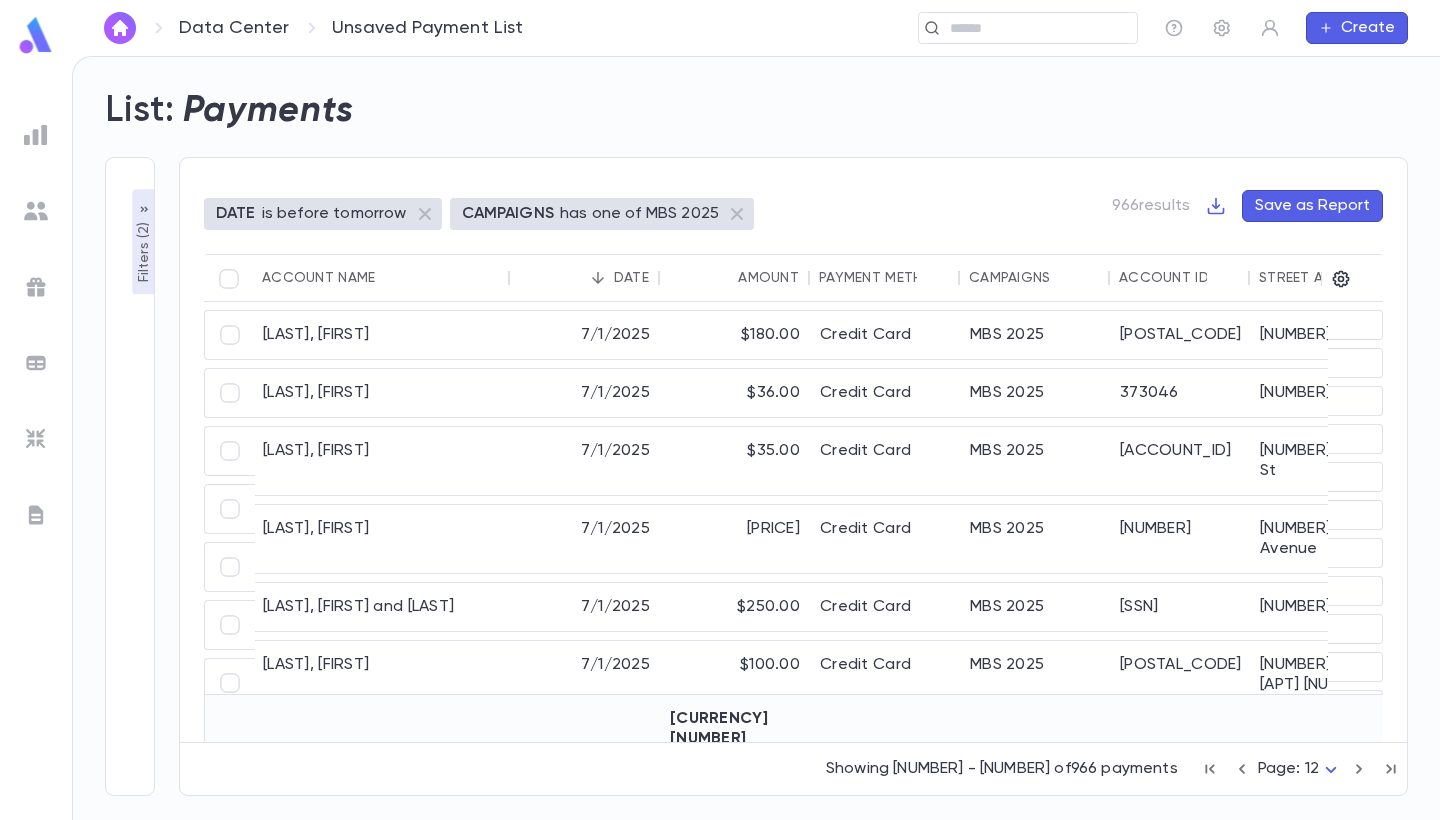 scroll, scrollTop: 0, scrollLeft: 2, axis: horizontal 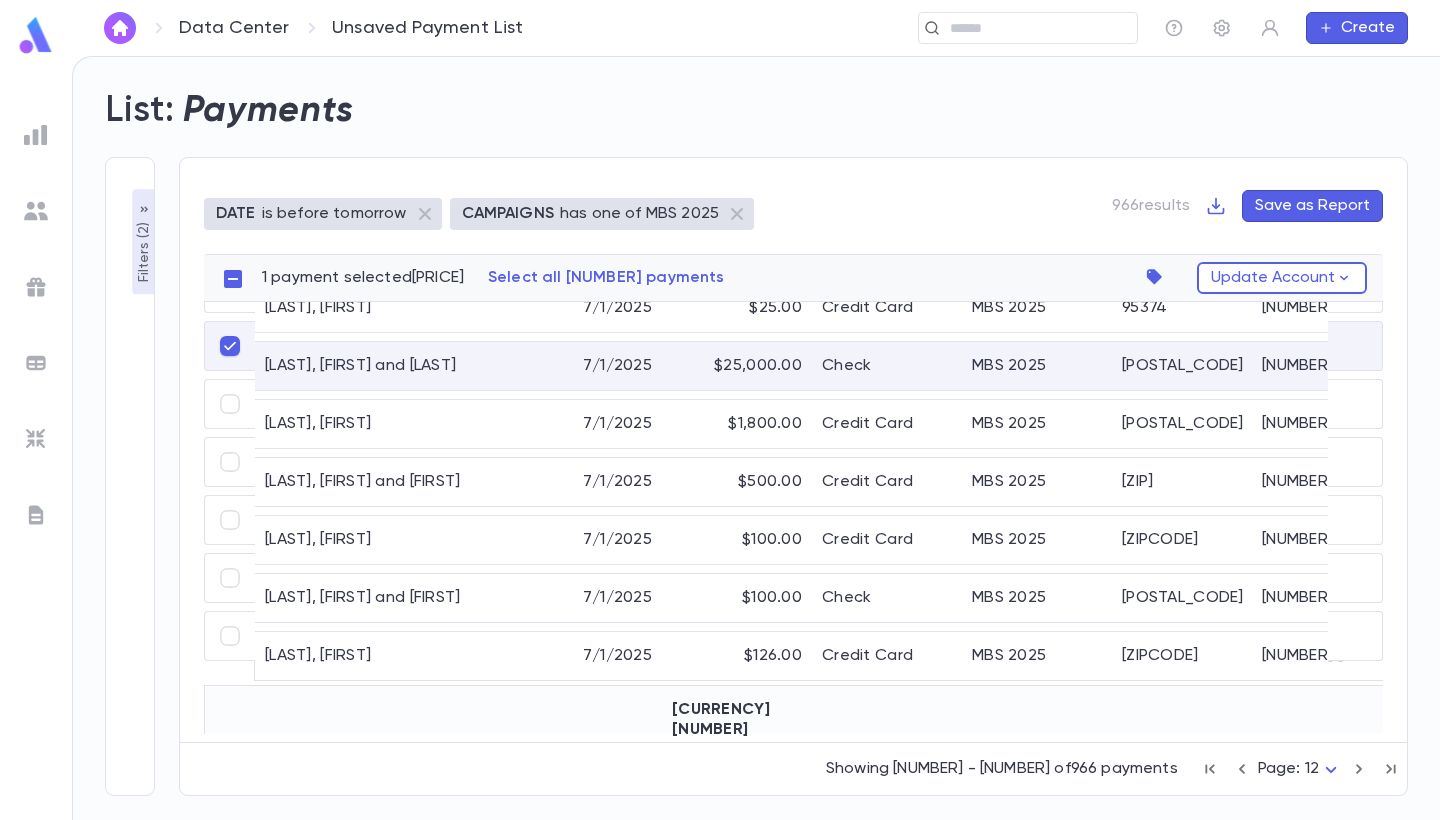 click 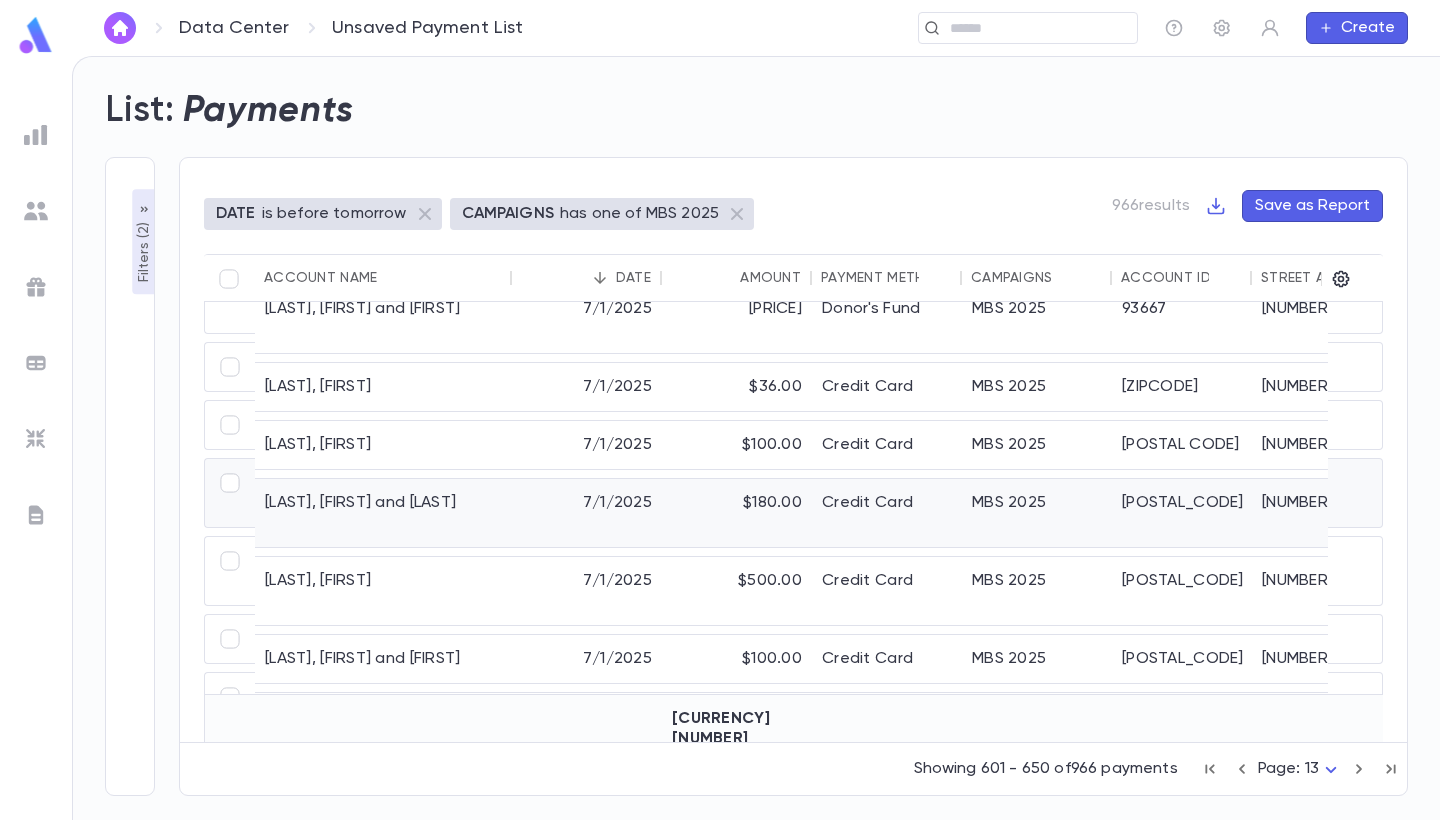 scroll, scrollTop: 292, scrollLeft: 2, axis: both 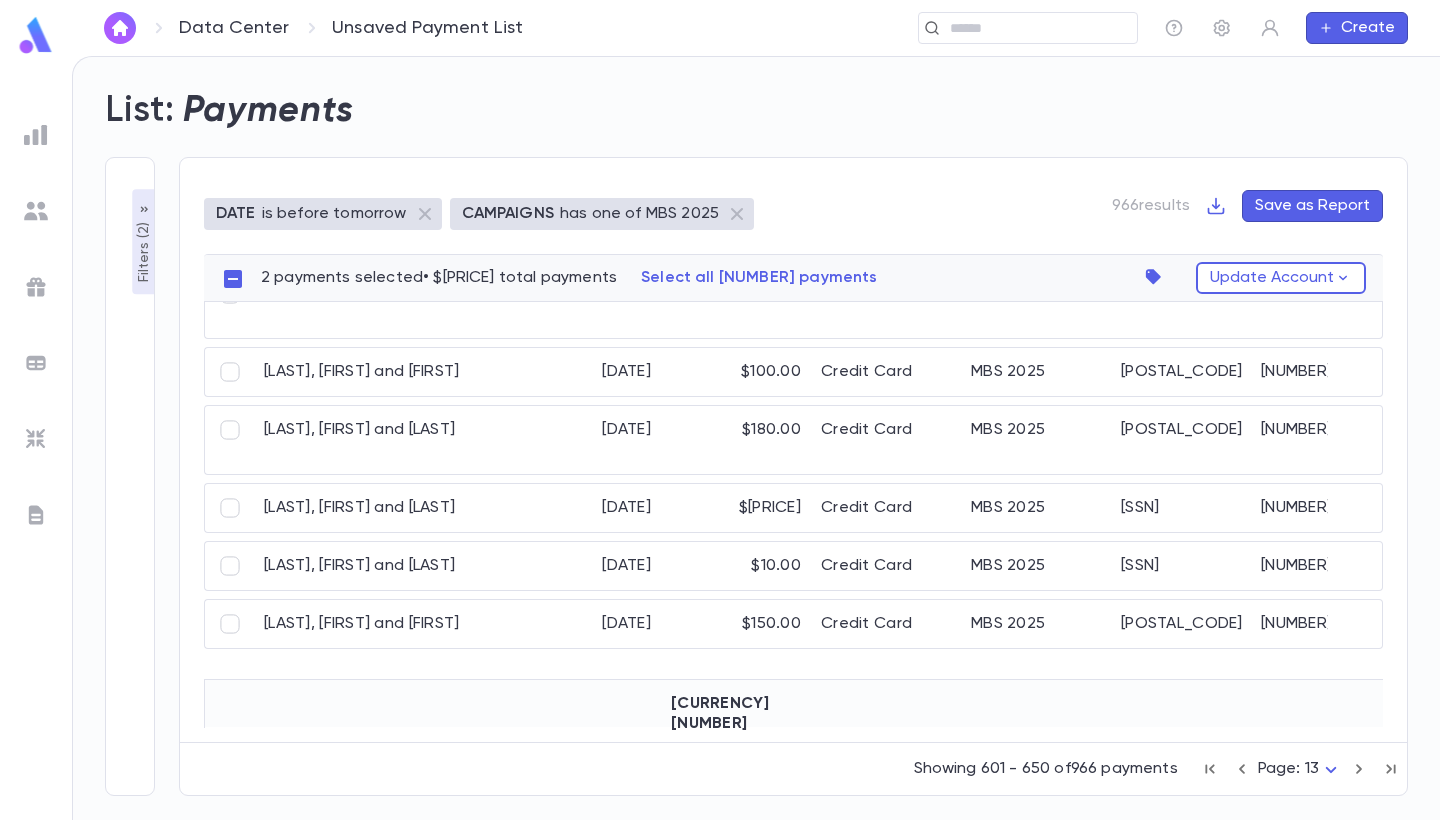 click 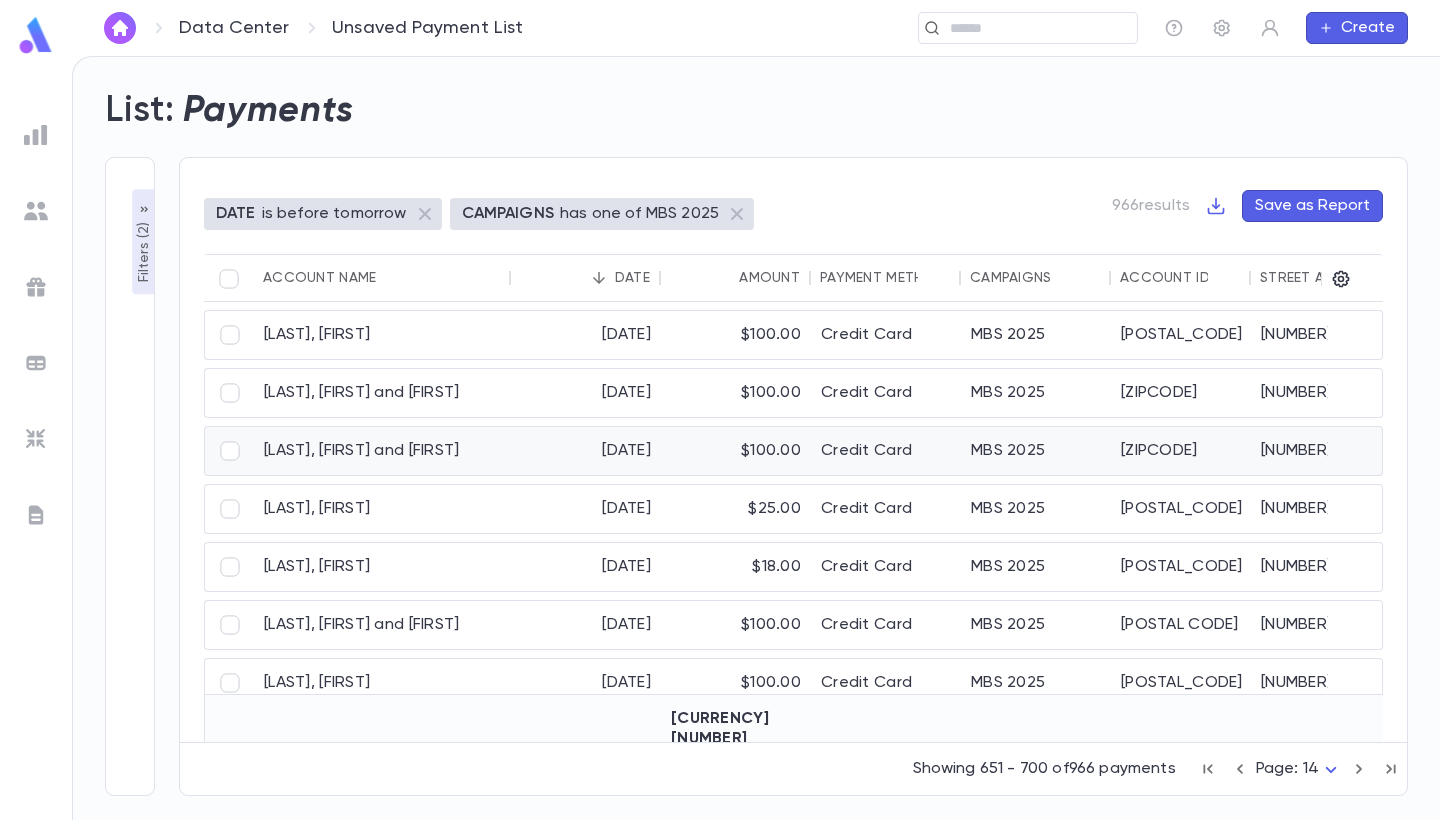 scroll, scrollTop: 0, scrollLeft: 1, axis: horizontal 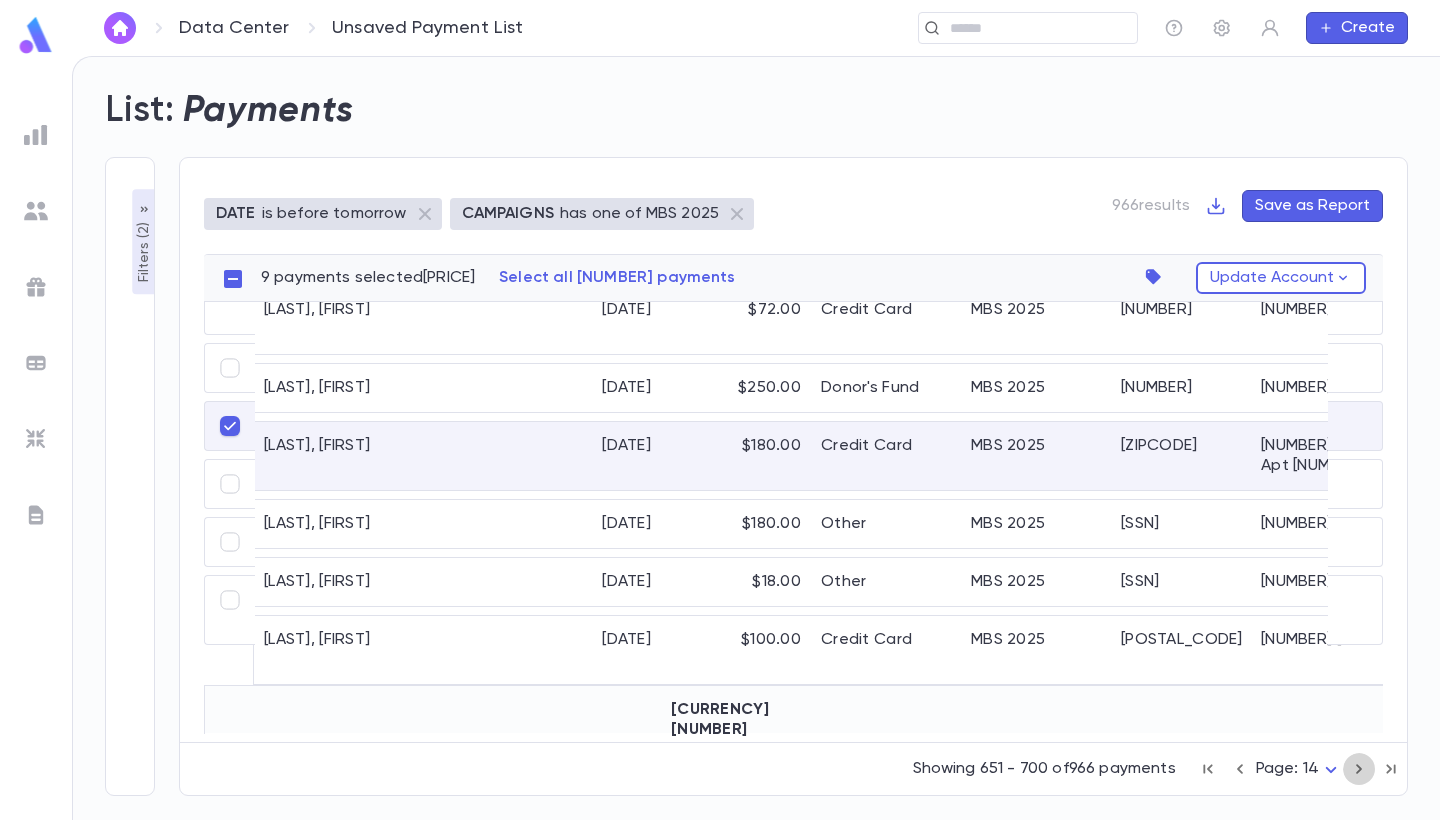 click 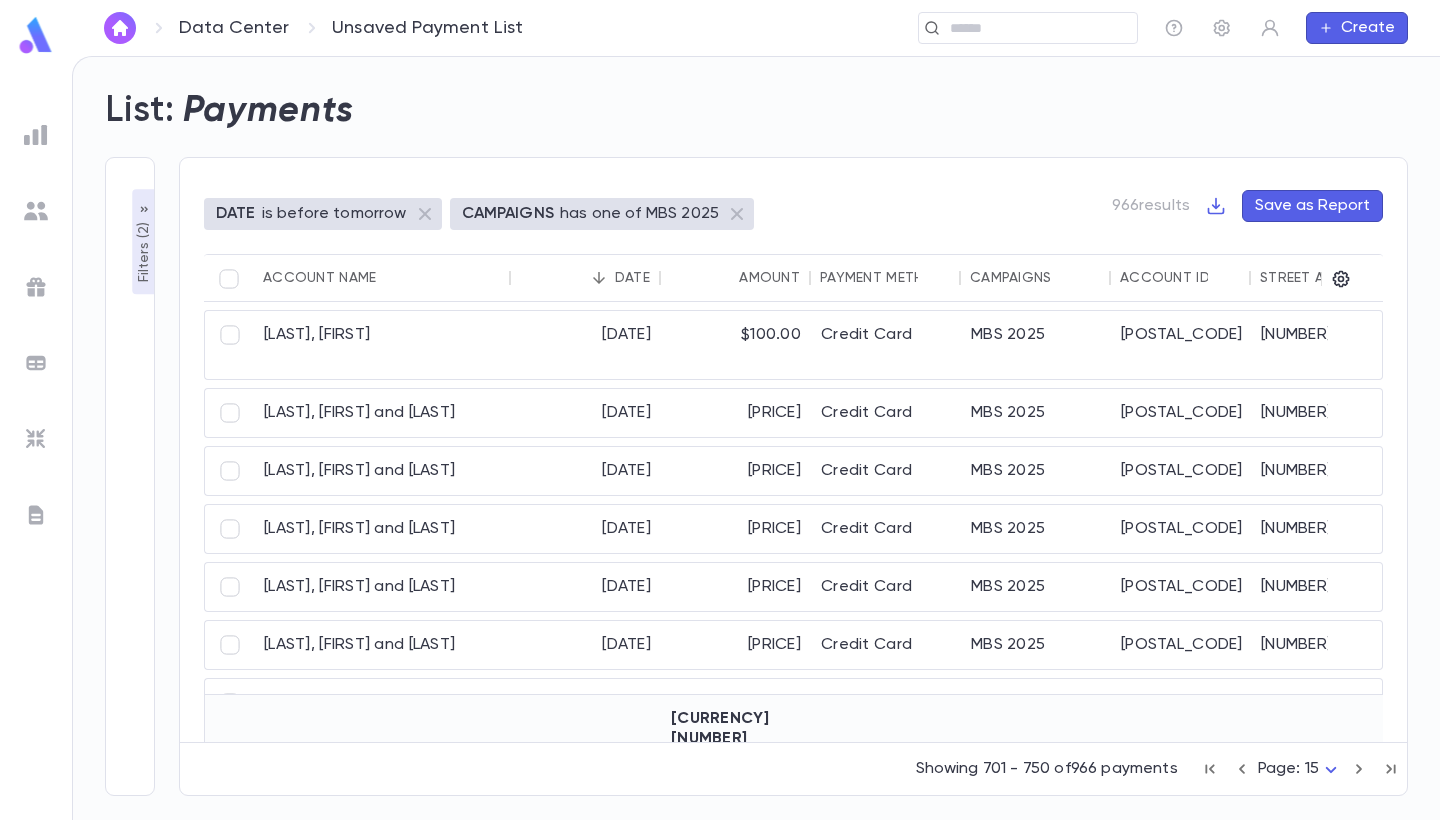 scroll, scrollTop: 0, scrollLeft: 1, axis: horizontal 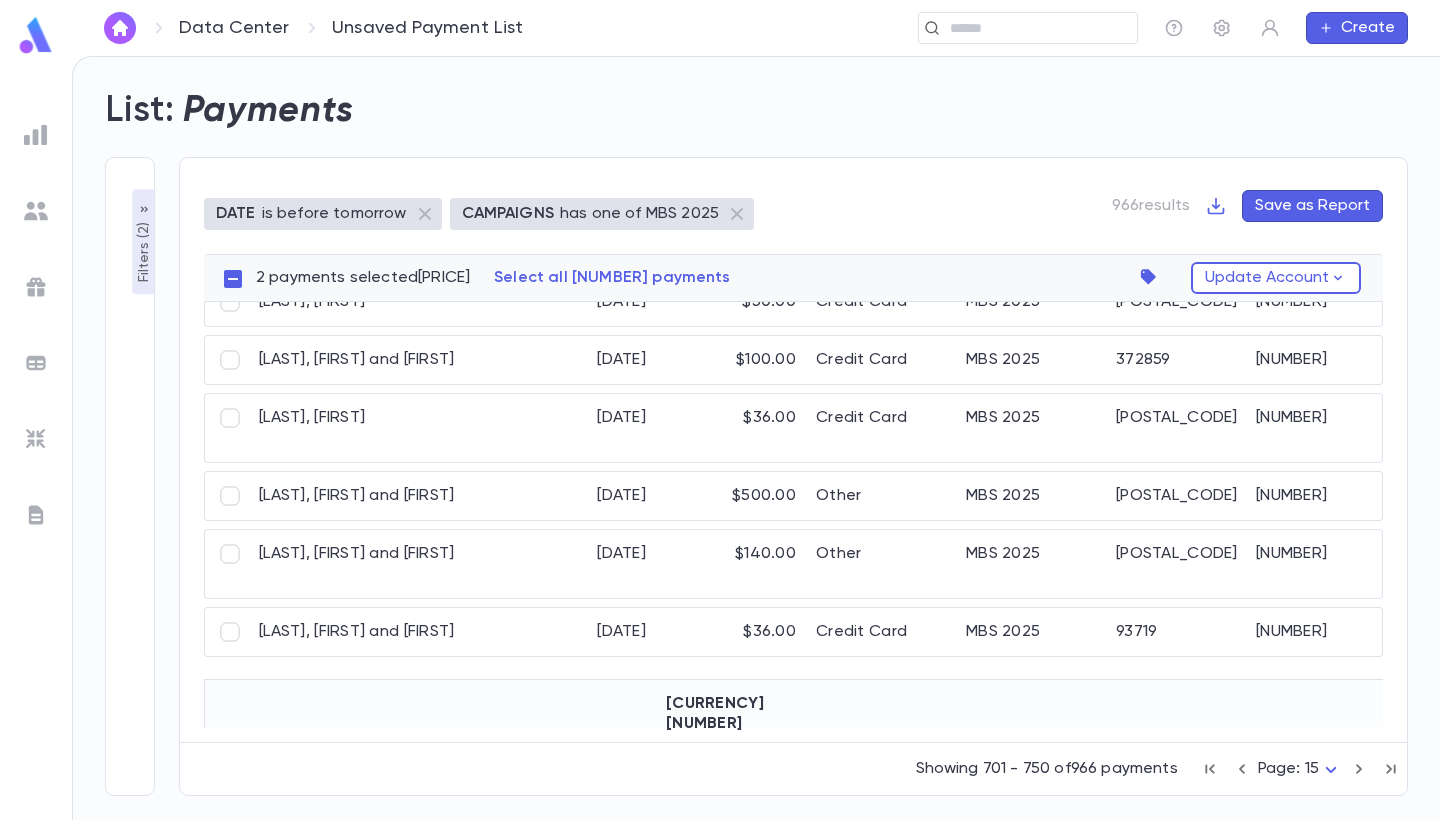 click 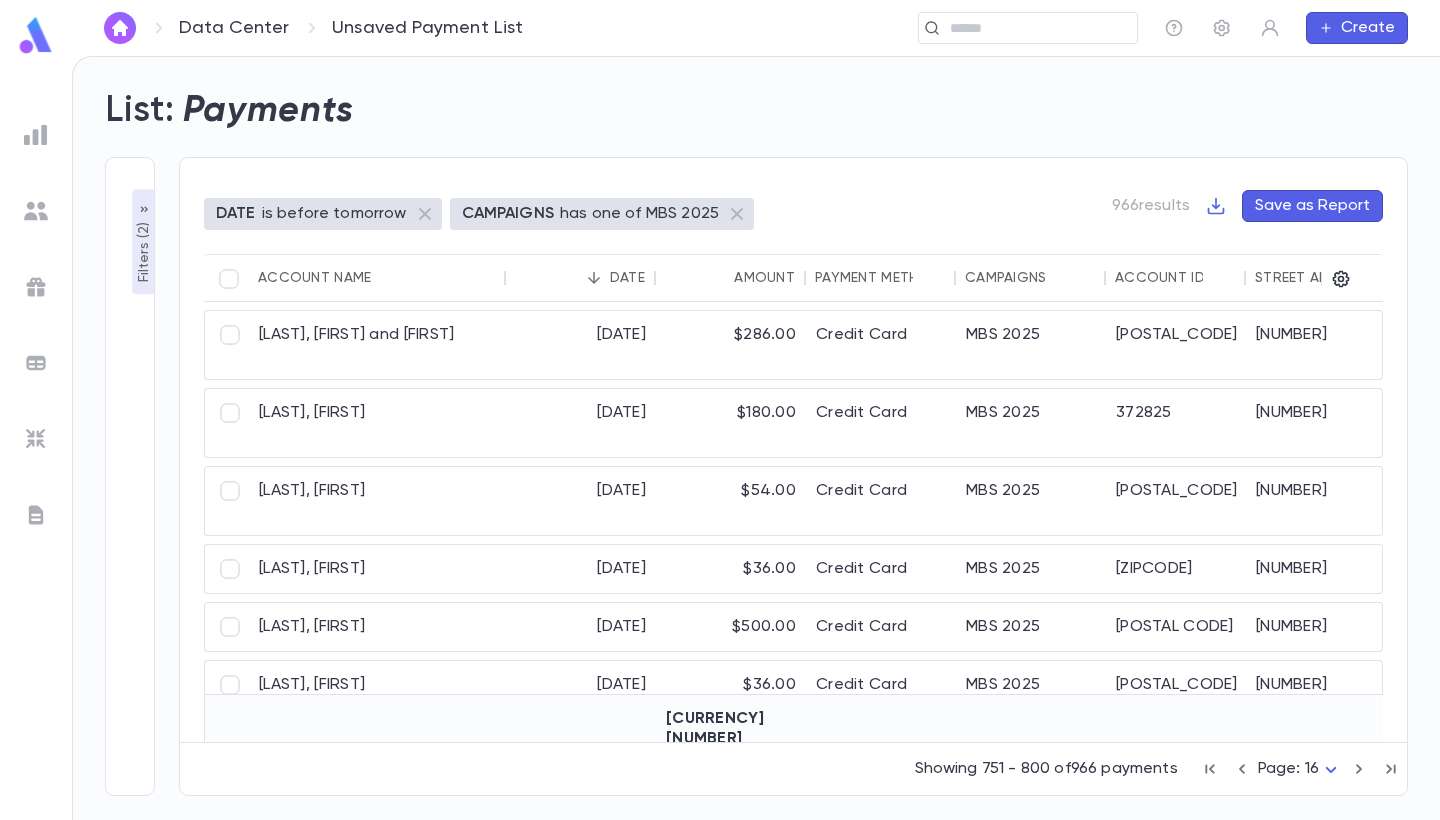 scroll, scrollTop: 0, scrollLeft: 6, axis: horizontal 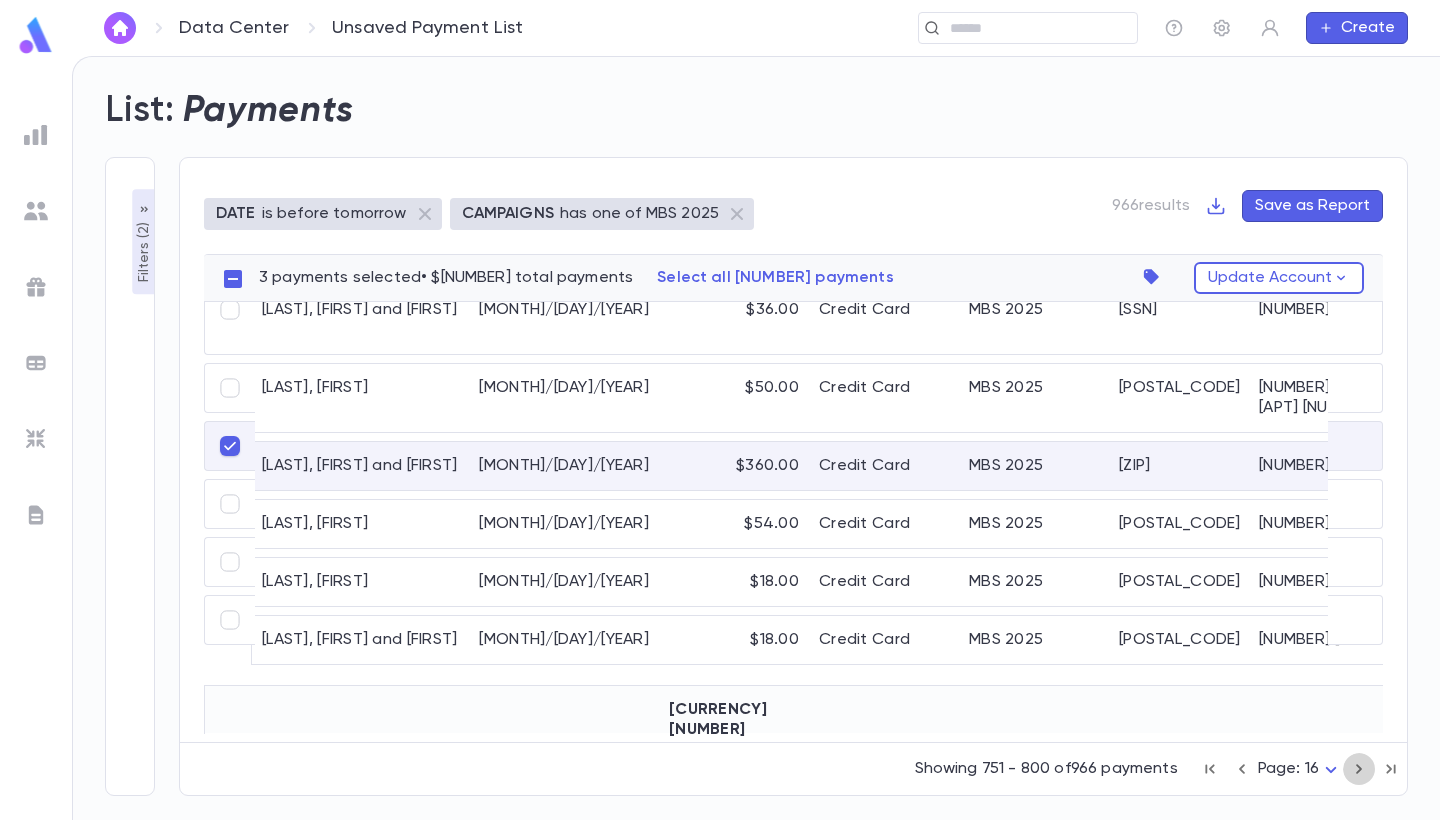click 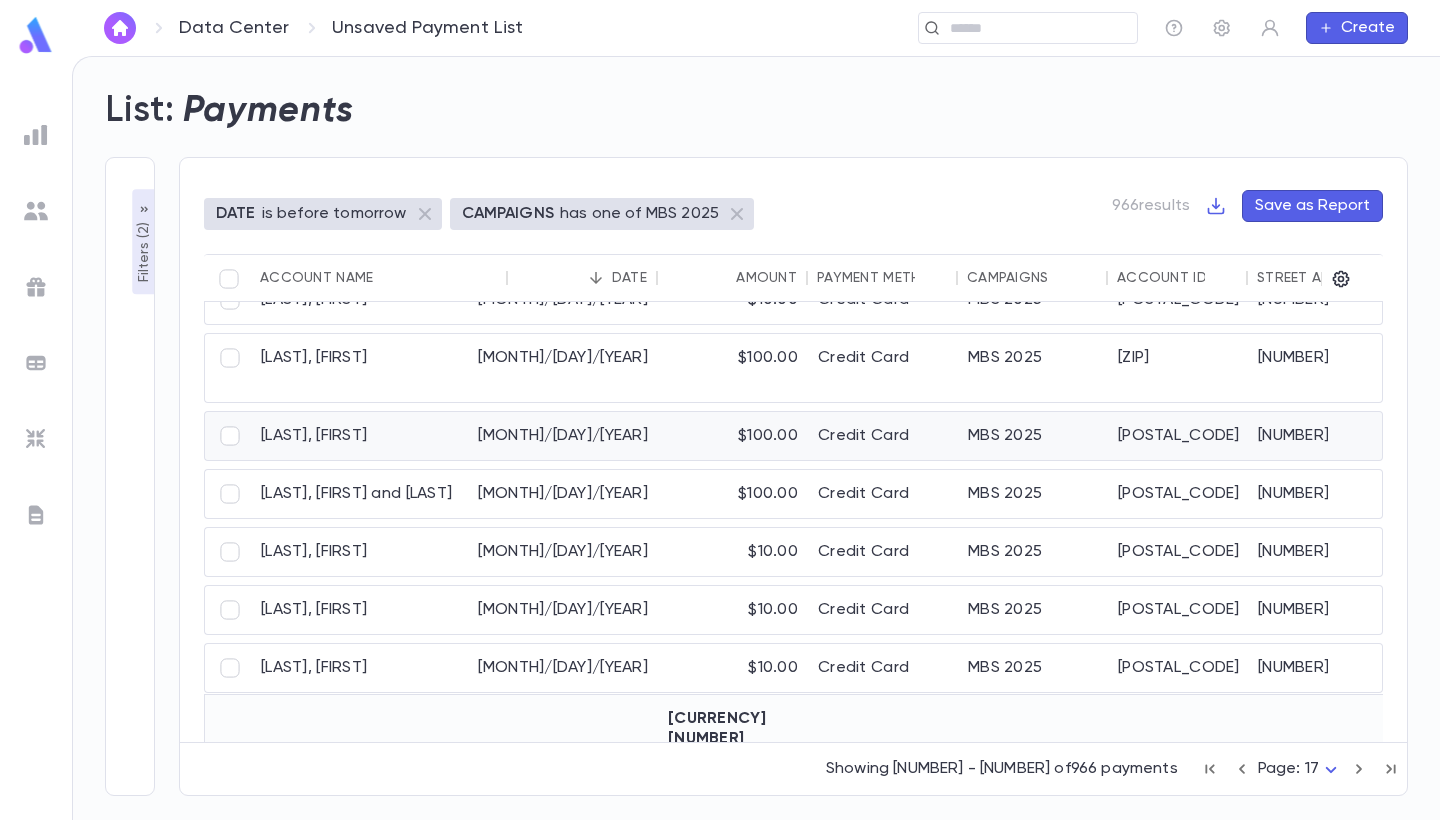 scroll, scrollTop: 397, scrollLeft: 4, axis: both 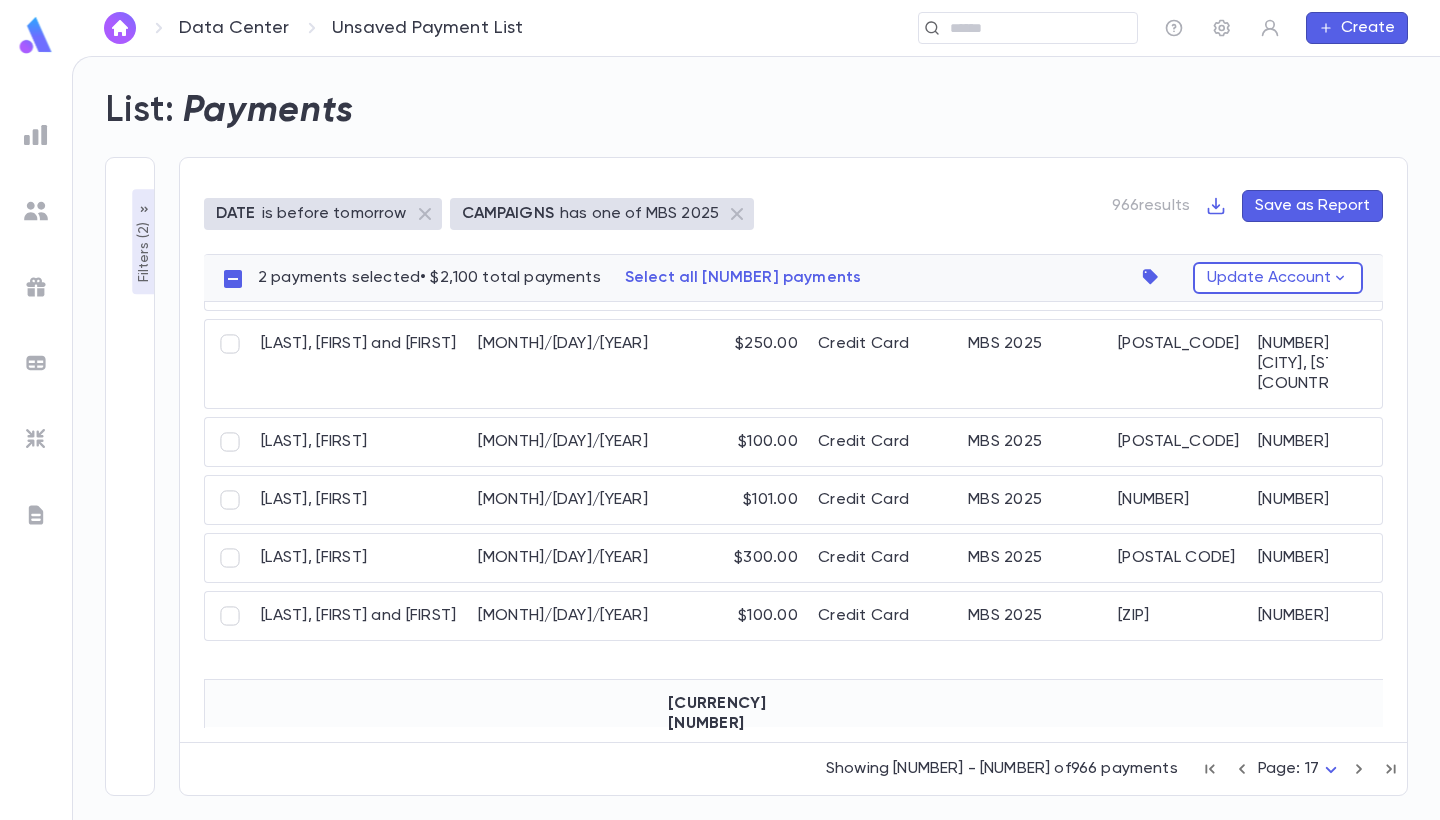 click 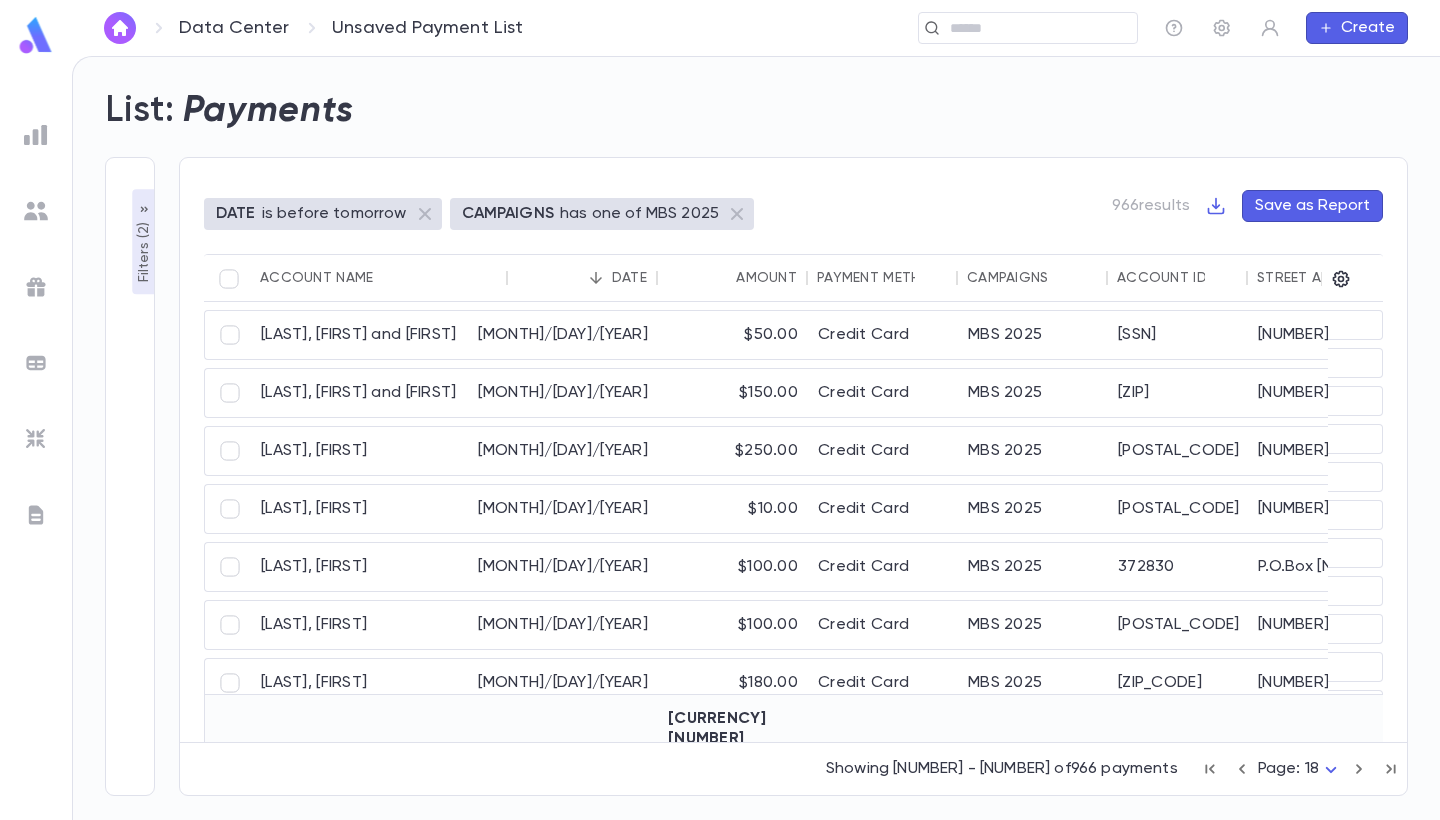 scroll, scrollTop: 0, scrollLeft: 4, axis: horizontal 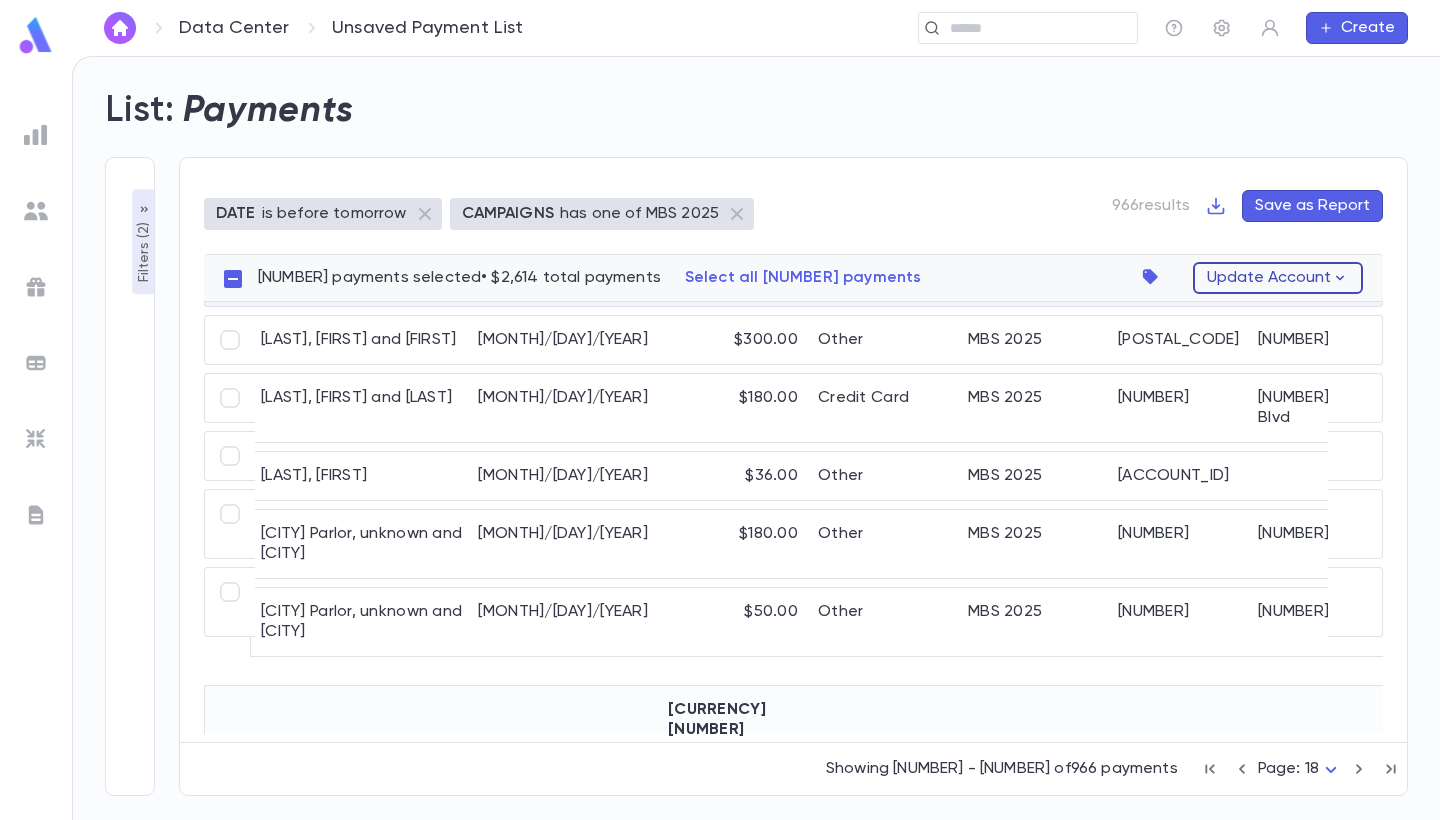 click 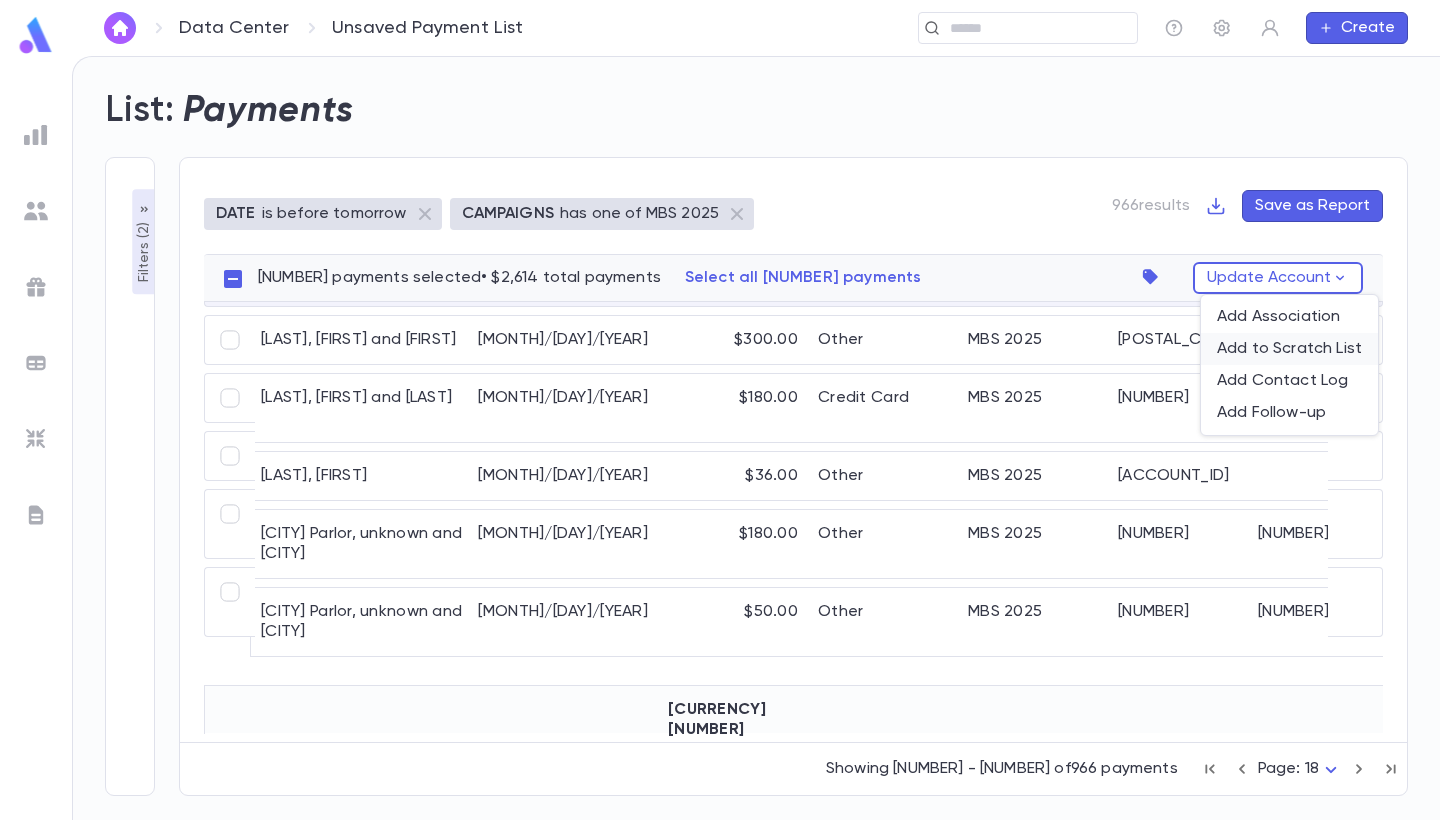 click on "Add to Scratch List" at bounding box center [1289, 349] 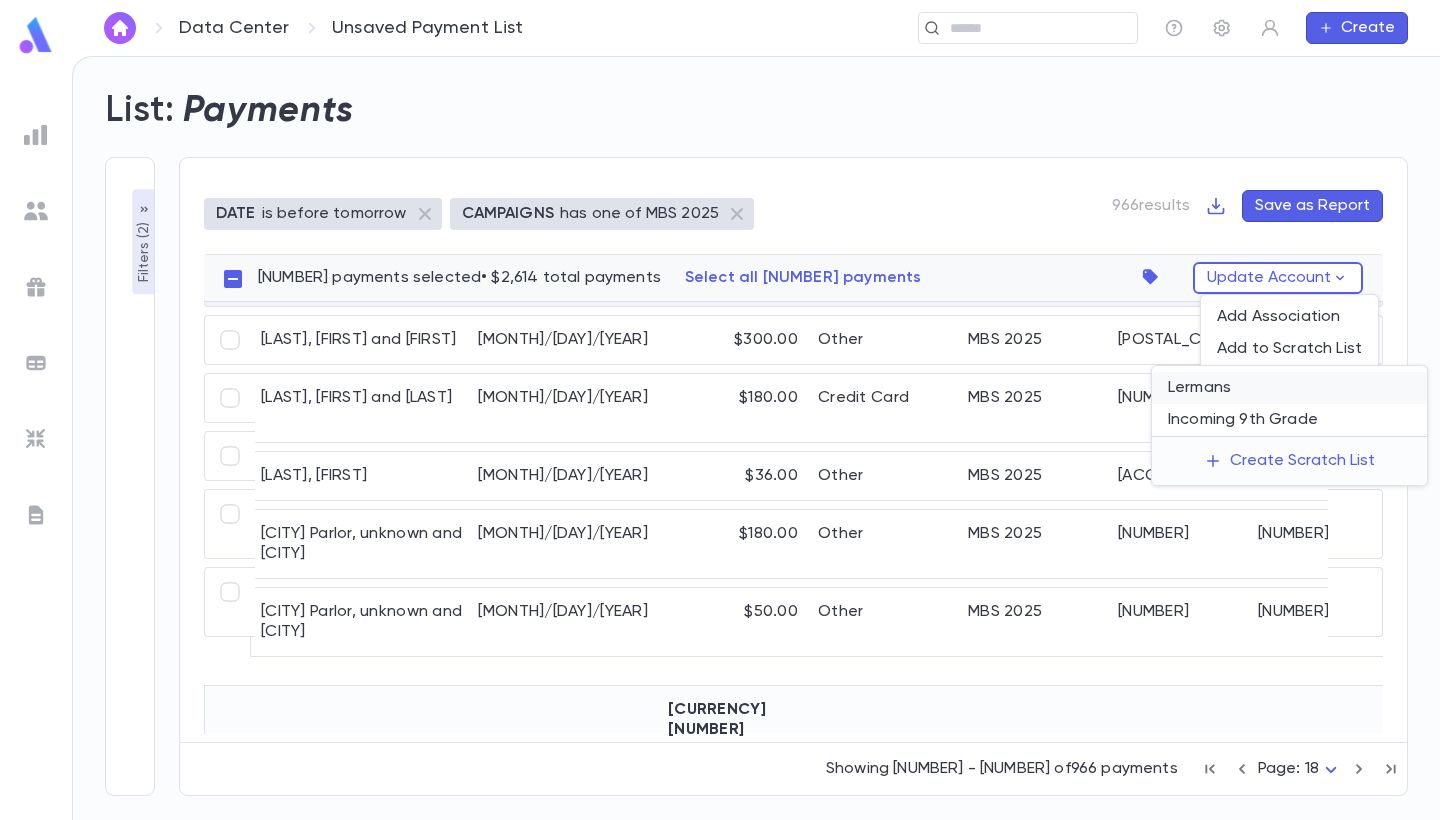 click on "Lermans" at bounding box center [1289, 388] 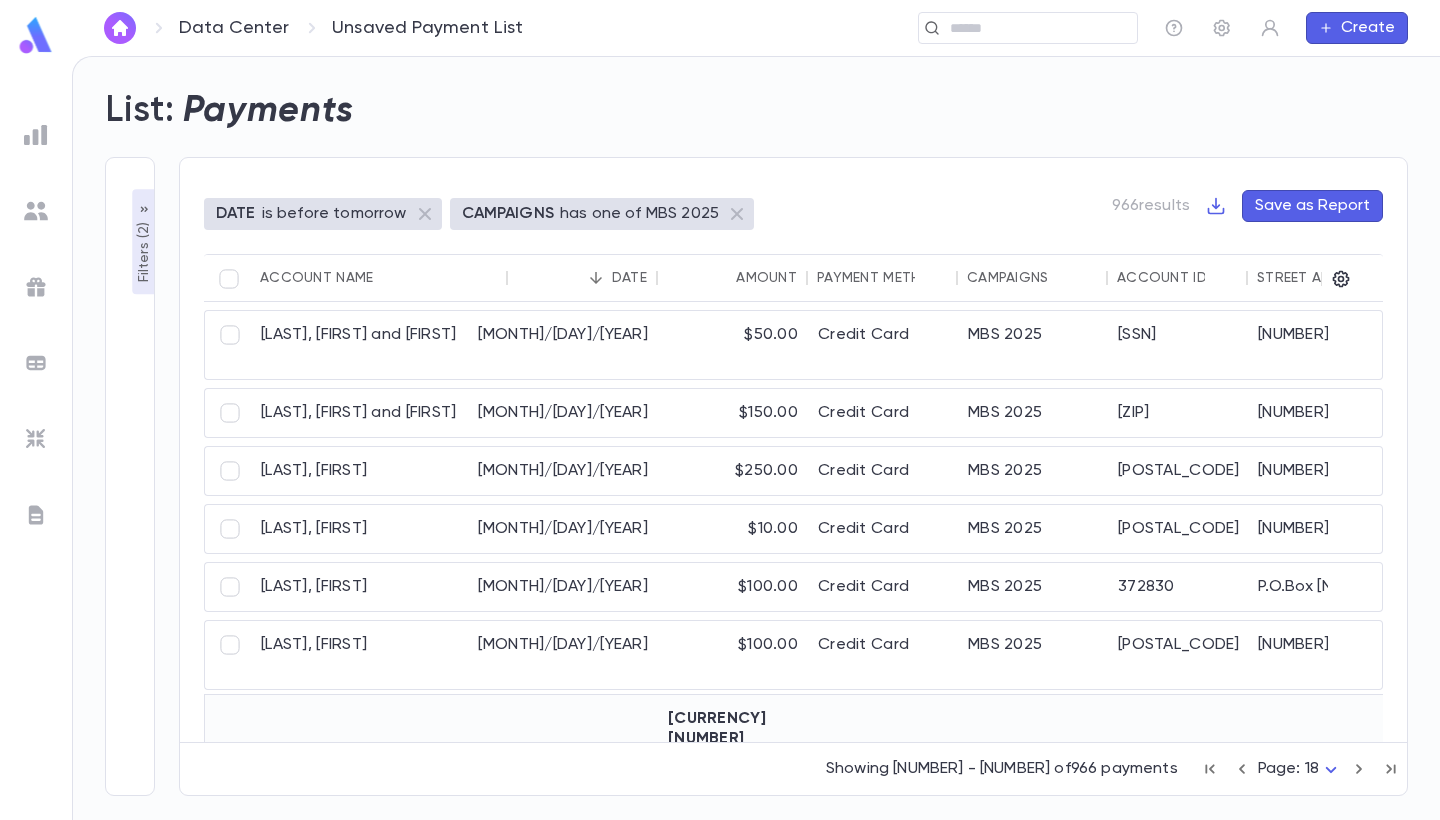 scroll, scrollTop: 0, scrollLeft: 4, axis: horizontal 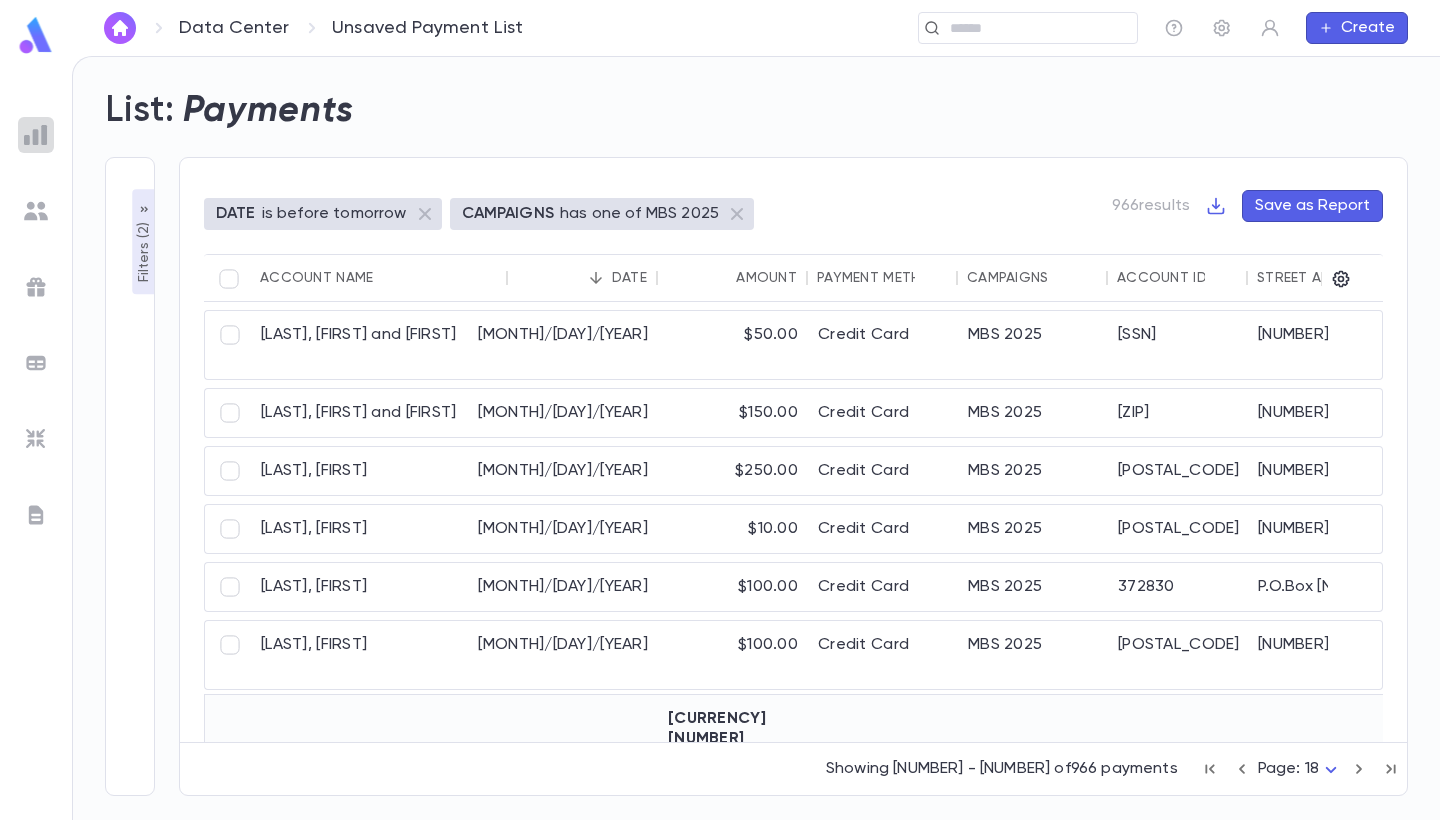 click at bounding box center [36, 135] 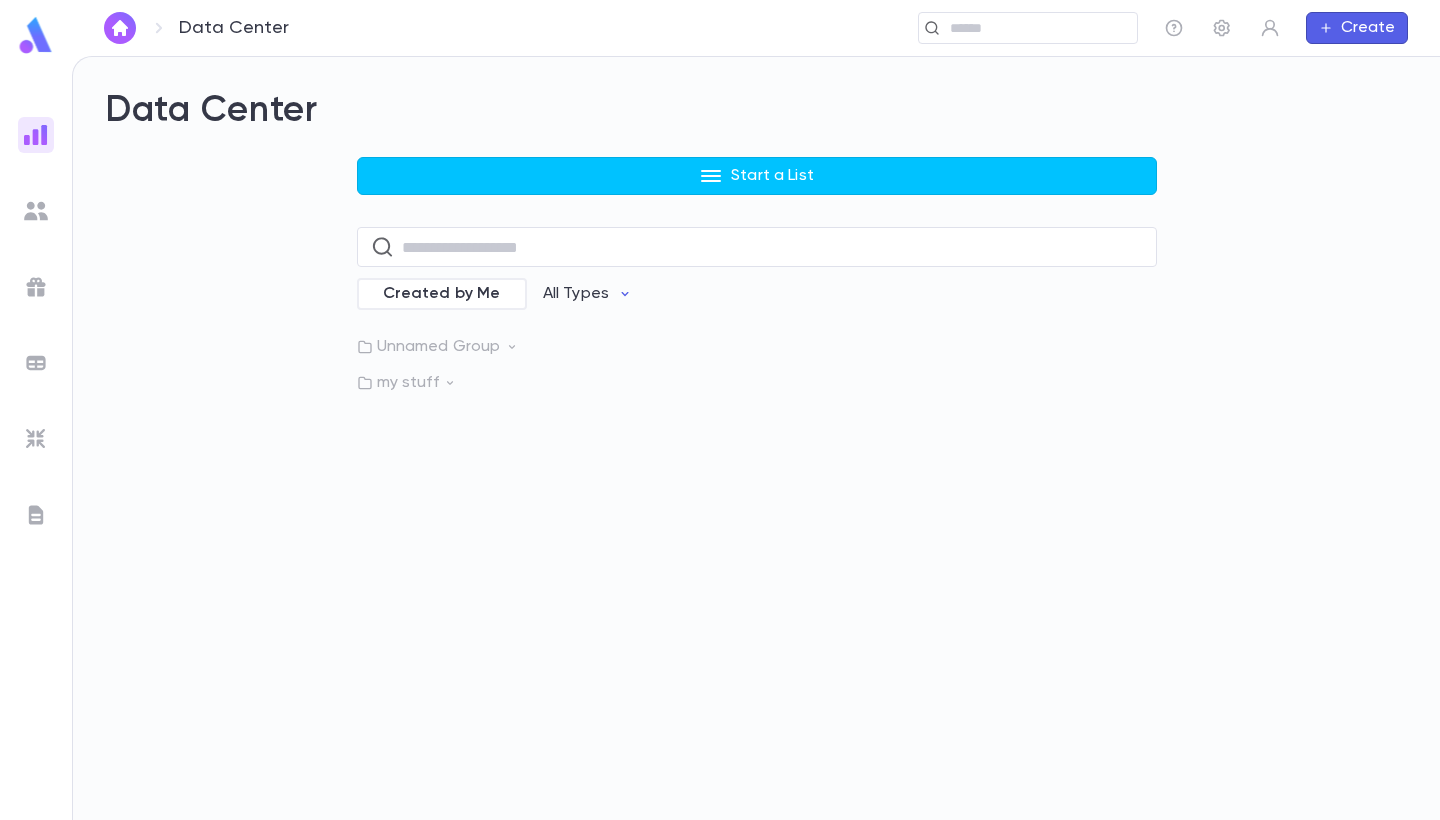 click 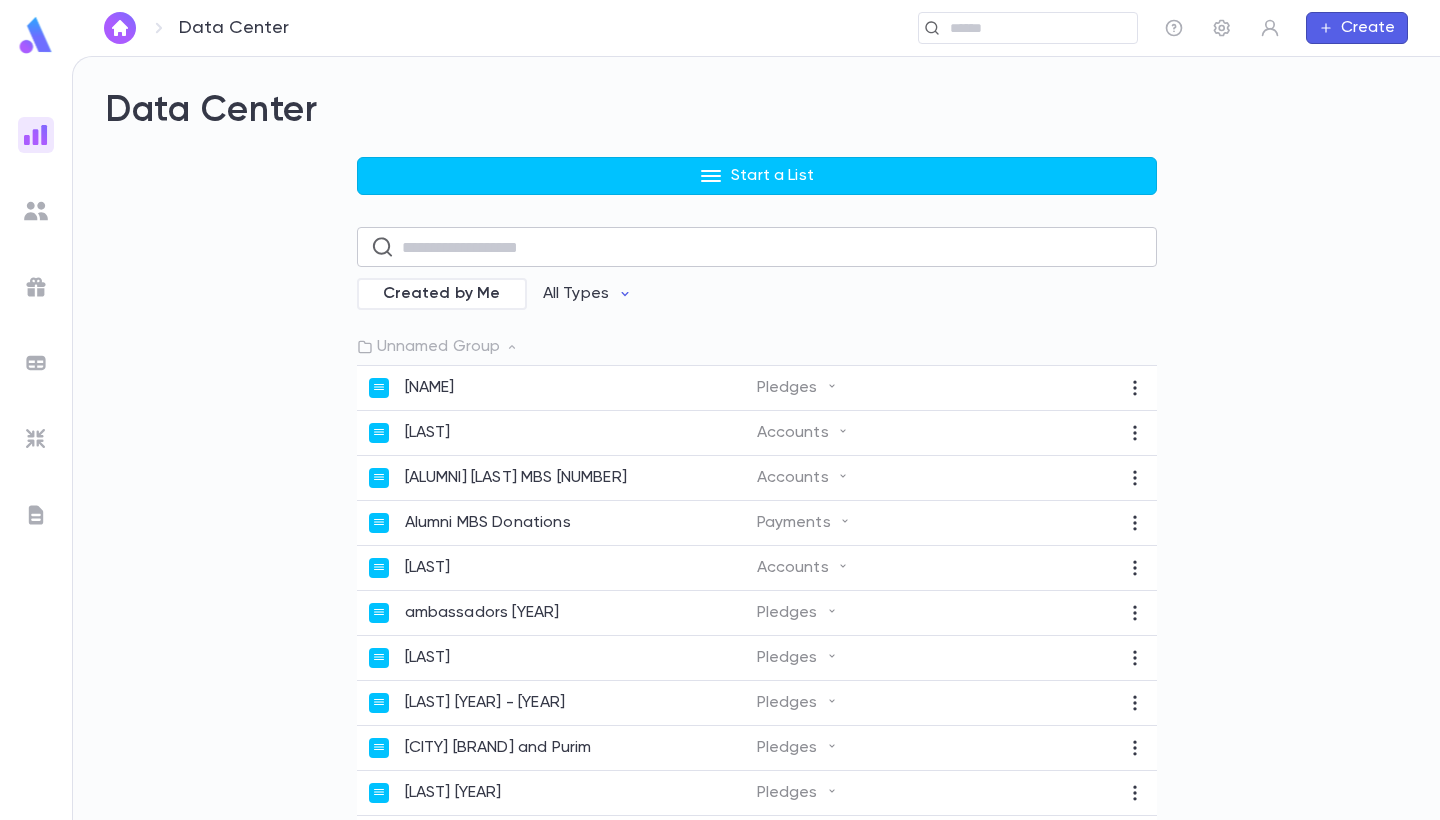 scroll, scrollTop: 0, scrollLeft: 0, axis: both 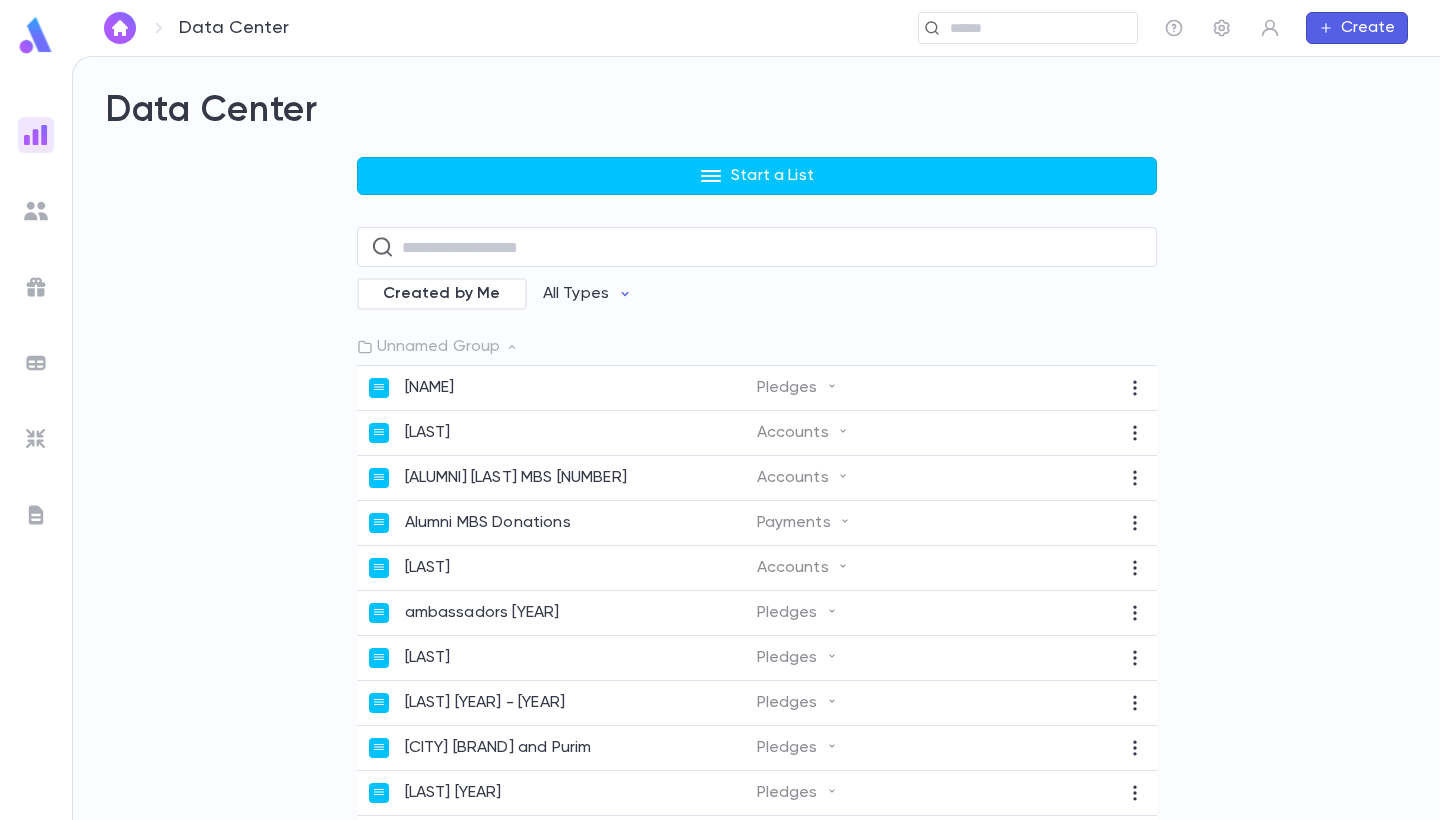 click on "Unnamed Group" at bounding box center (757, 347) 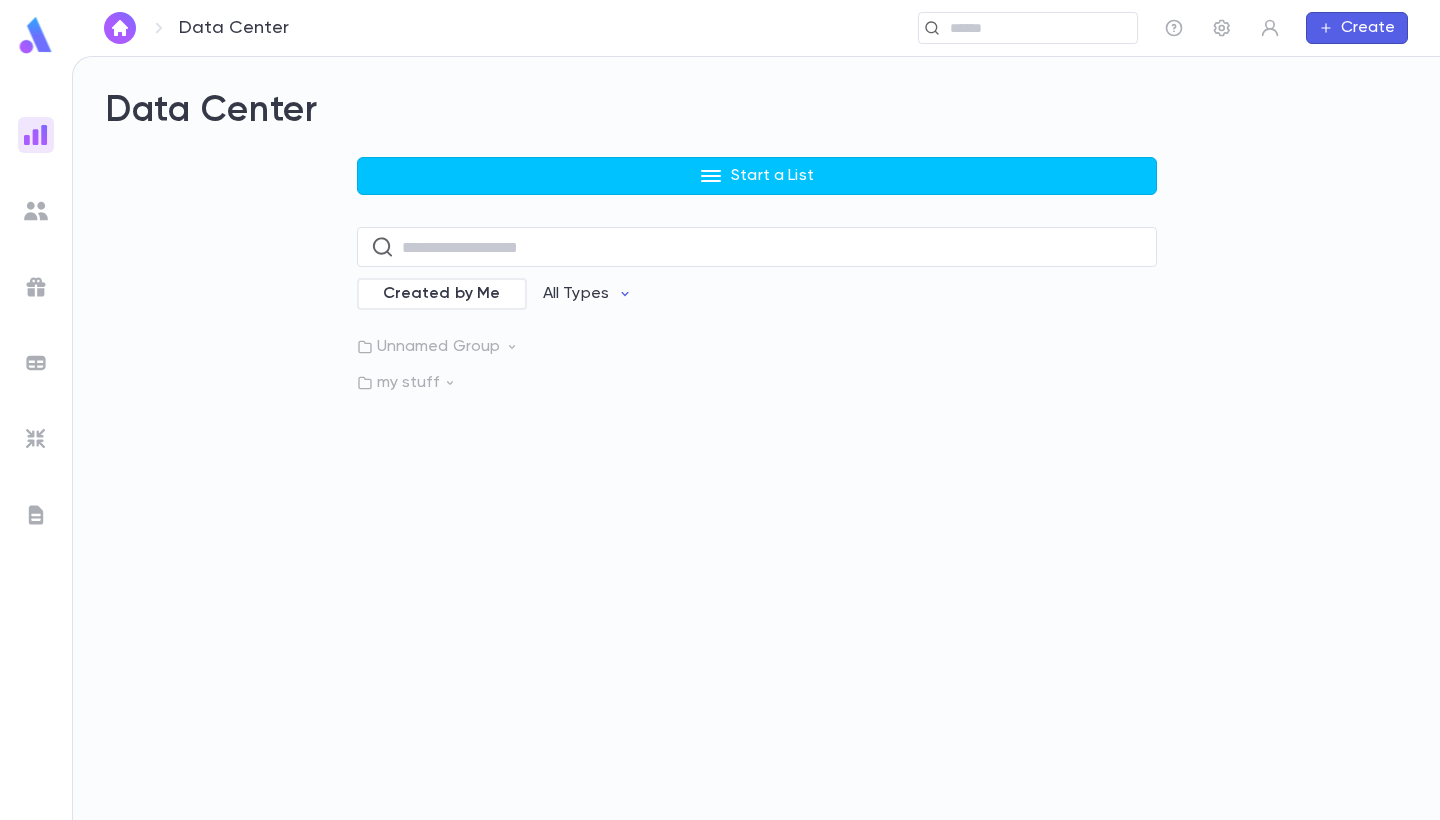 click 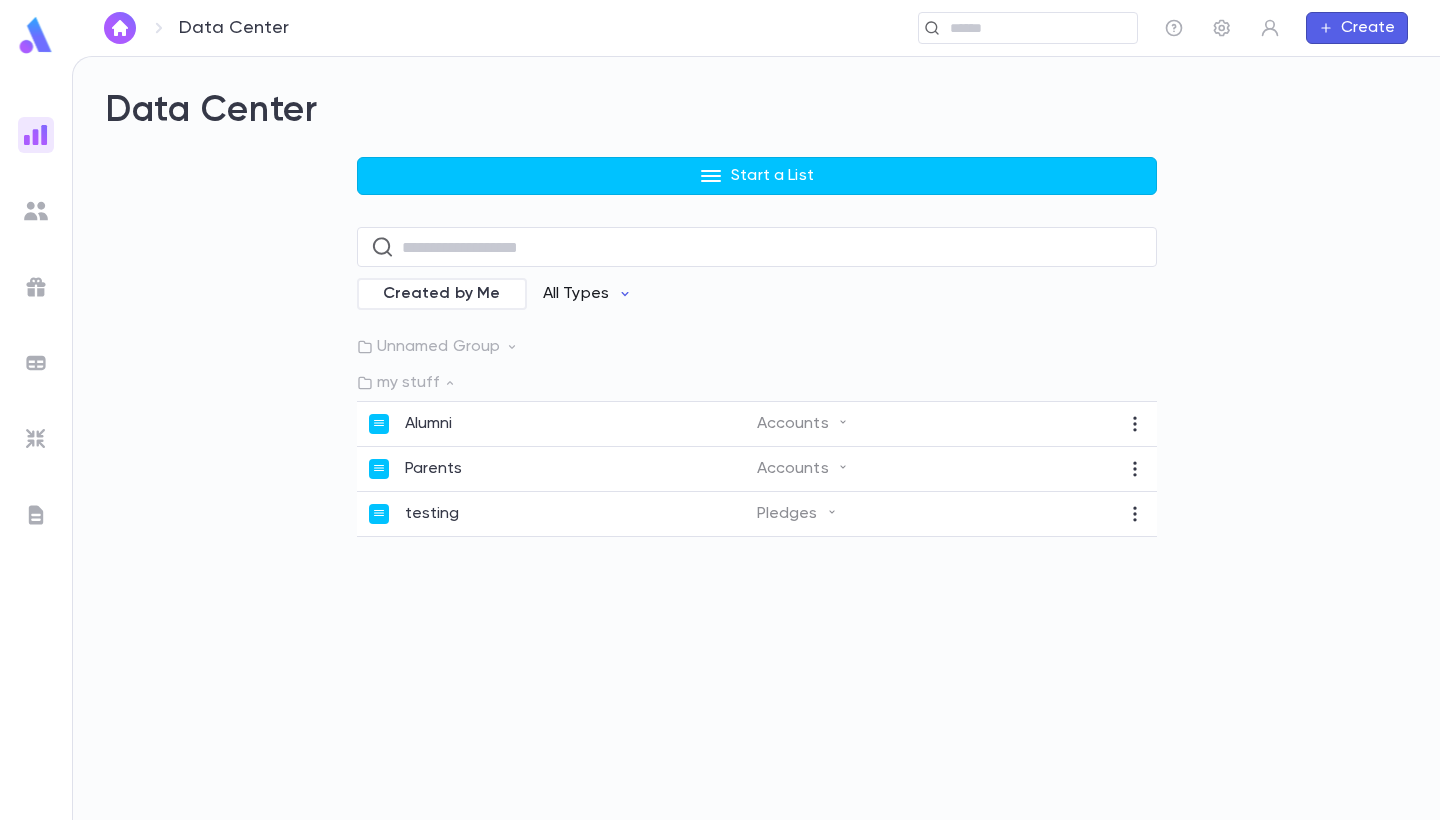 click 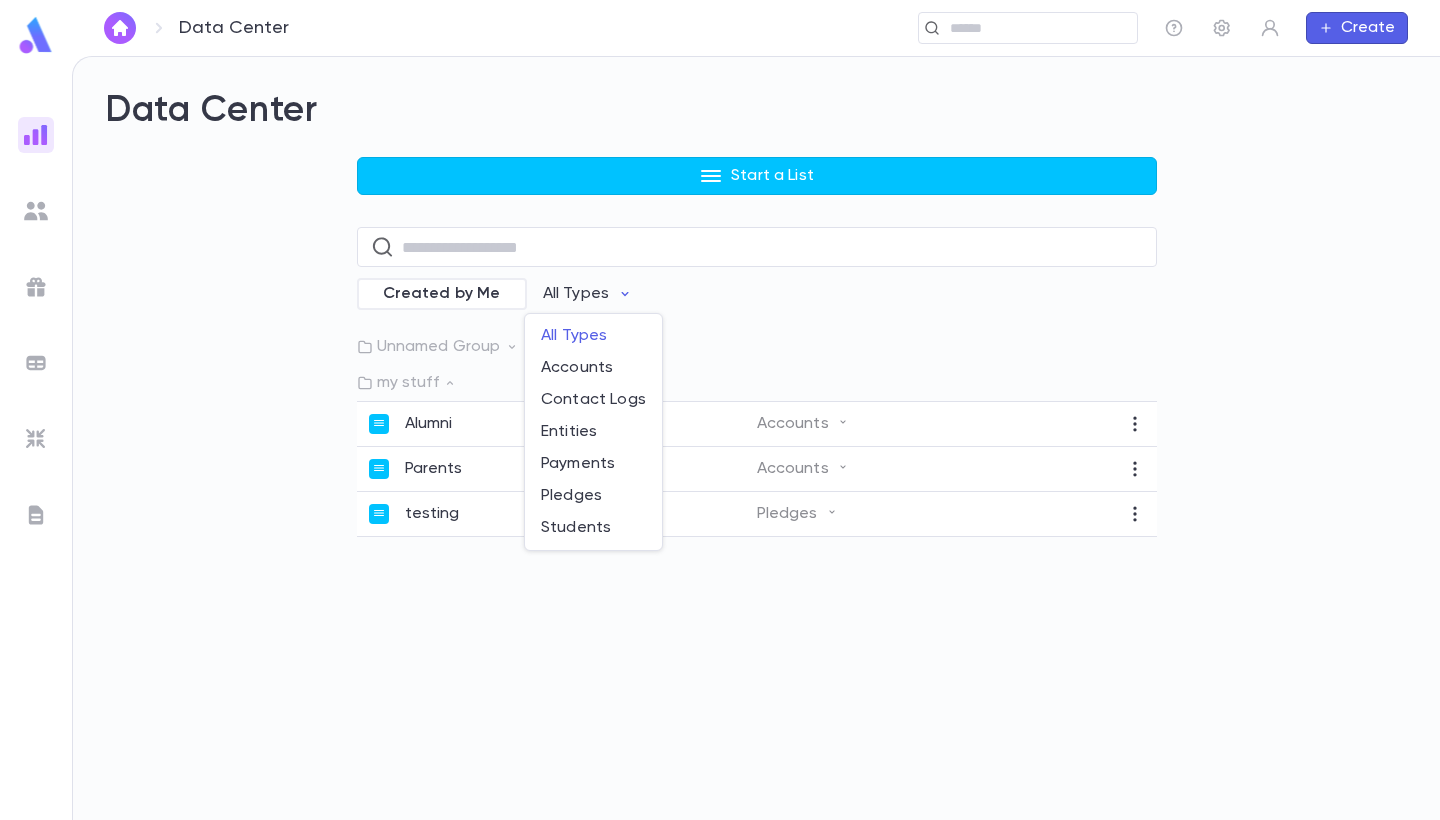 click at bounding box center [720, 410] 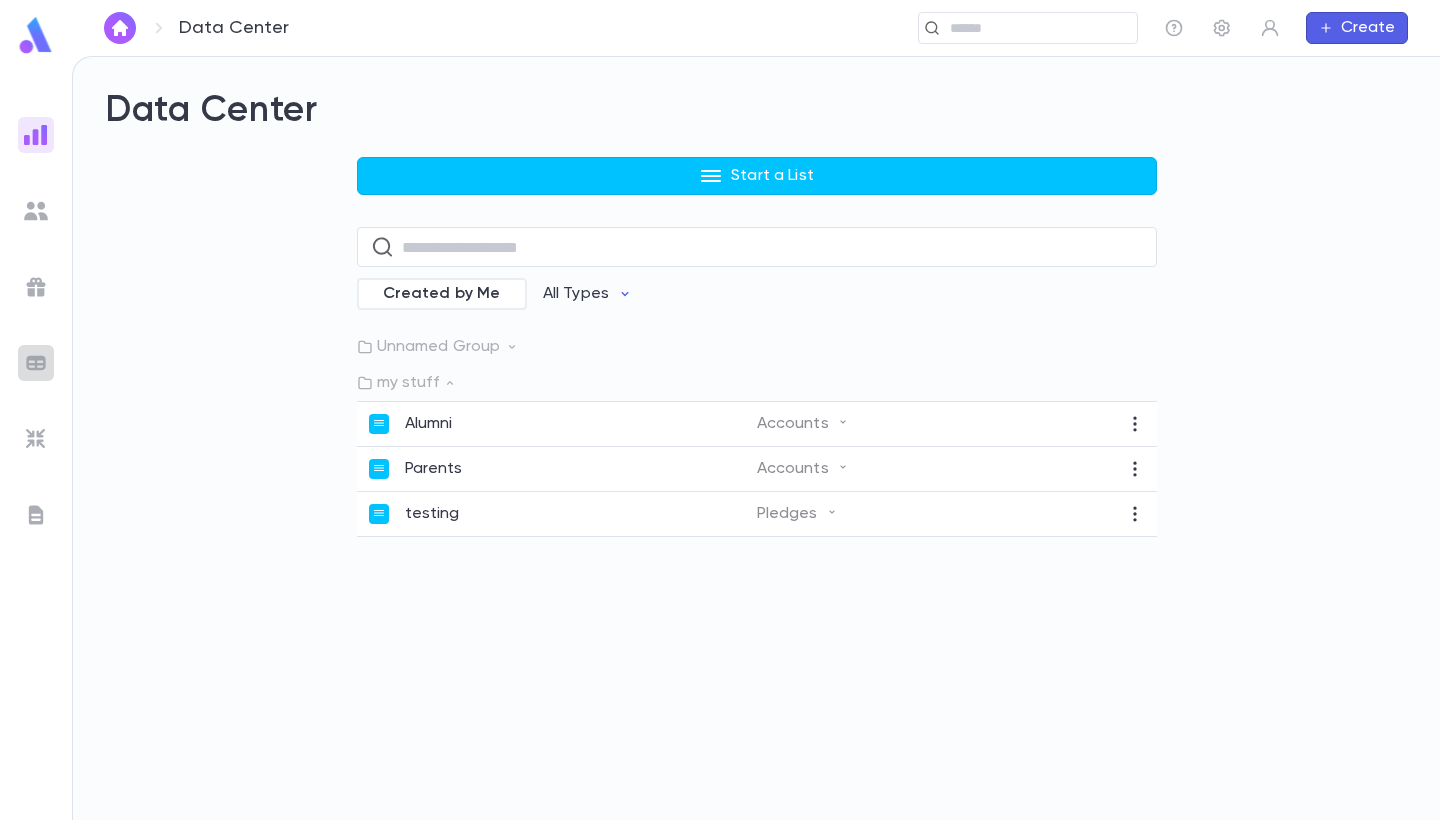 click at bounding box center [36, 363] 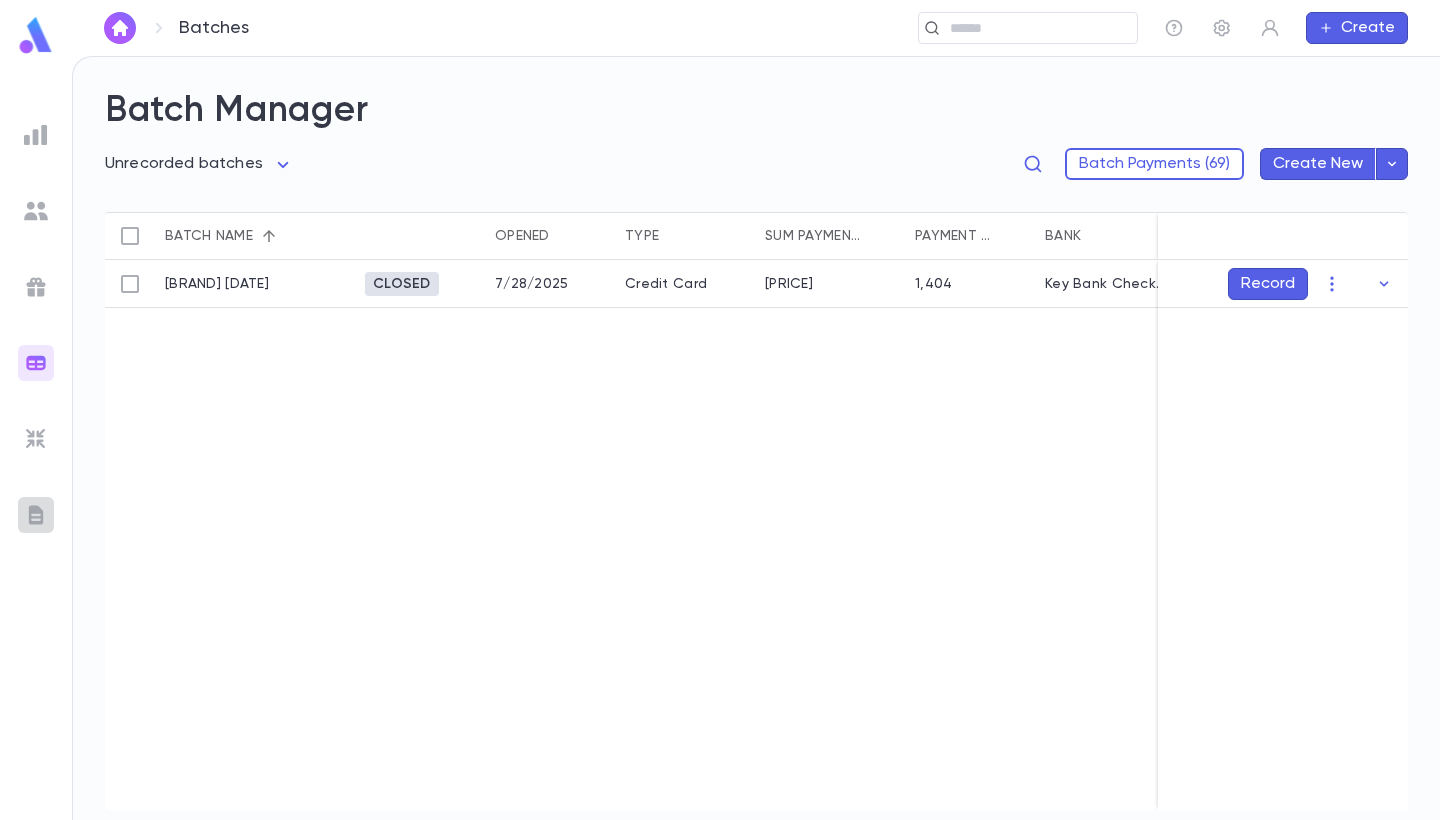 click at bounding box center [36, 515] 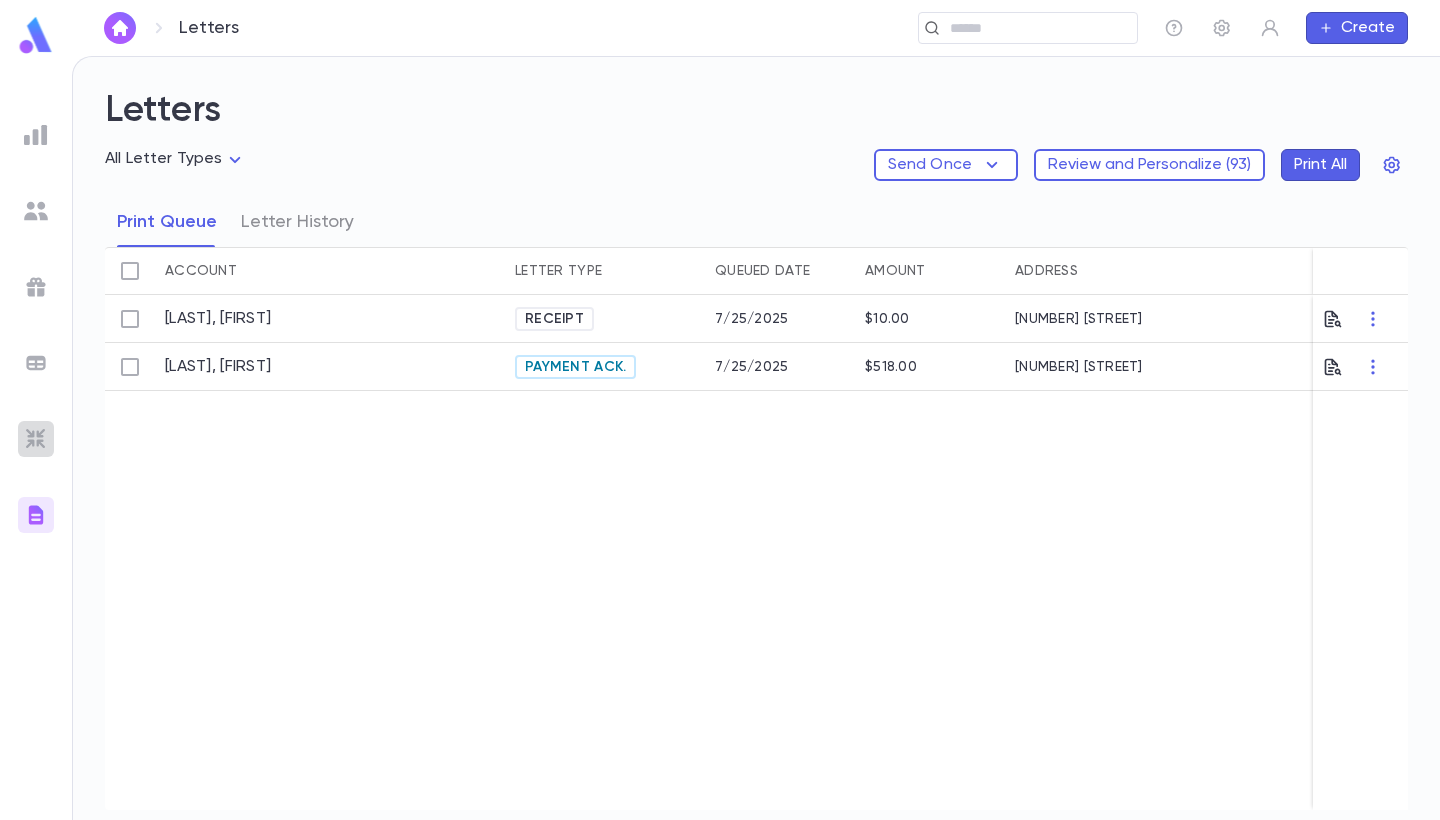 click at bounding box center (36, 439) 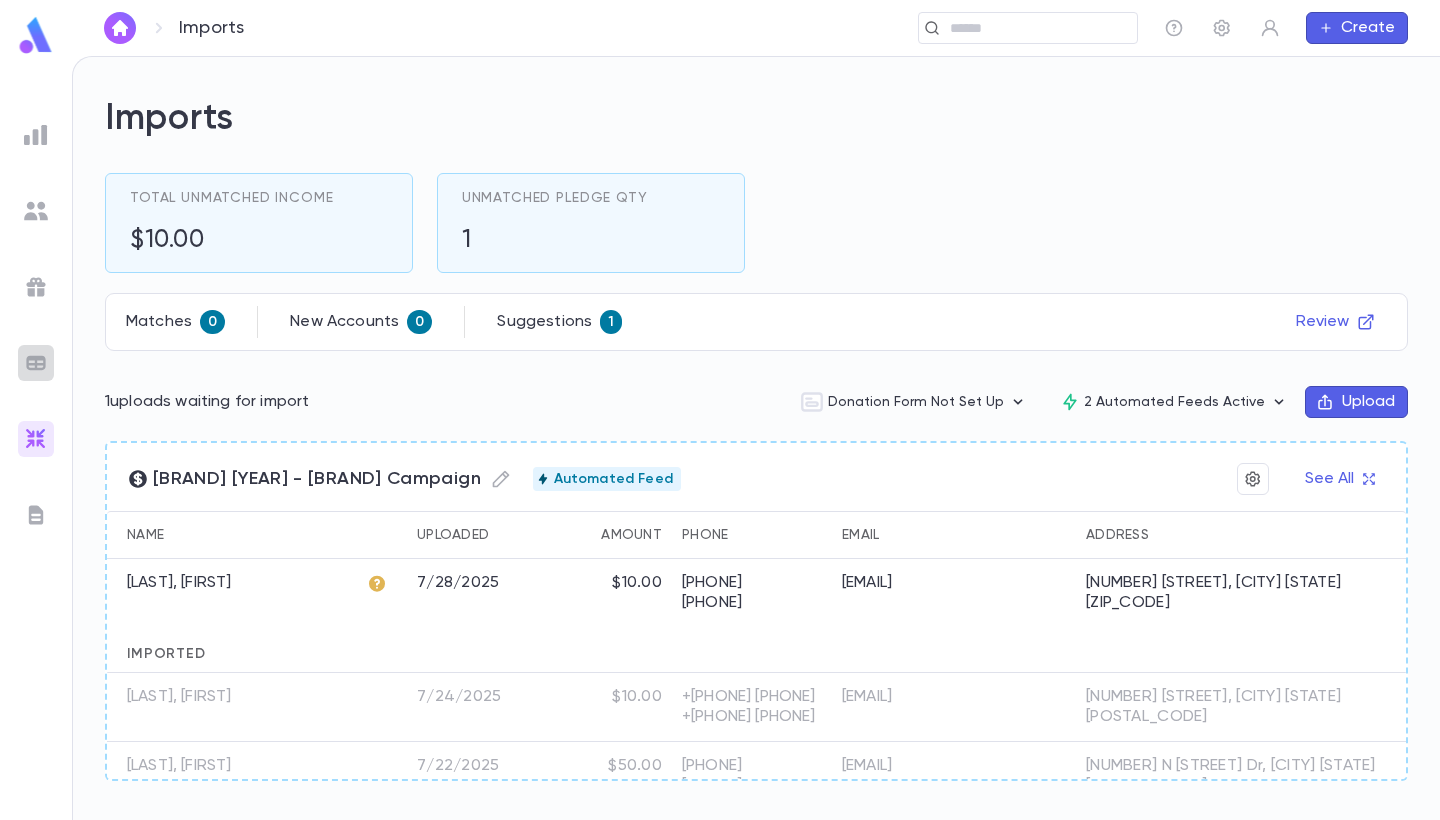 click at bounding box center [36, 363] 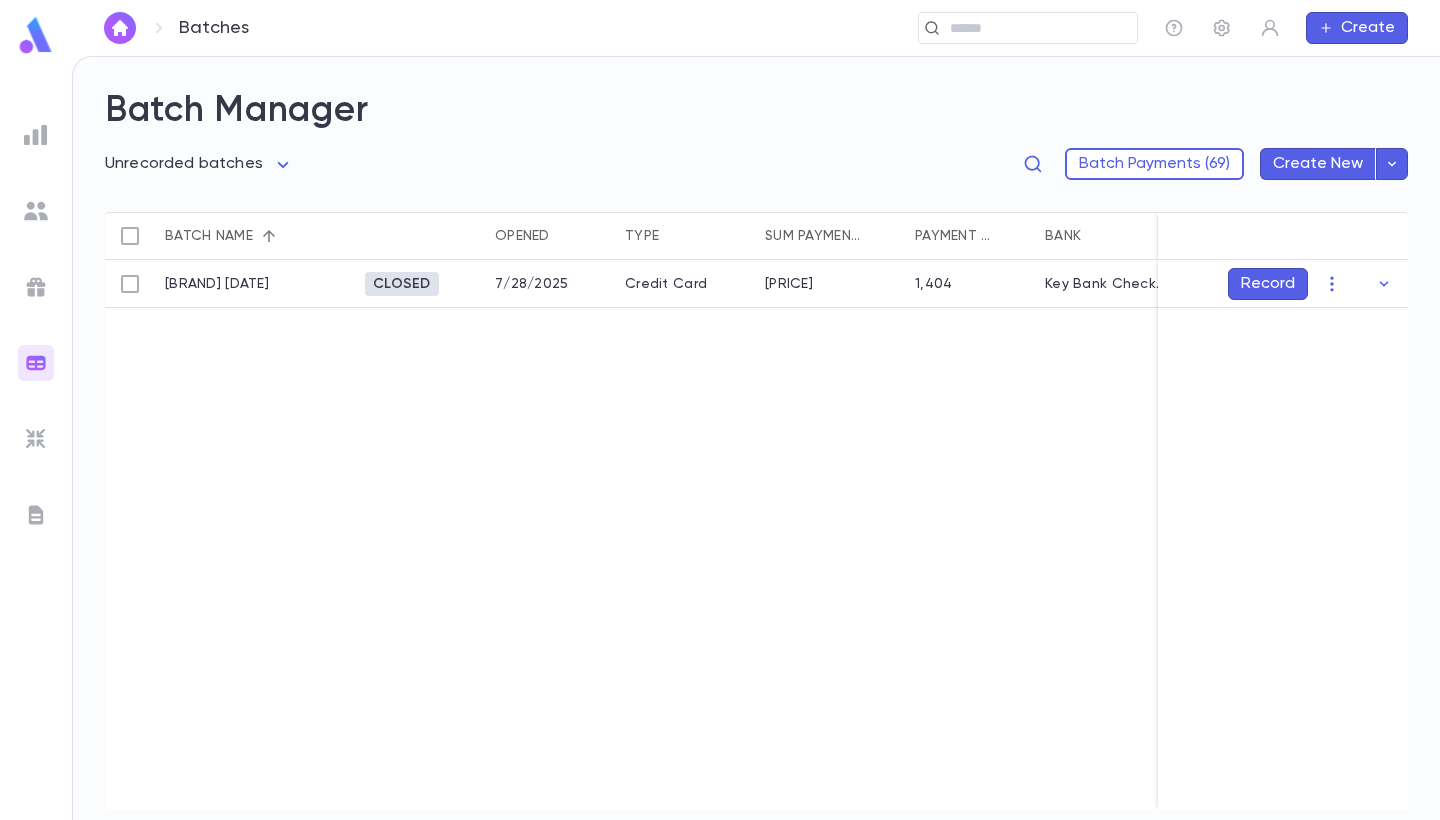 click at bounding box center (36, 287) 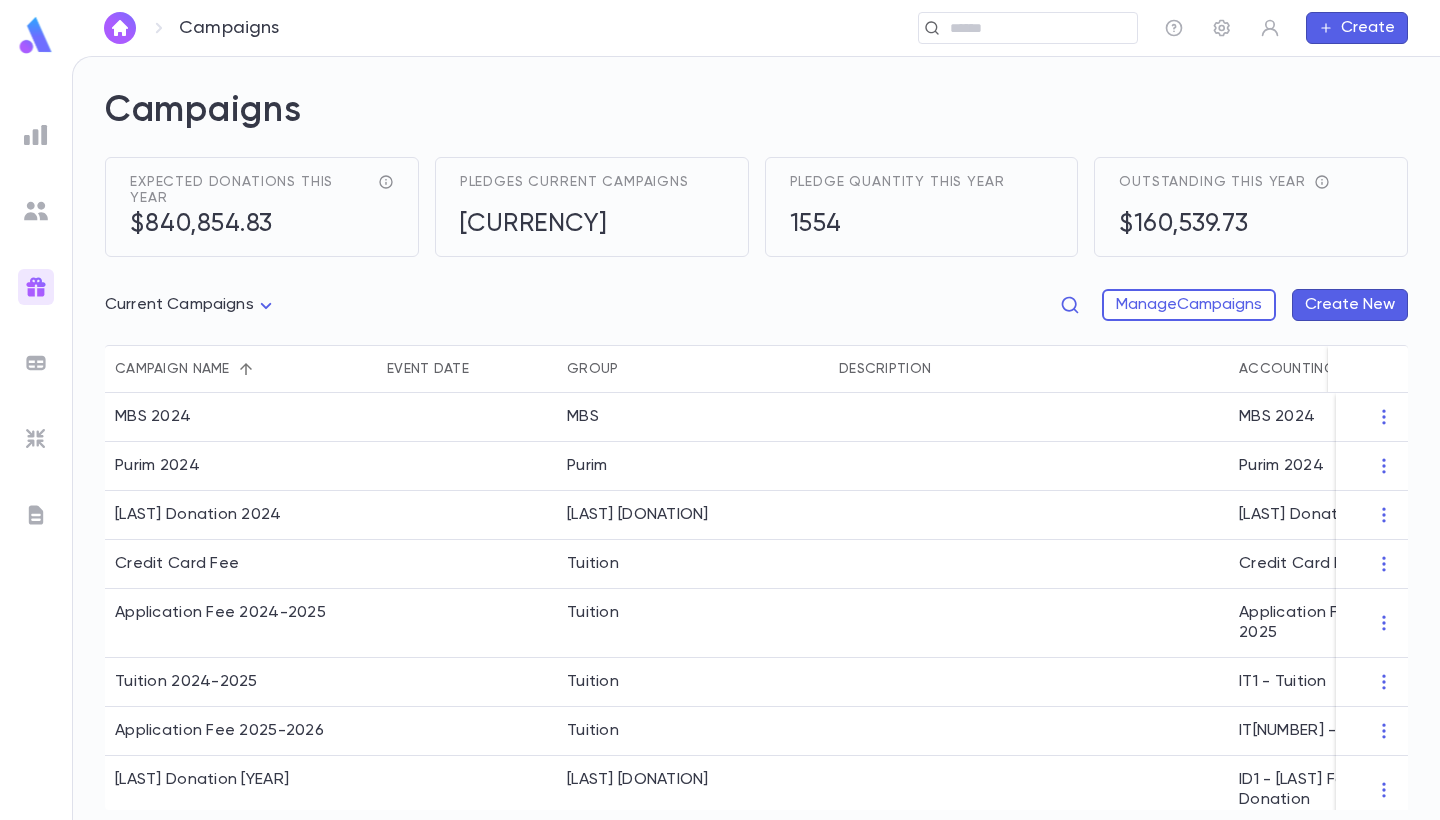 click at bounding box center (36, 211) 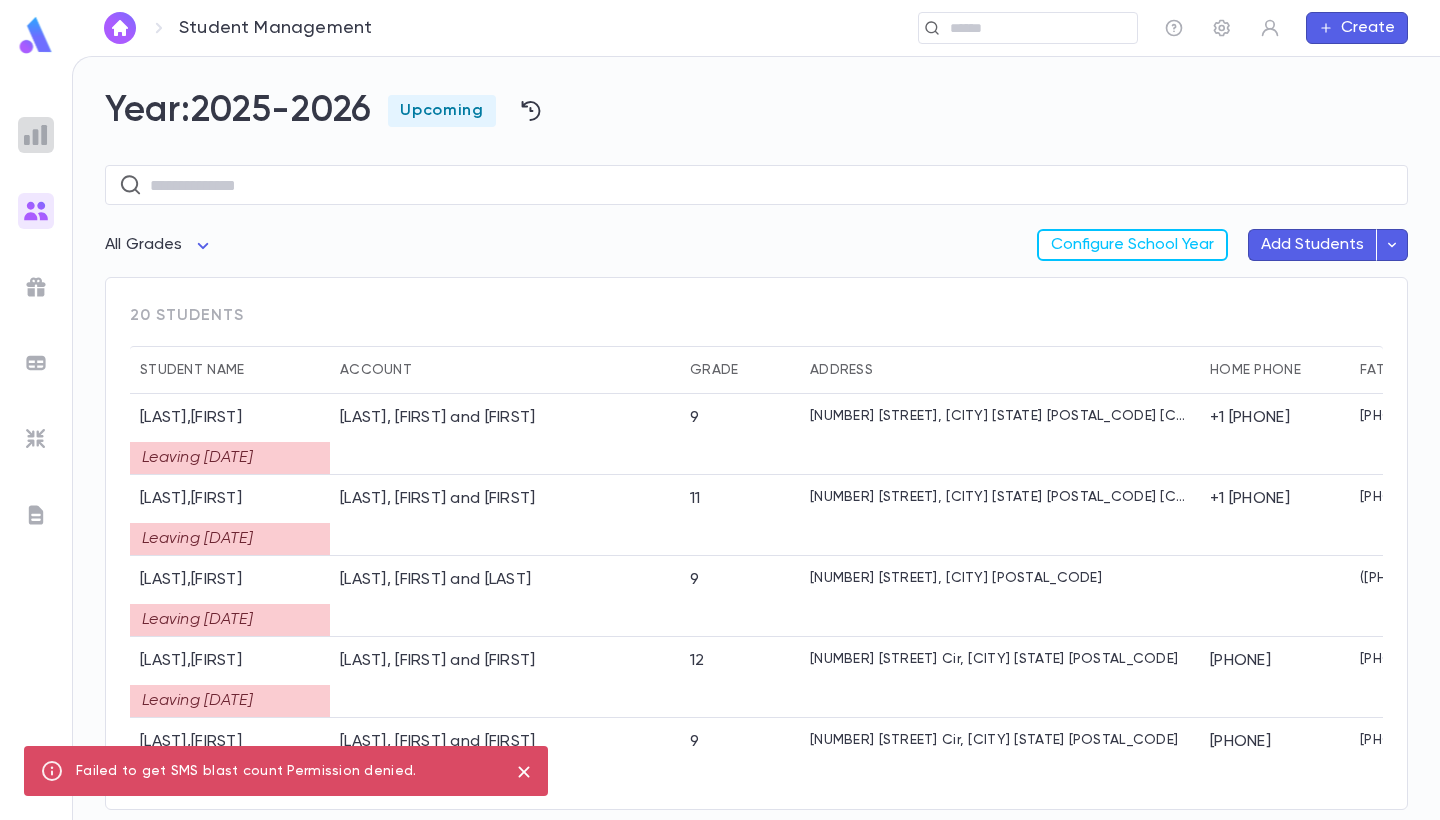 click at bounding box center [36, 135] 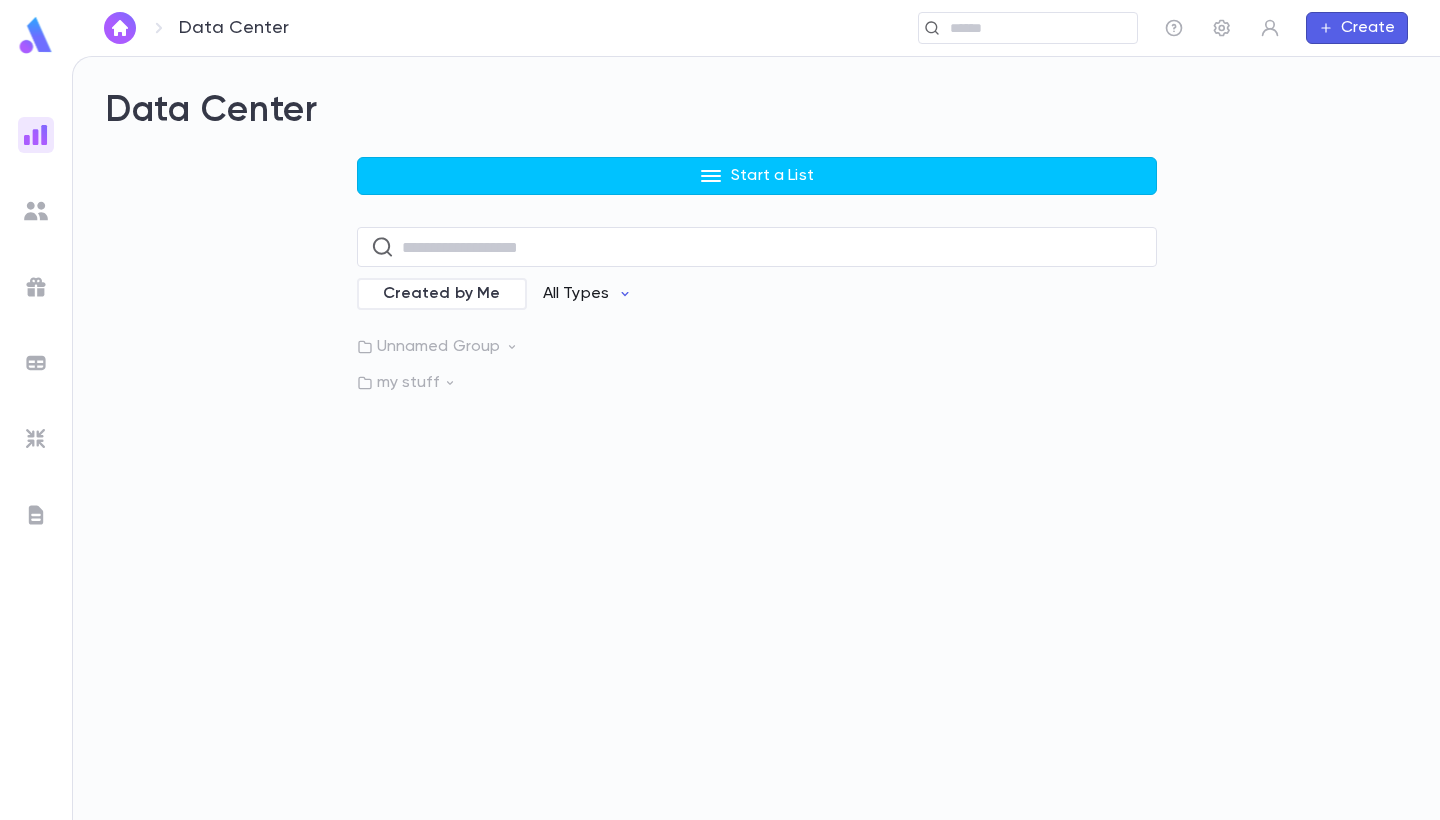 click 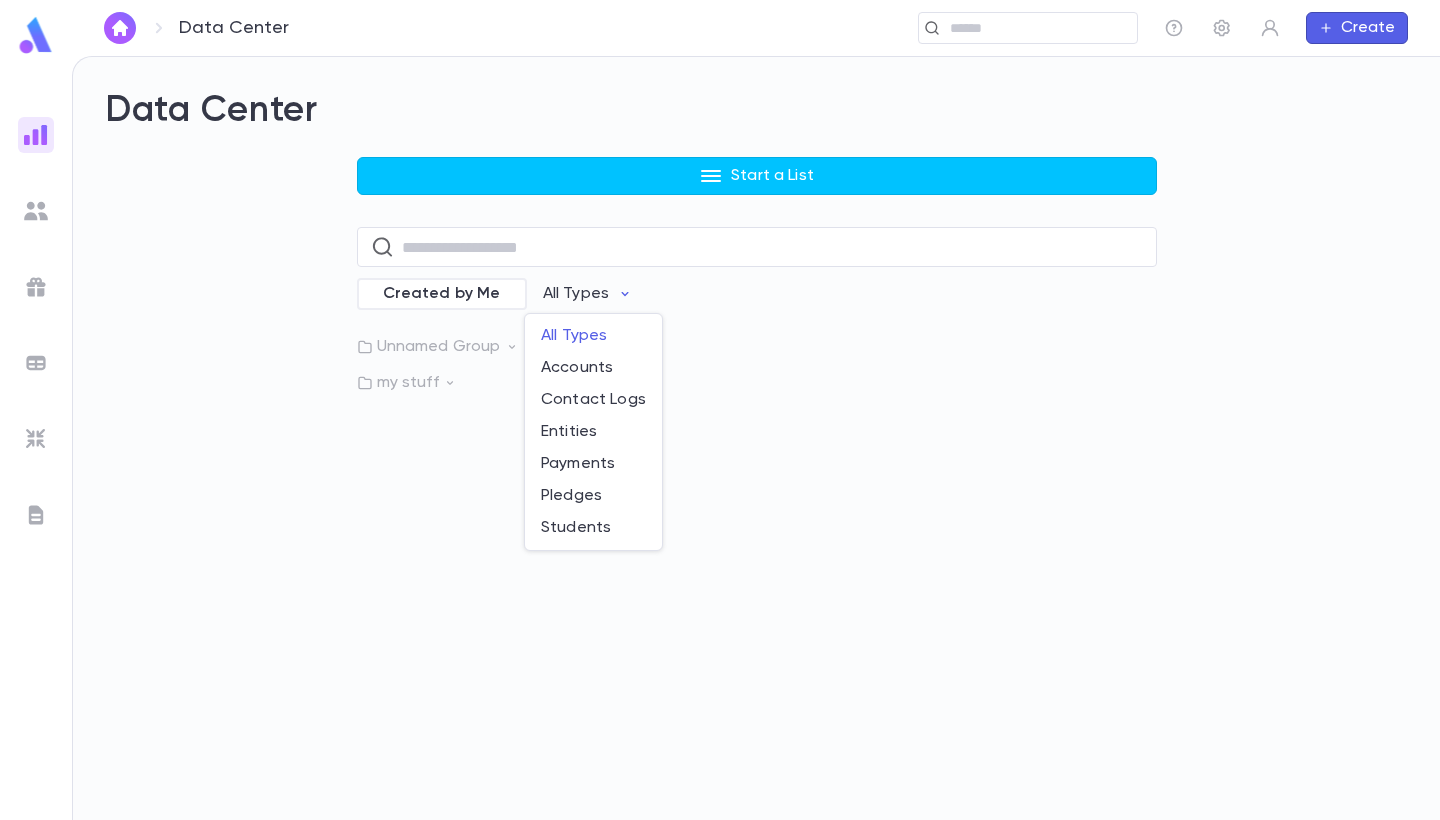 click at bounding box center (720, 410) 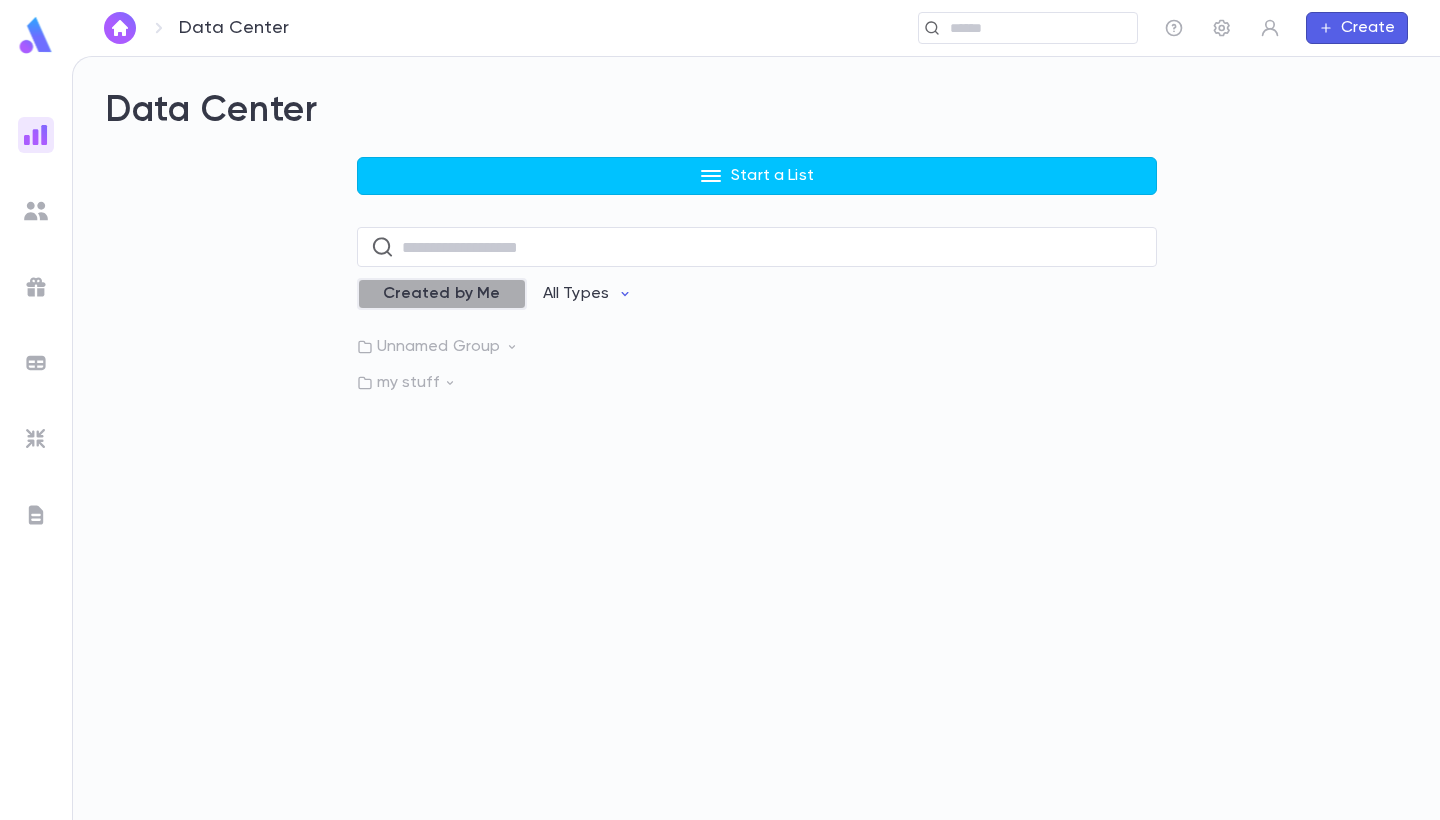 click on "Created by Me" at bounding box center (442, 294) 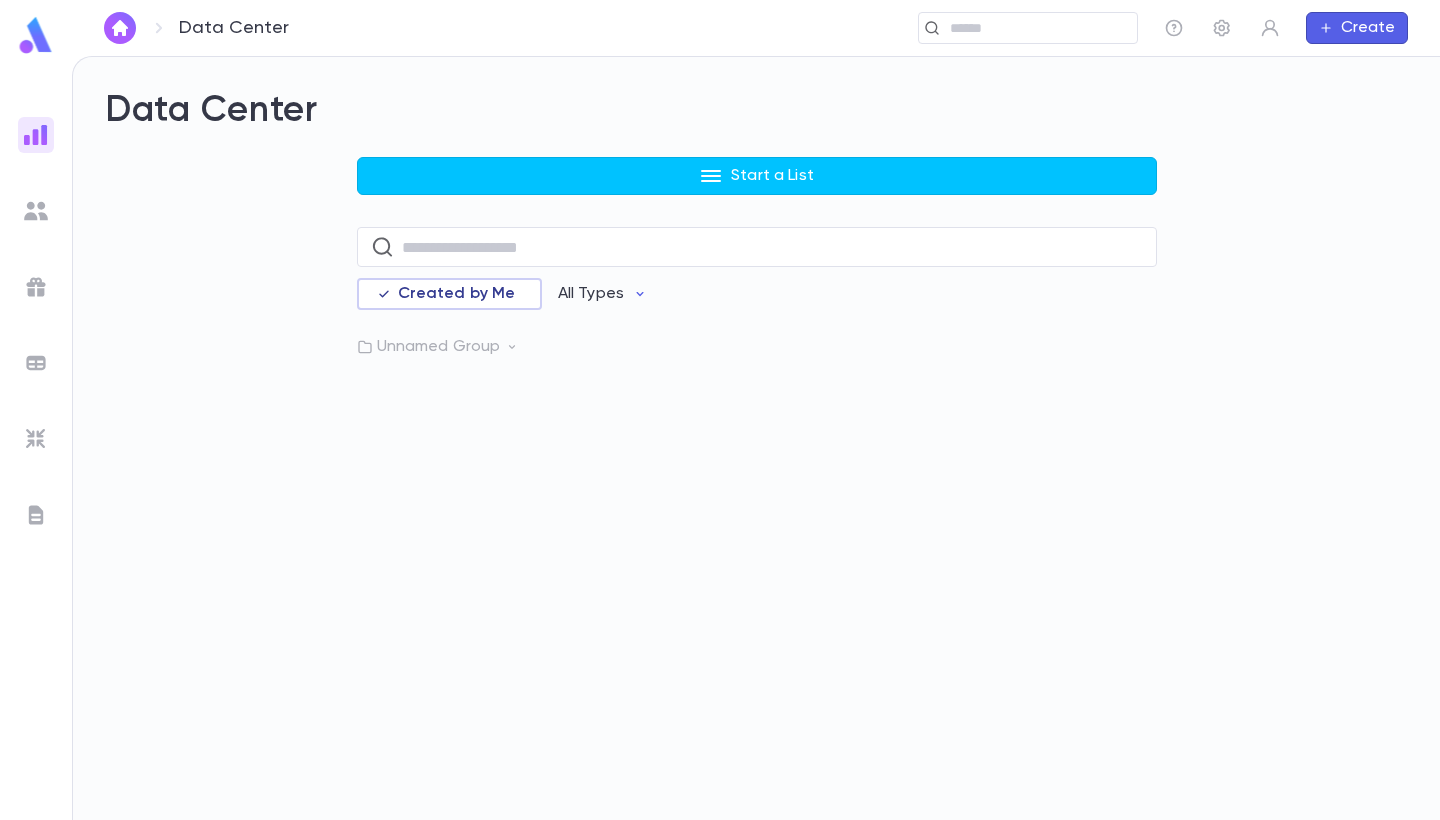 click 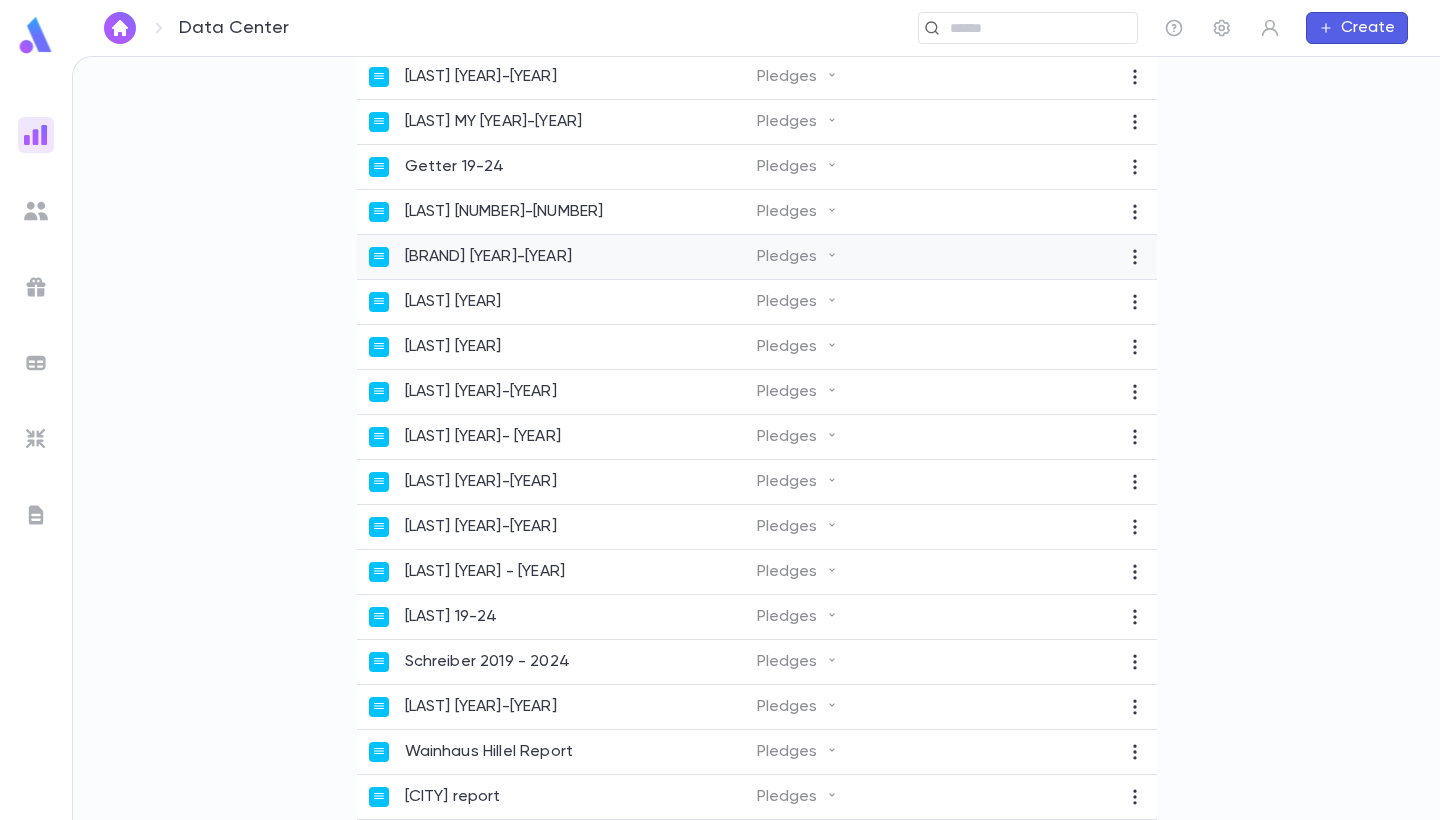 scroll, scrollTop: 806, scrollLeft: 0, axis: vertical 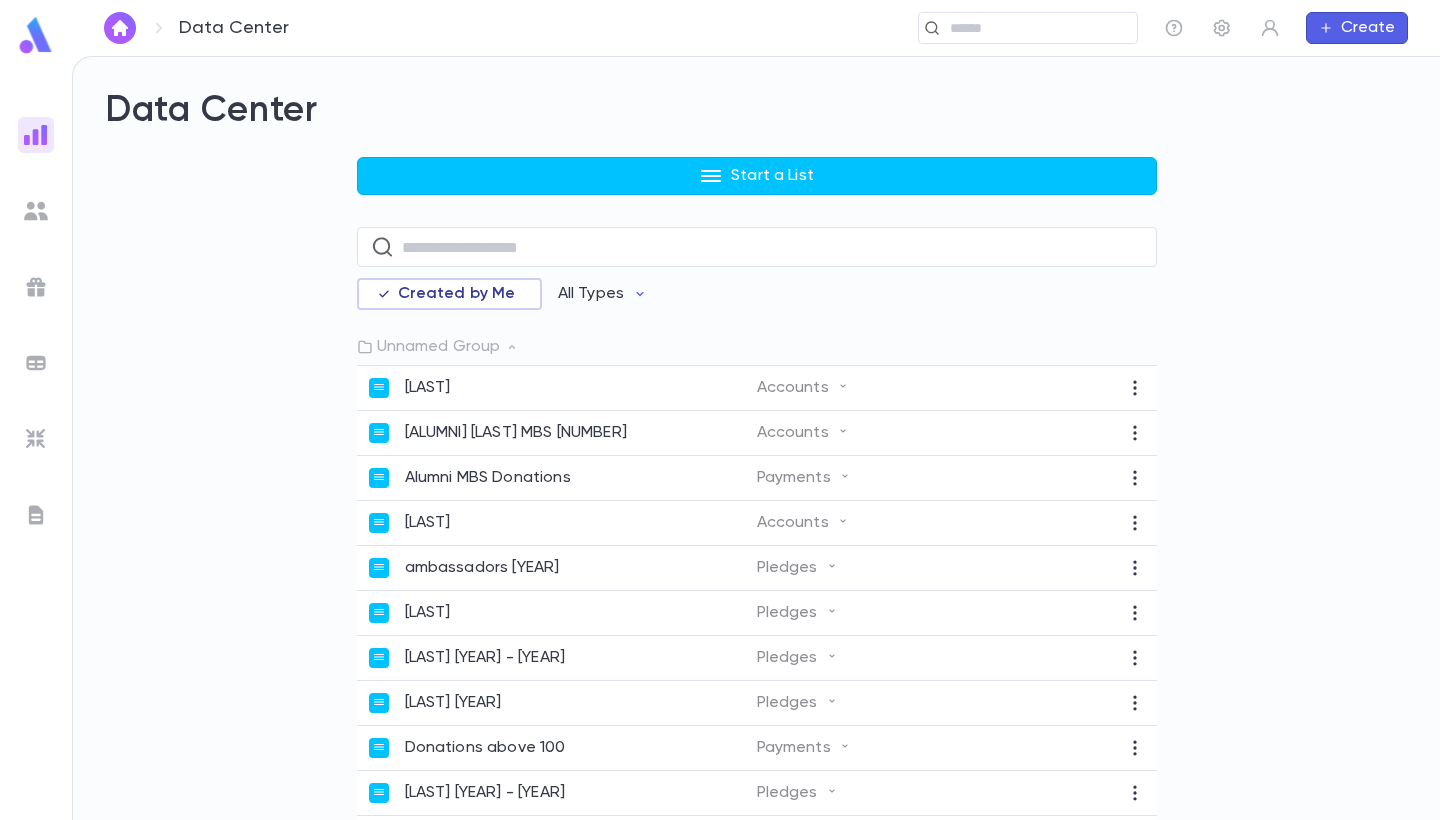 click at bounding box center [36, 211] 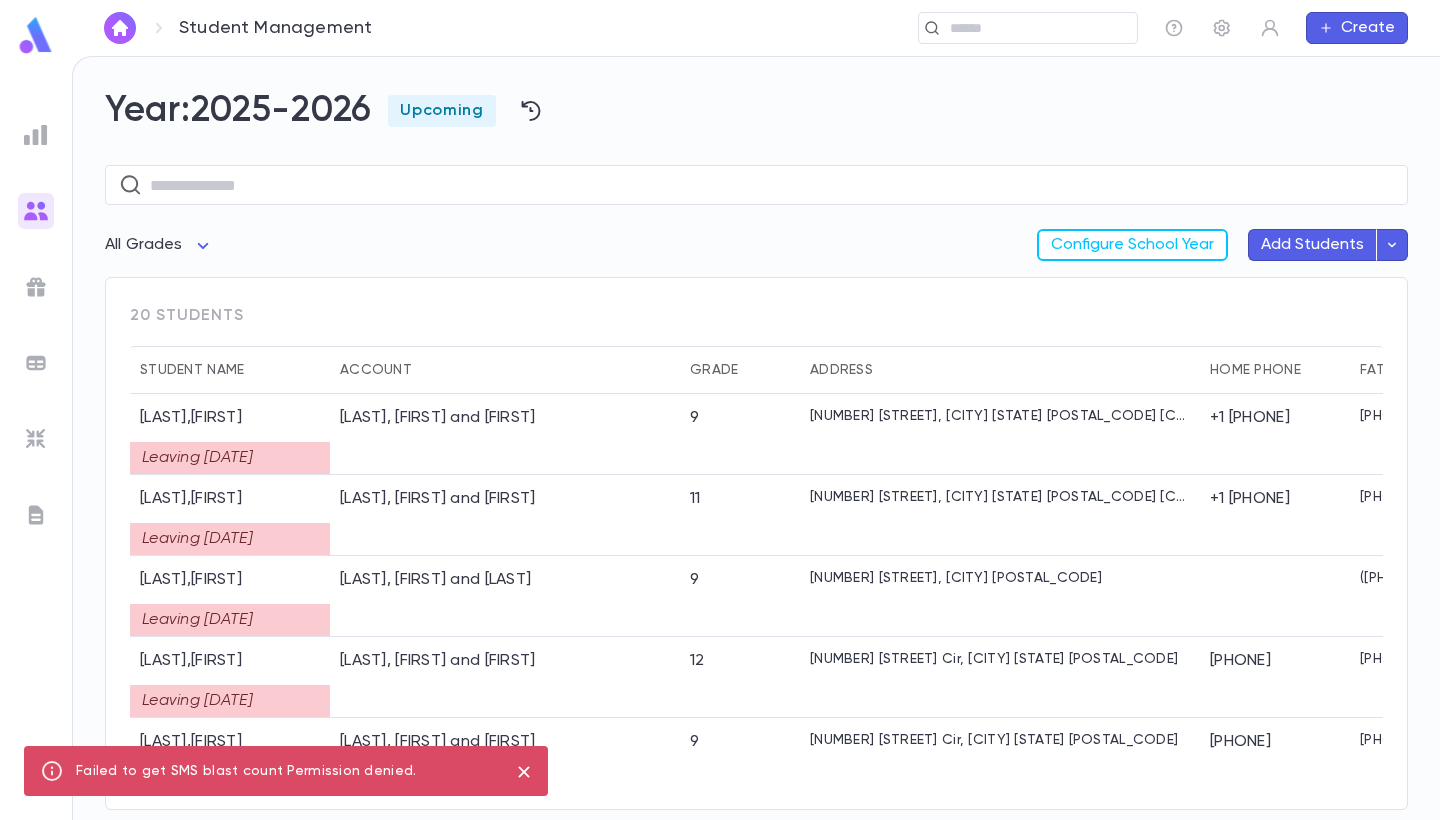 click at bounding box center [36, 287] 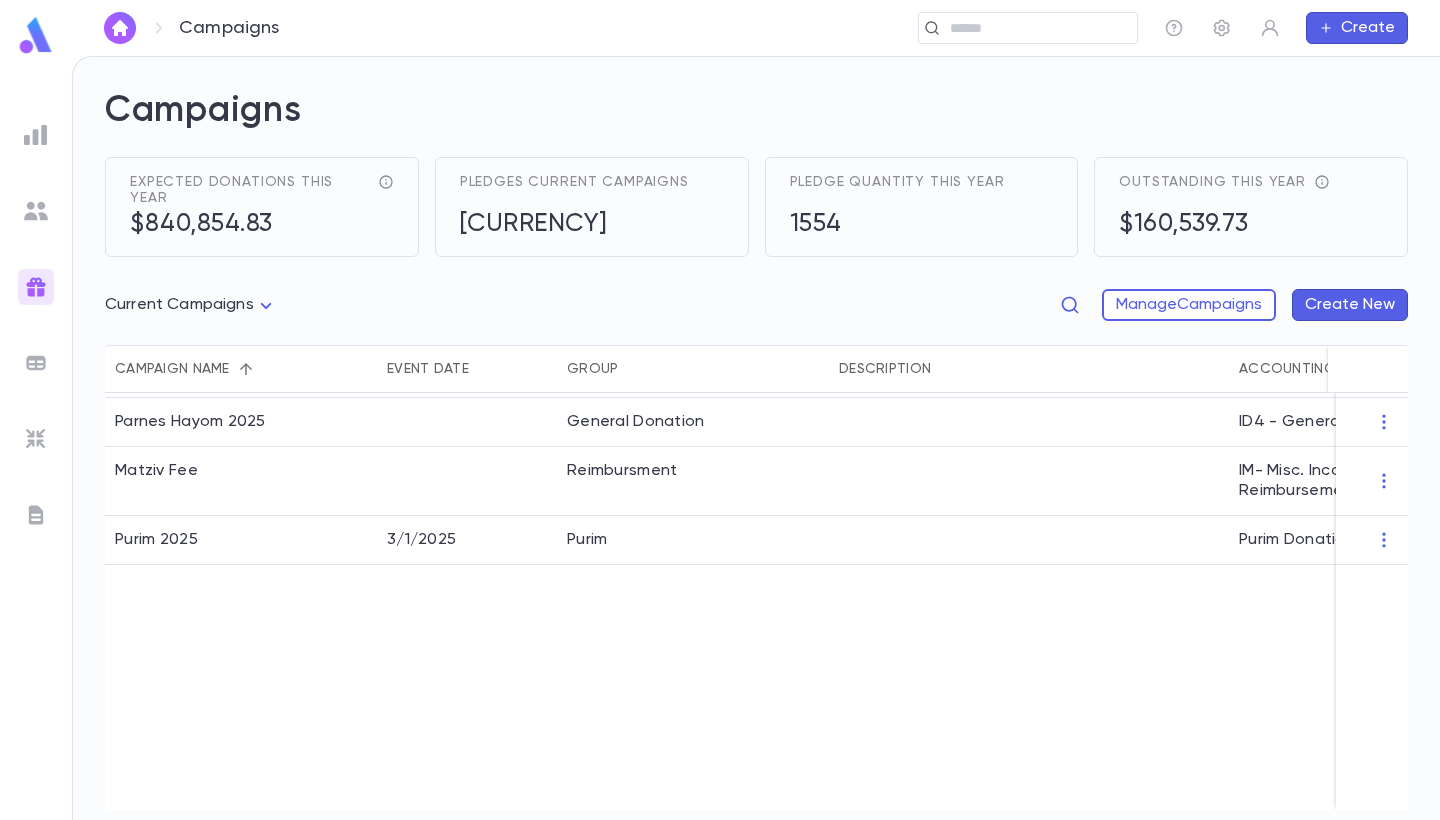 scroll, scrollTop: 123, scrollLeft: 0, axis: vertical 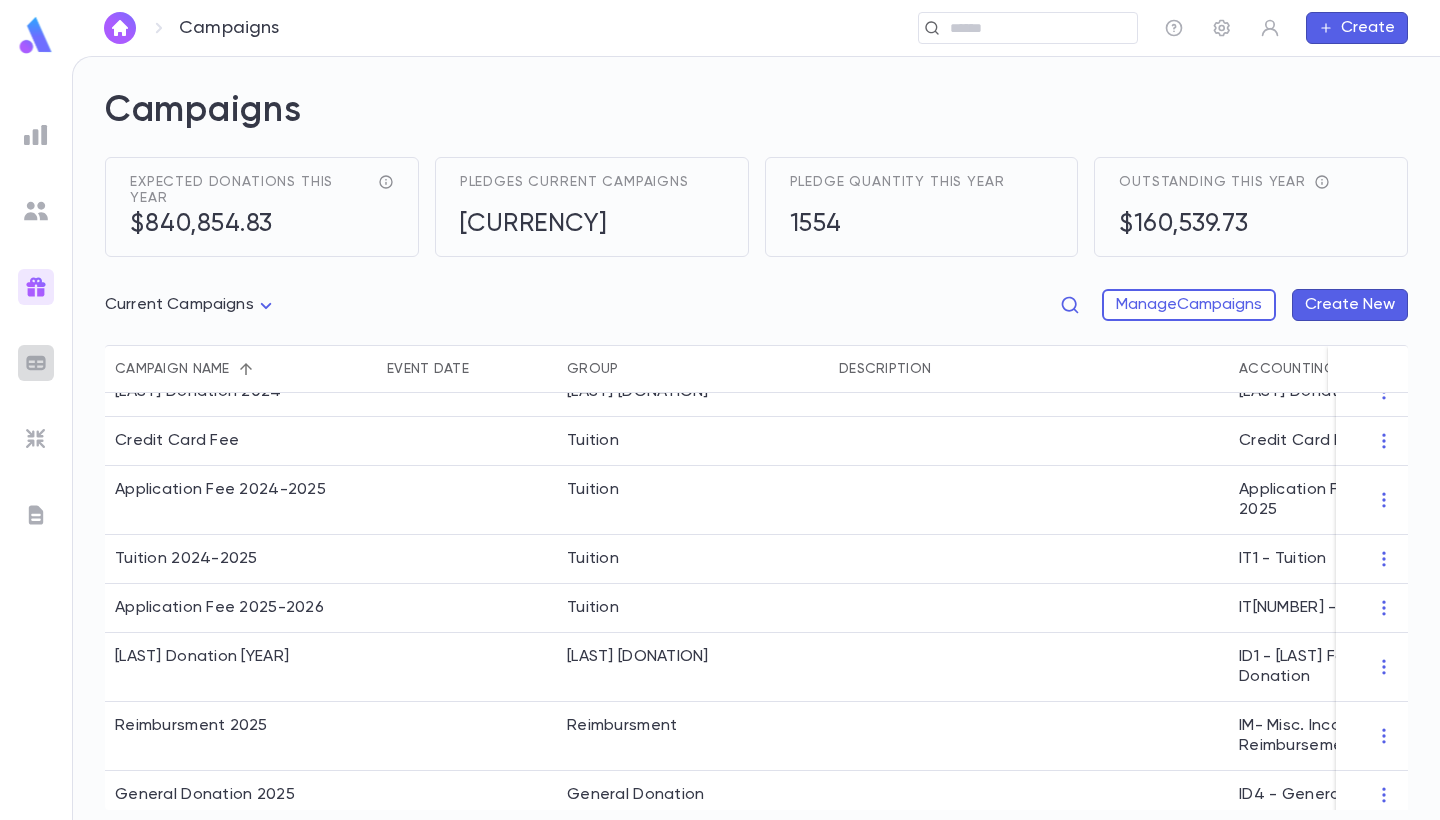 click at bounding box center [36, 363] 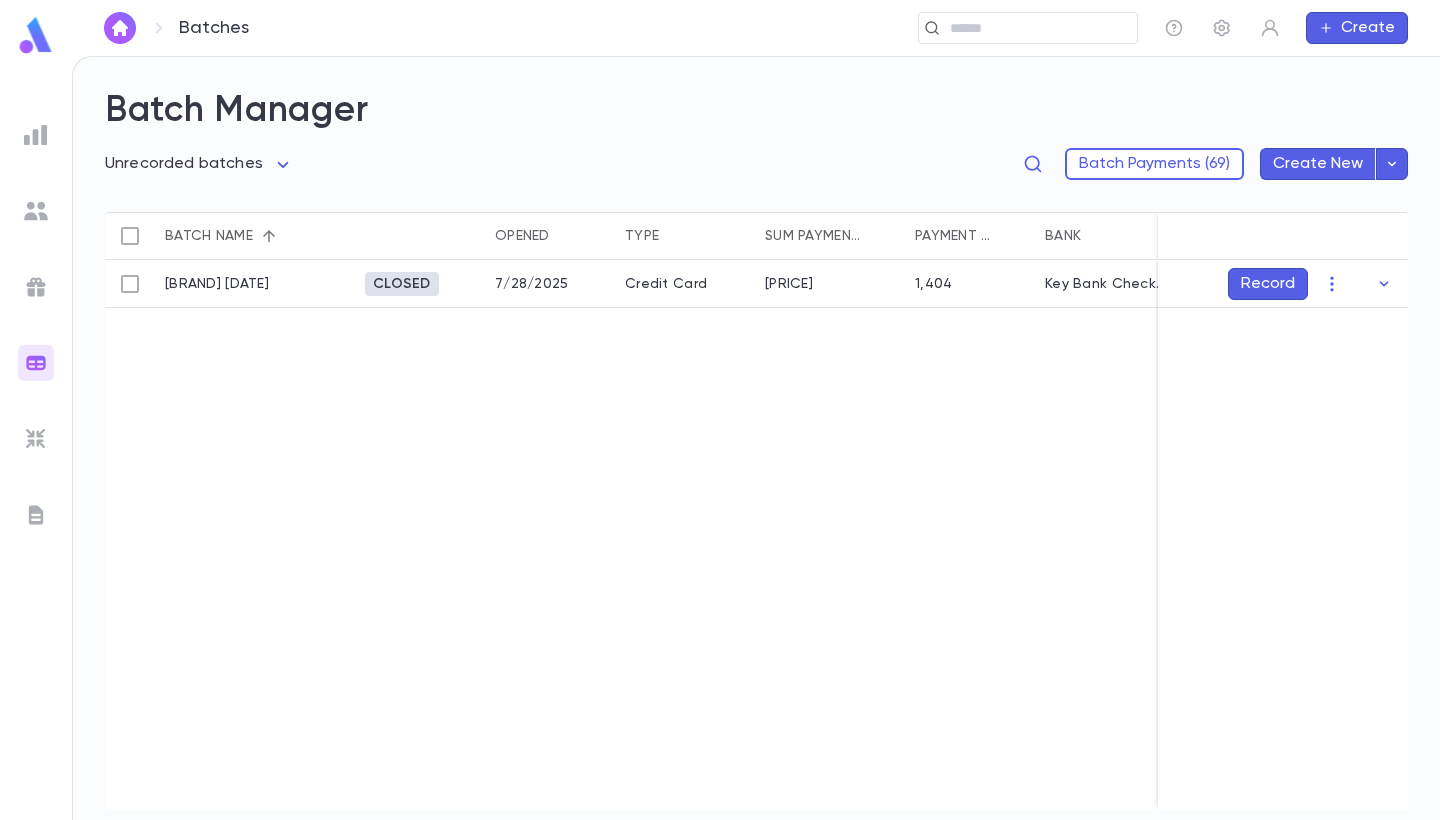 click at bounding box center (36, 439) 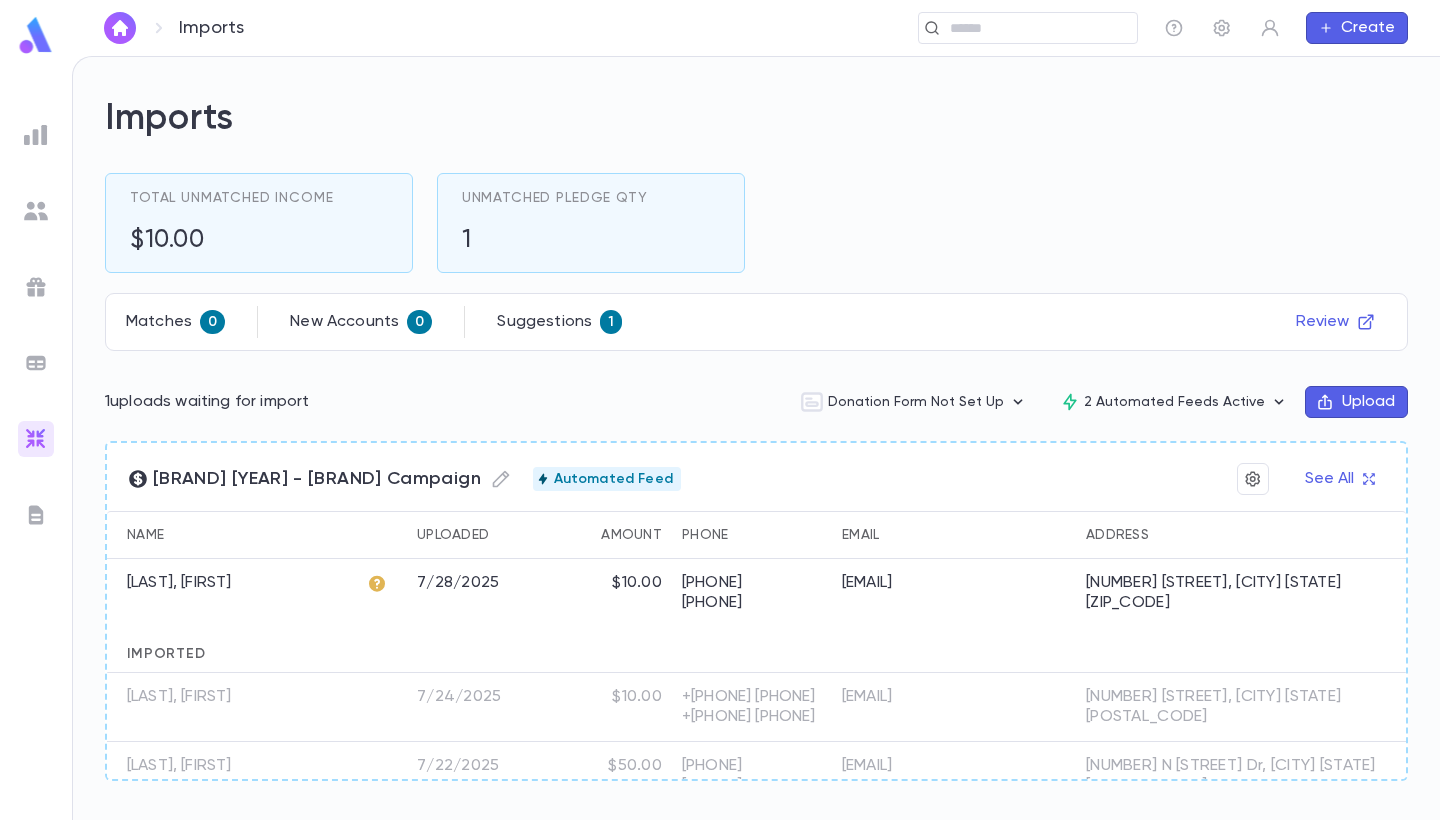 click at bounding box center (36, 515) 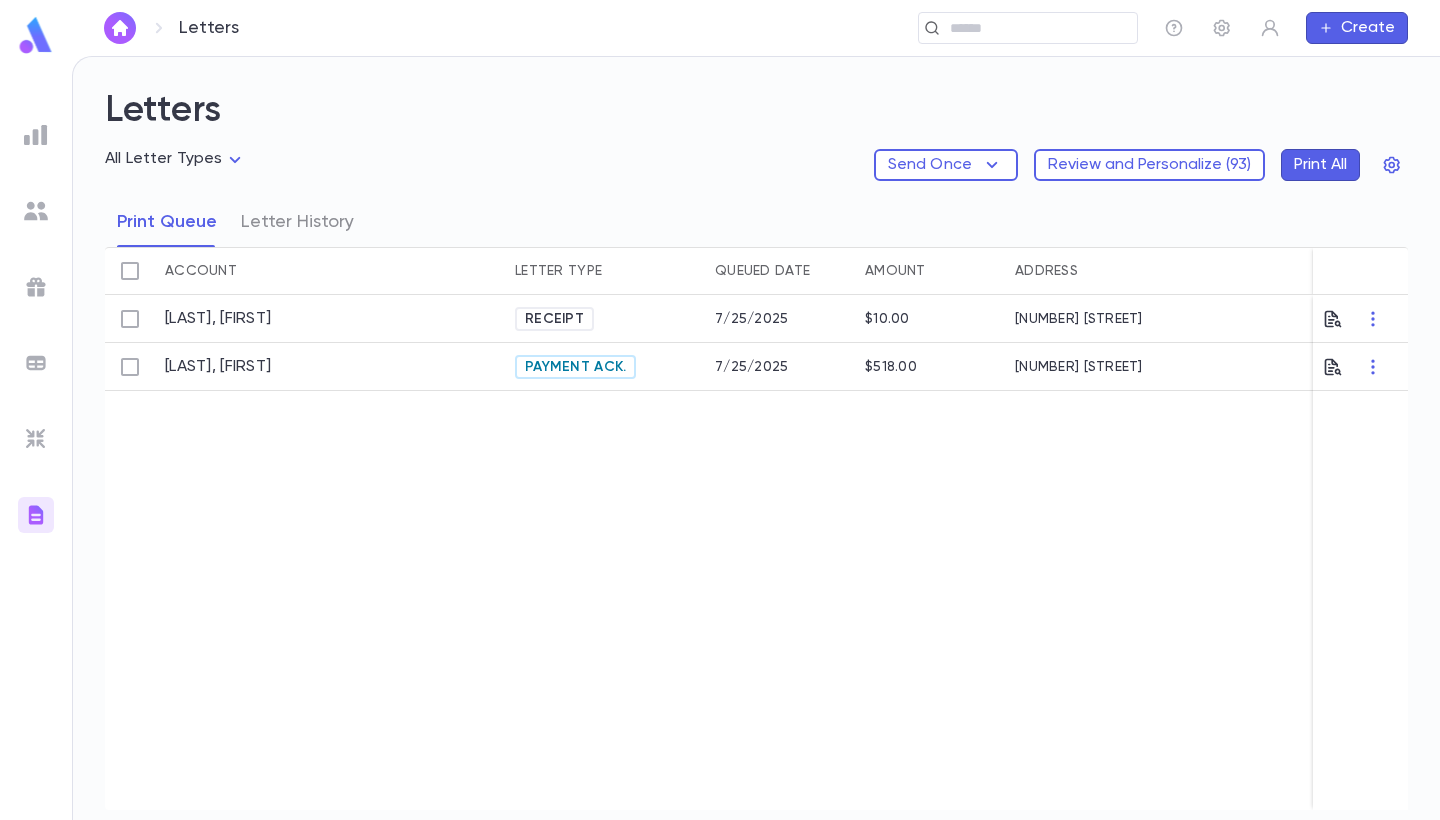 click at bounding box center [36, 439] 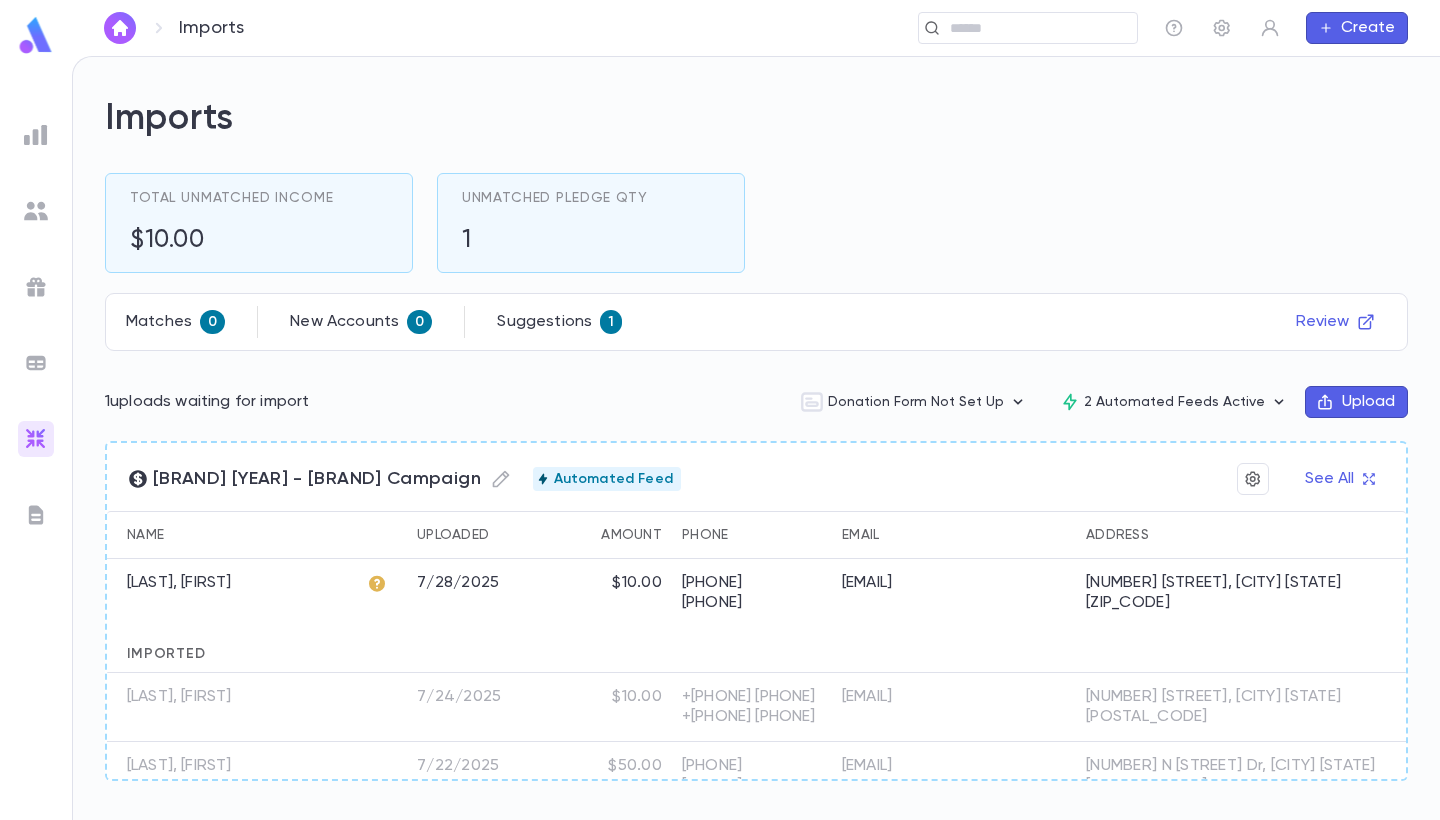 scroll, scrollTop: 0, scrollLeft: 0, axis: both 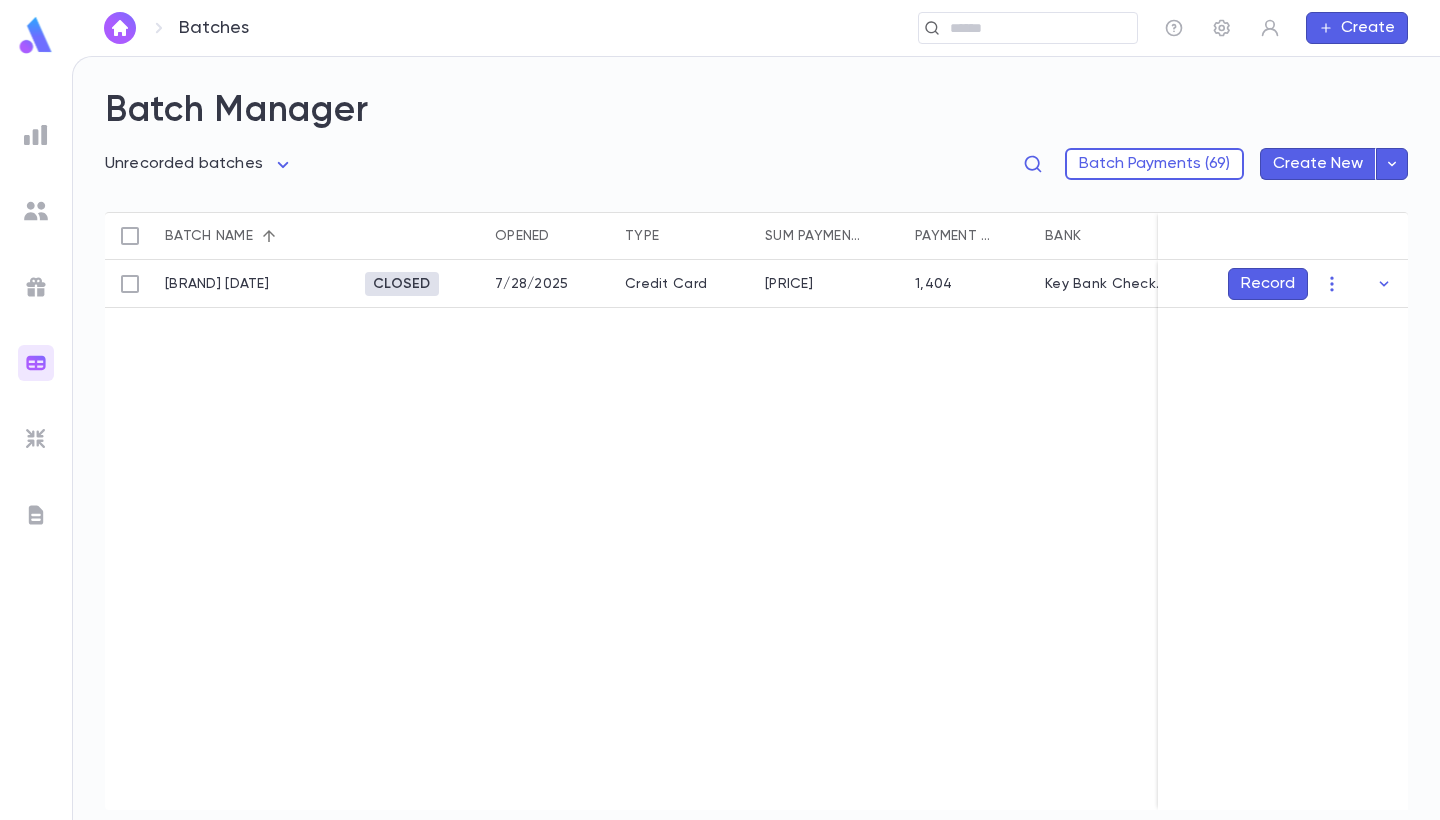click at bounding box center (36, 287) 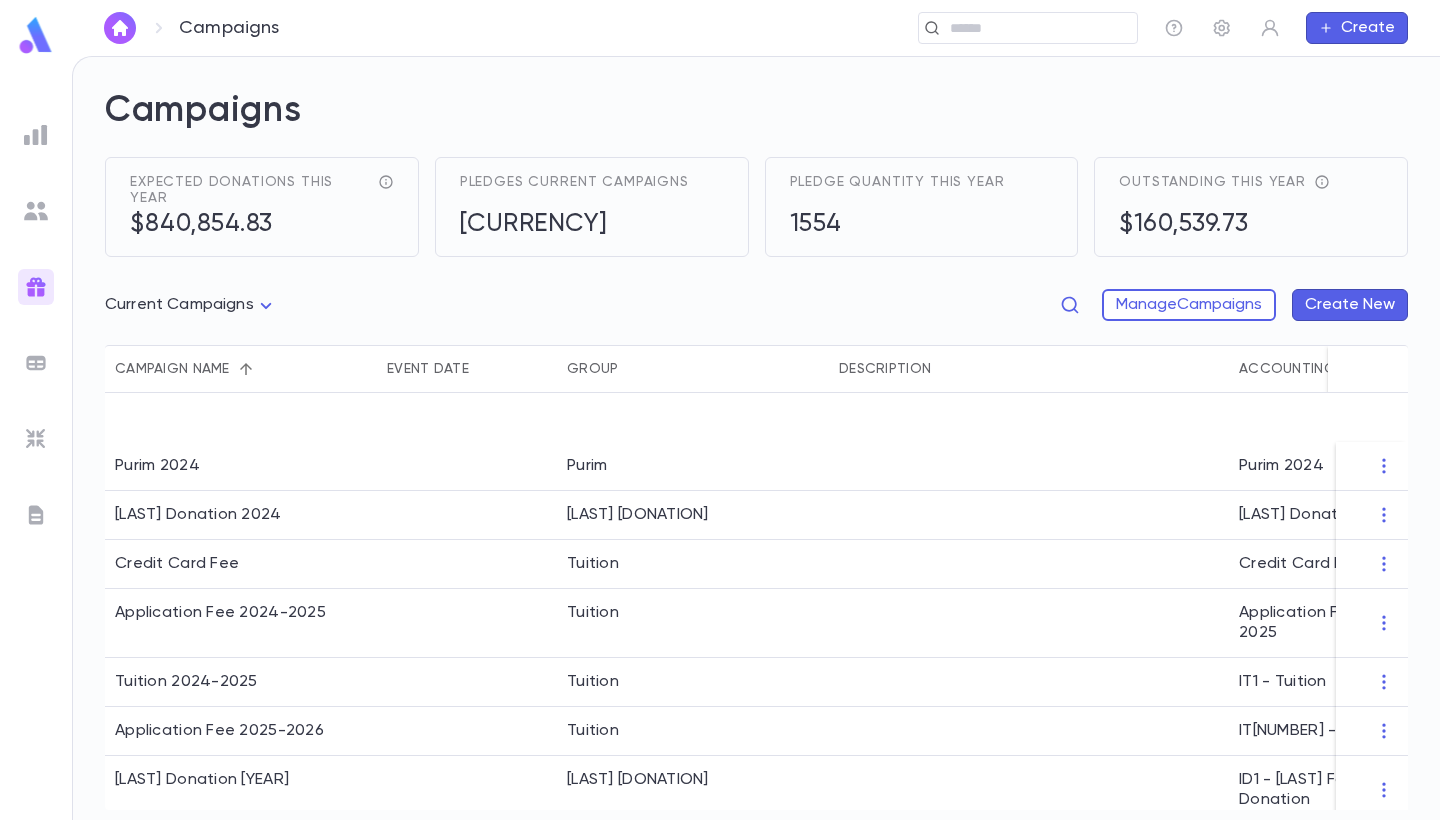 scroll, scrollTop: 0, scrollLeft: 0, axis: both 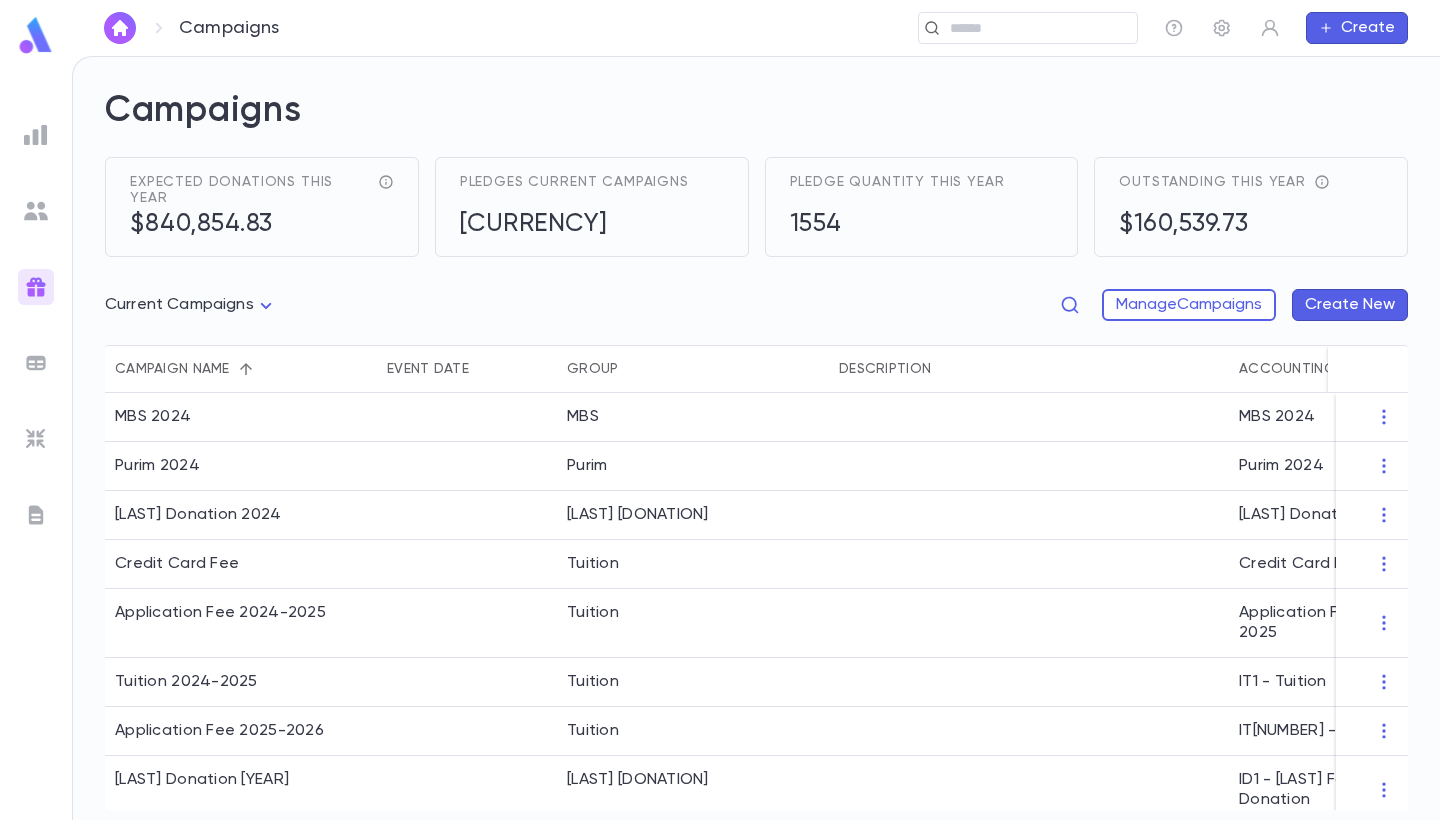 click at bounding box center [36, 211] 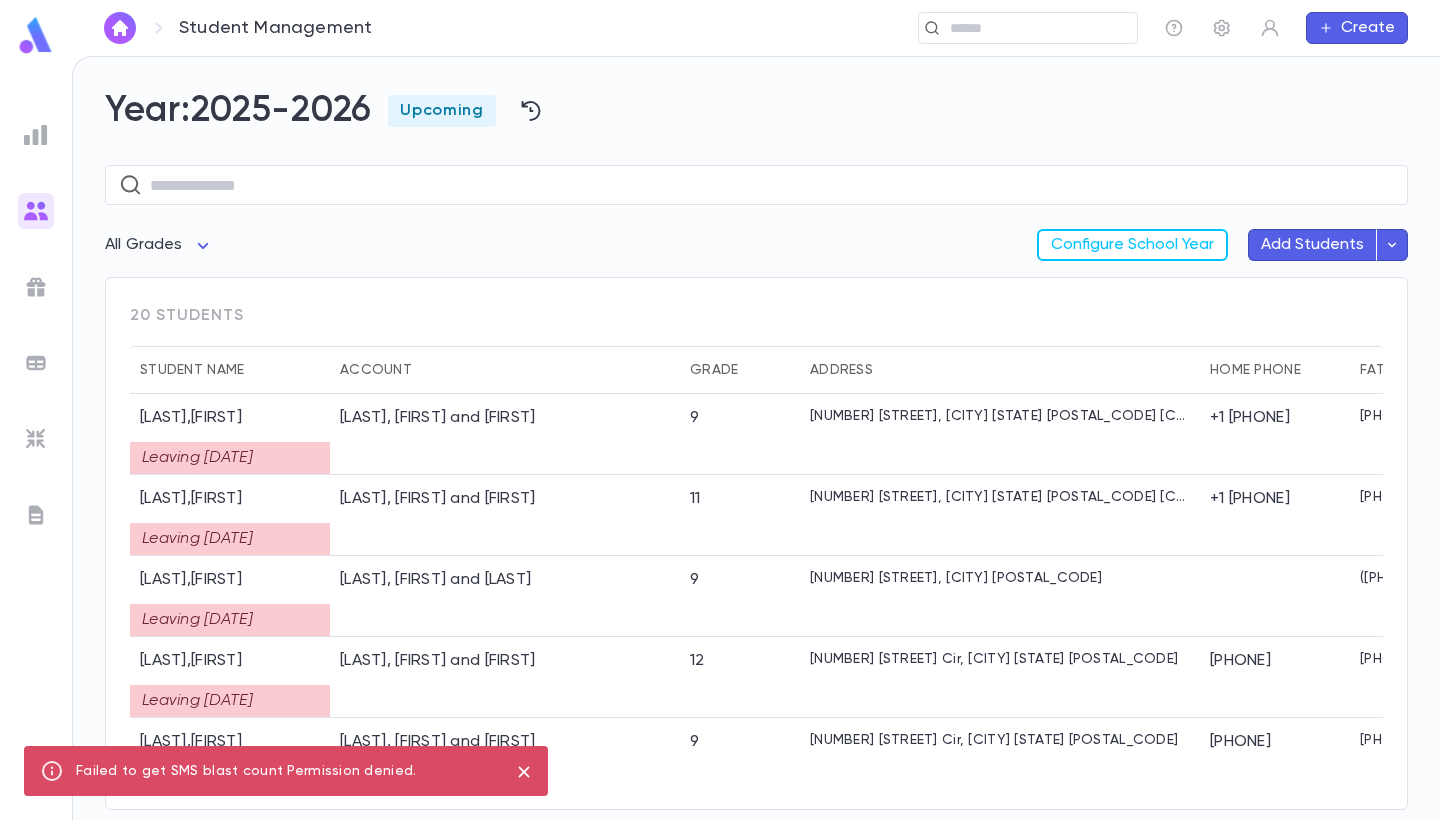 click at bounding box center (36, 135) 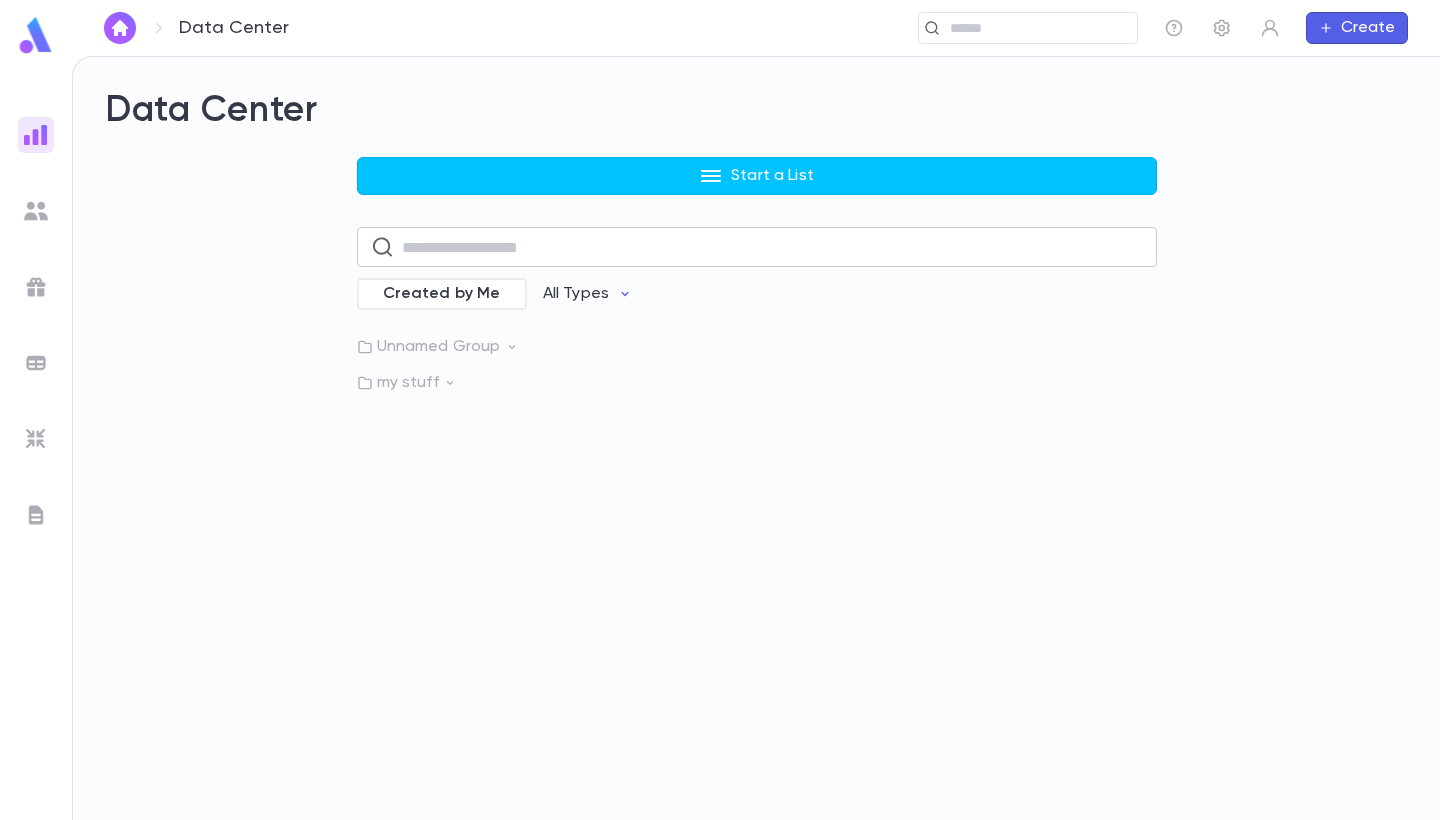 click at bounding box center (772, 247) 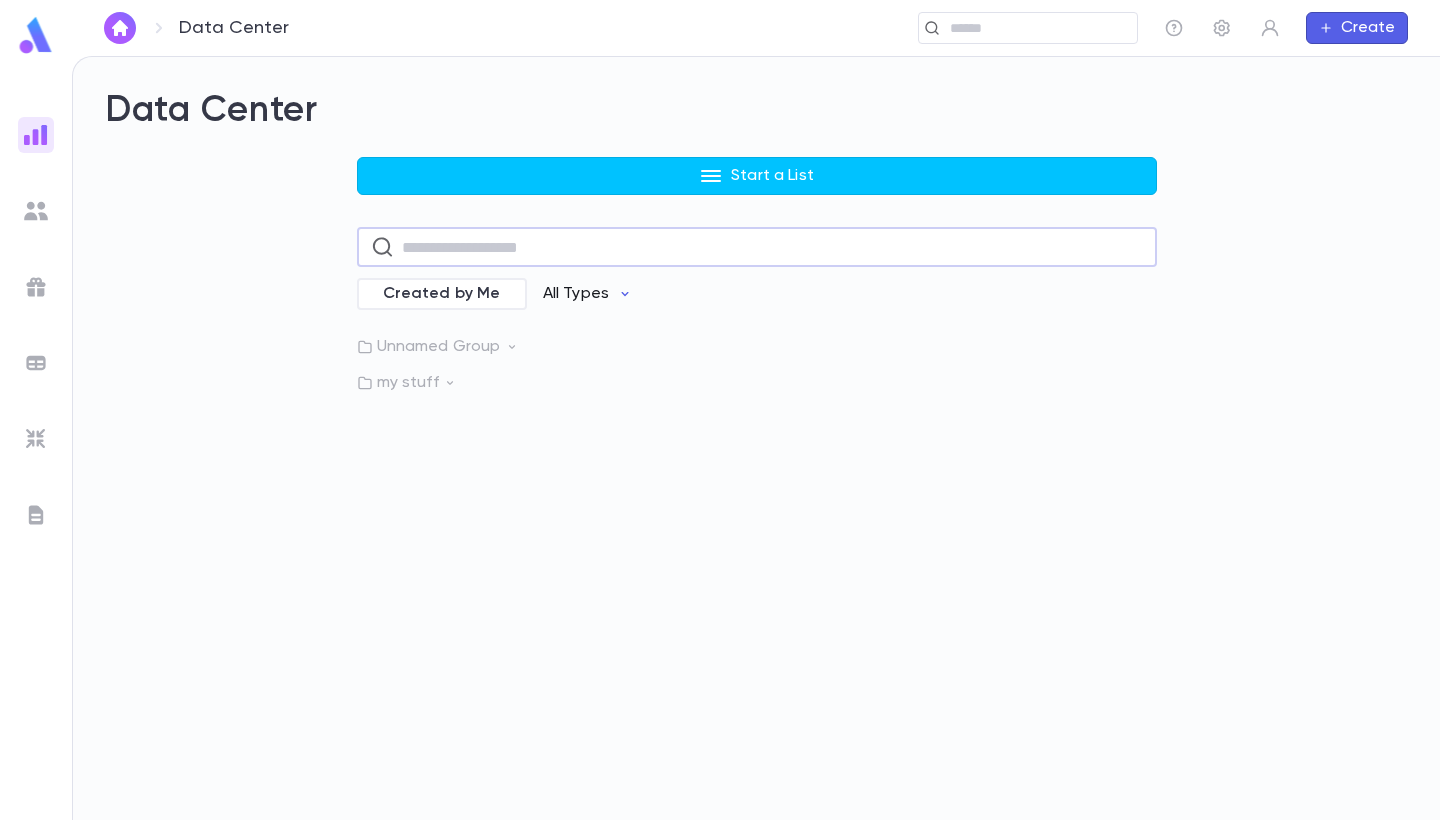 click on "All Types" at bounding box center (588, 294) 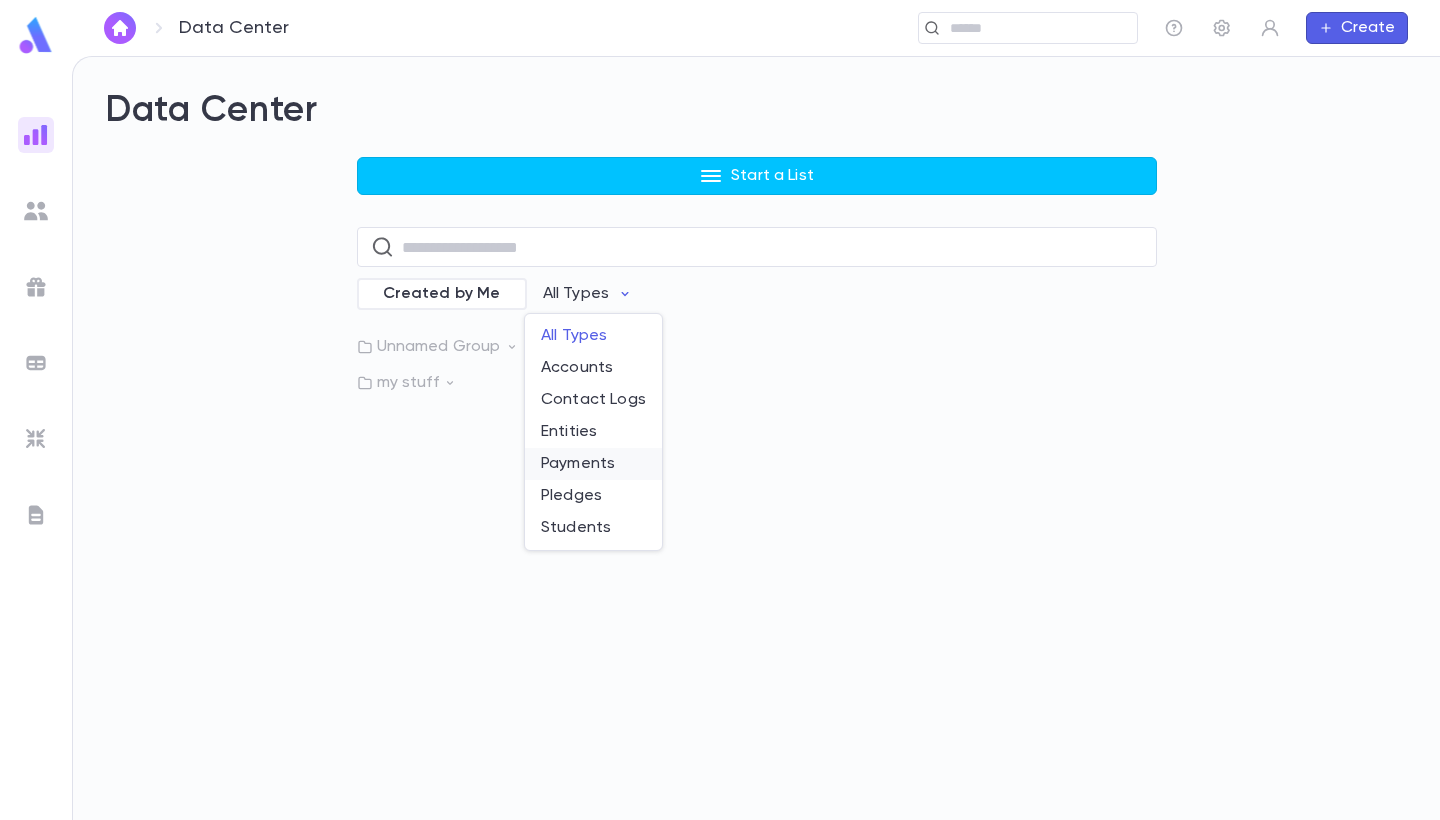click on "Payments" at bounding box center [593, 464] 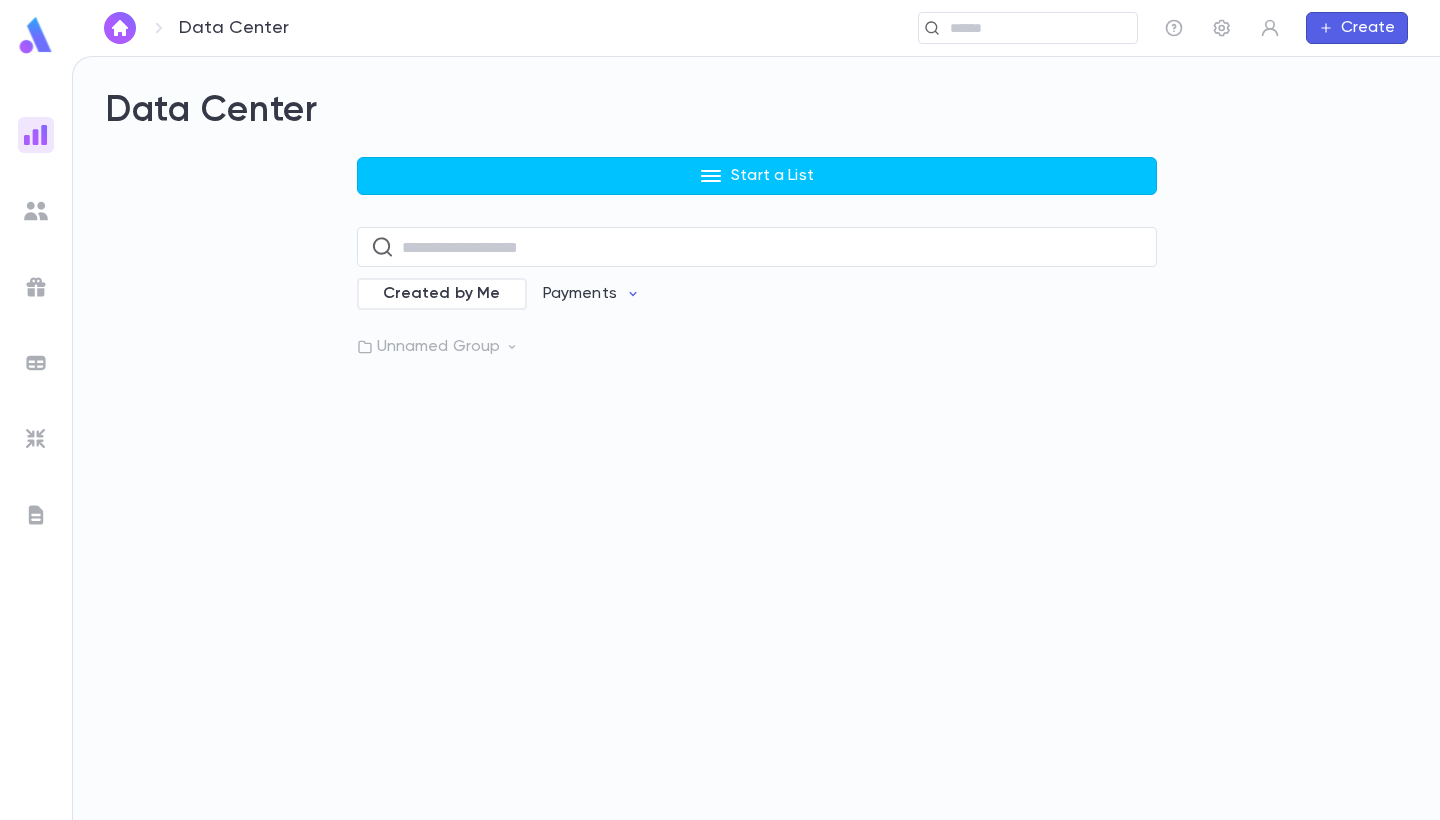 click 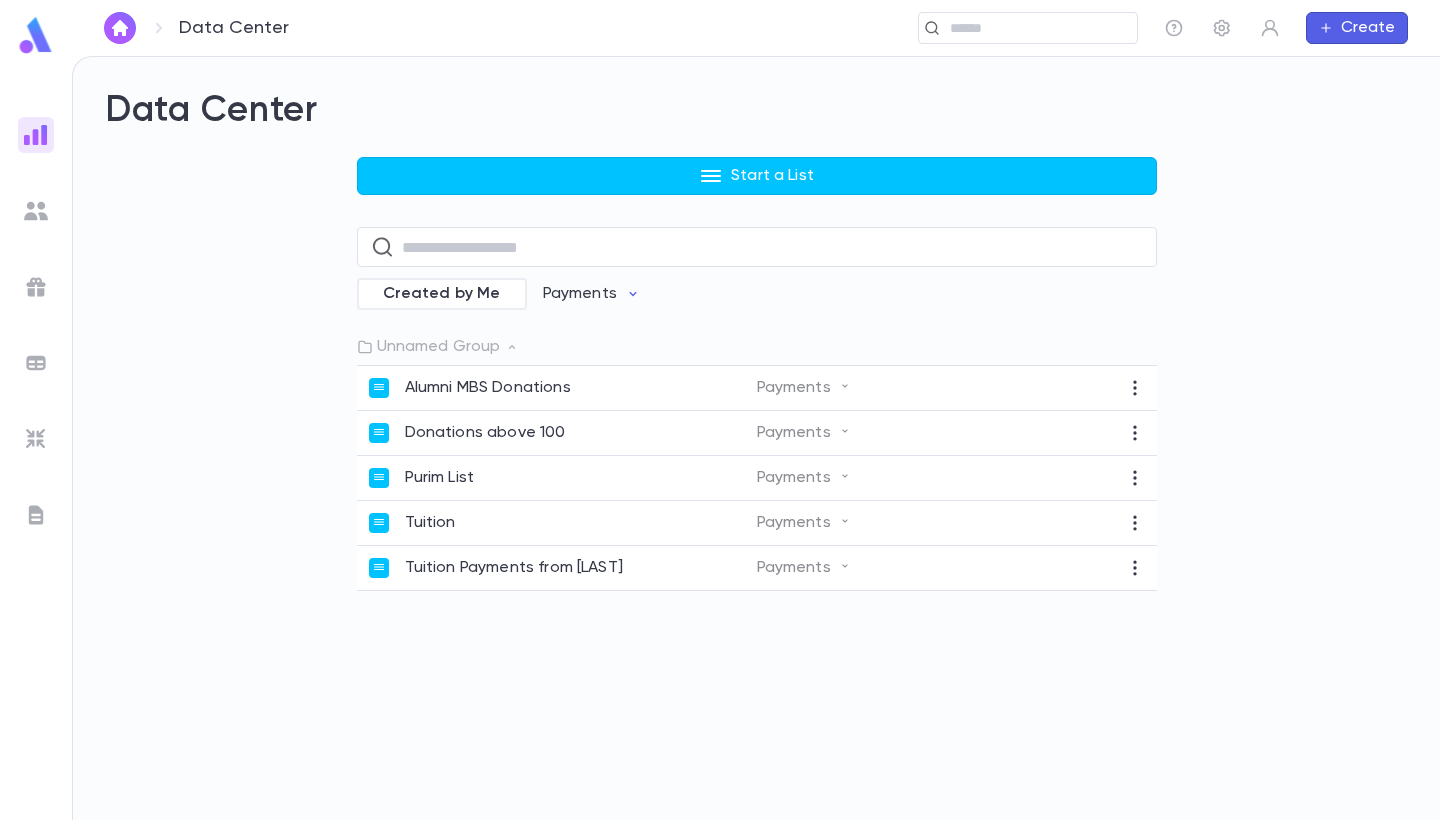 click on "Data Center Start a List Created by Me Payments Unnamed Group Alumni MBS Donations Payments Donations above 100 Payments Purim List Payments Tuition Payments Tuition Payments from [LAST] Payments" at bounding box center [756, 438] 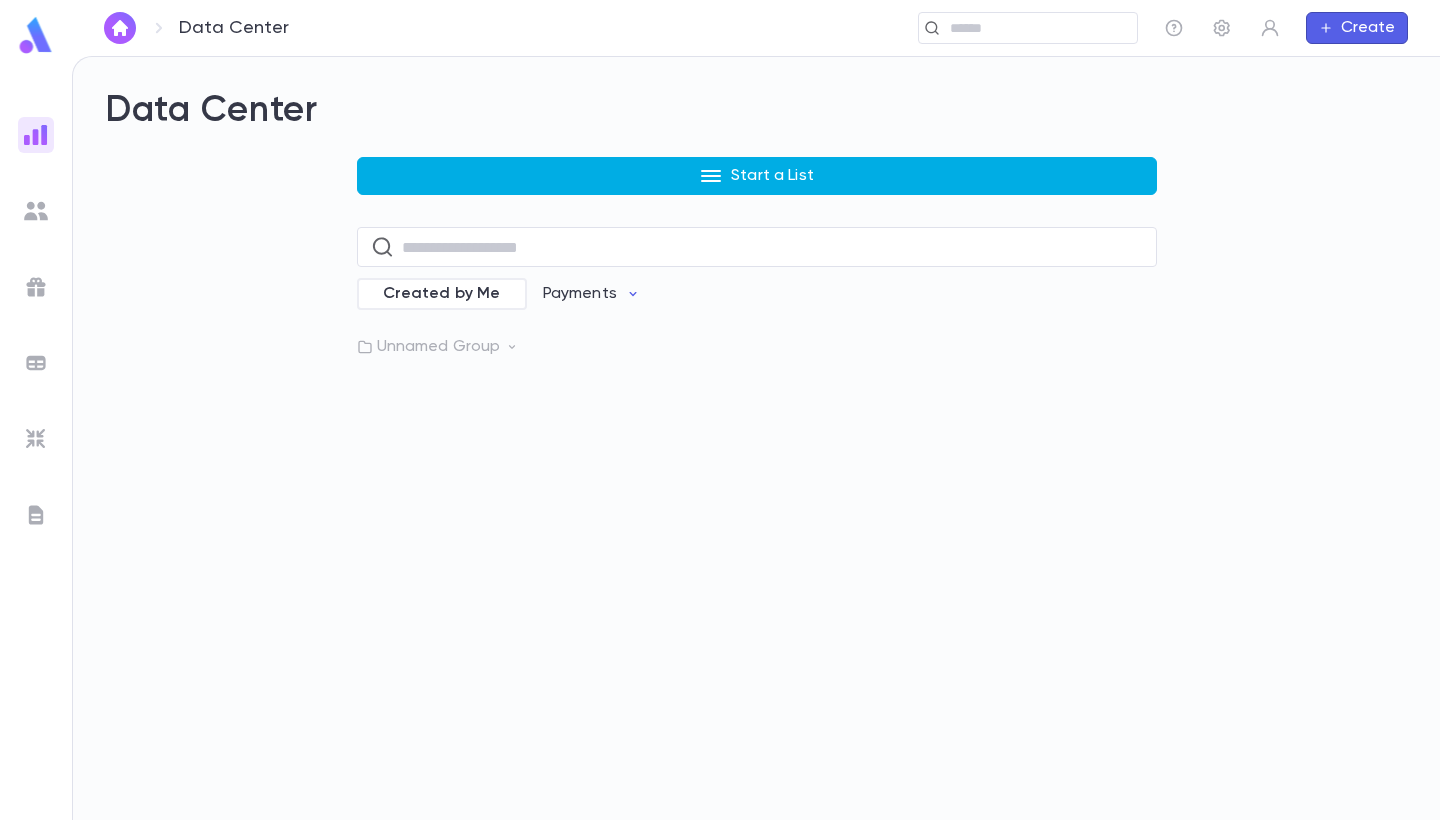 scroll, scrollTop: 0, scrollLeft: 0, axis: both 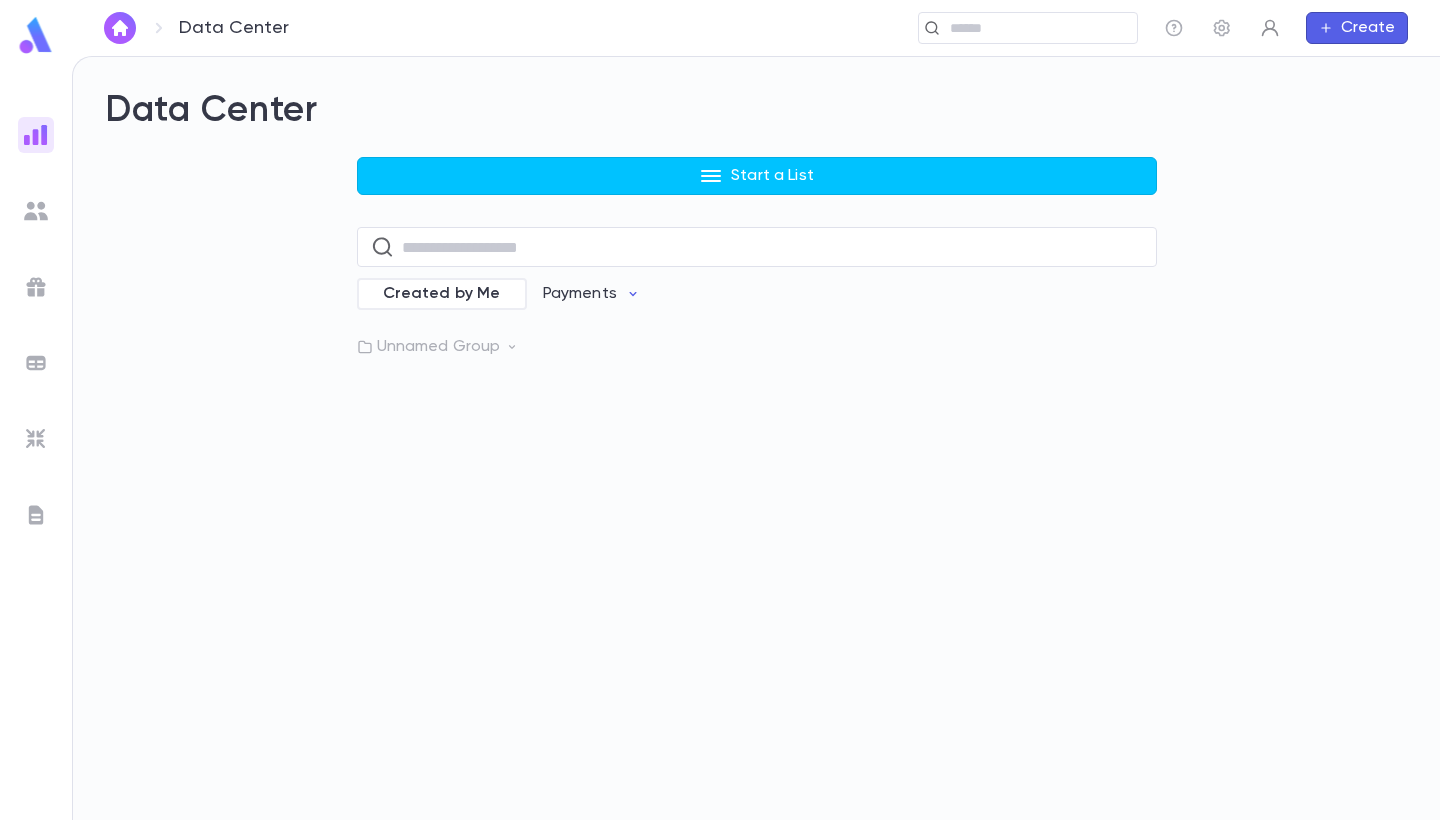 click 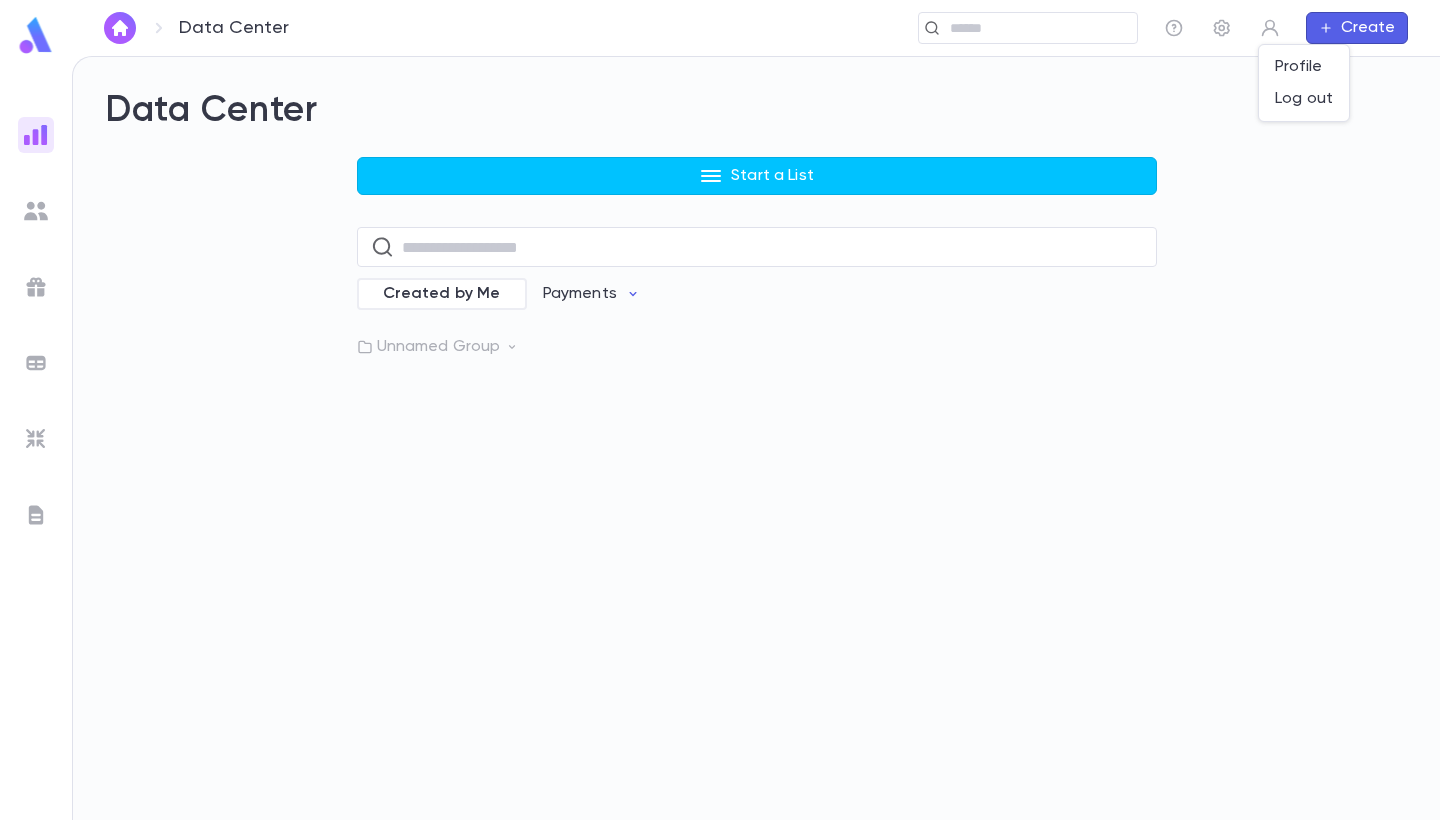 click at bounding box center [720, 410] 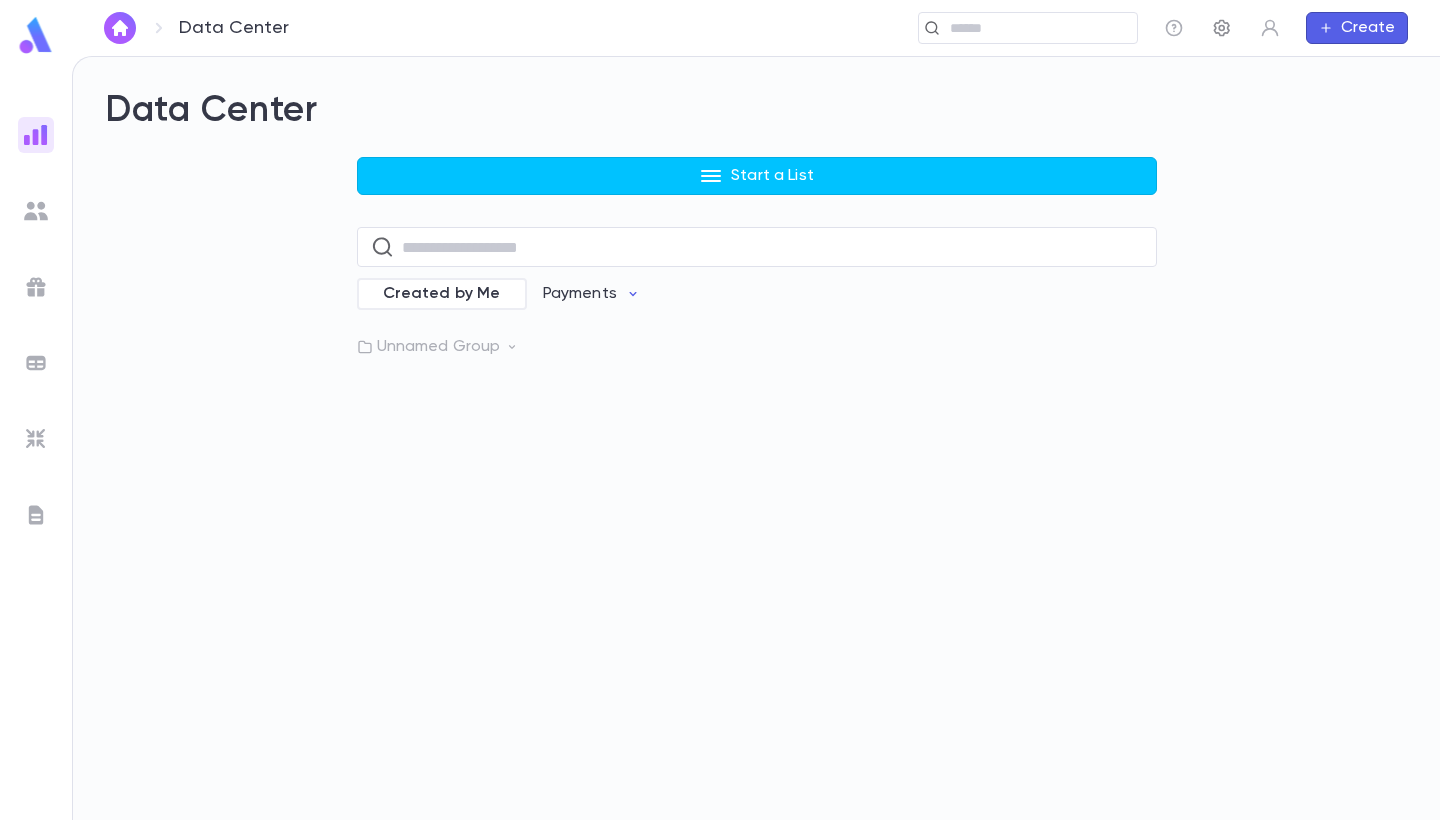 click 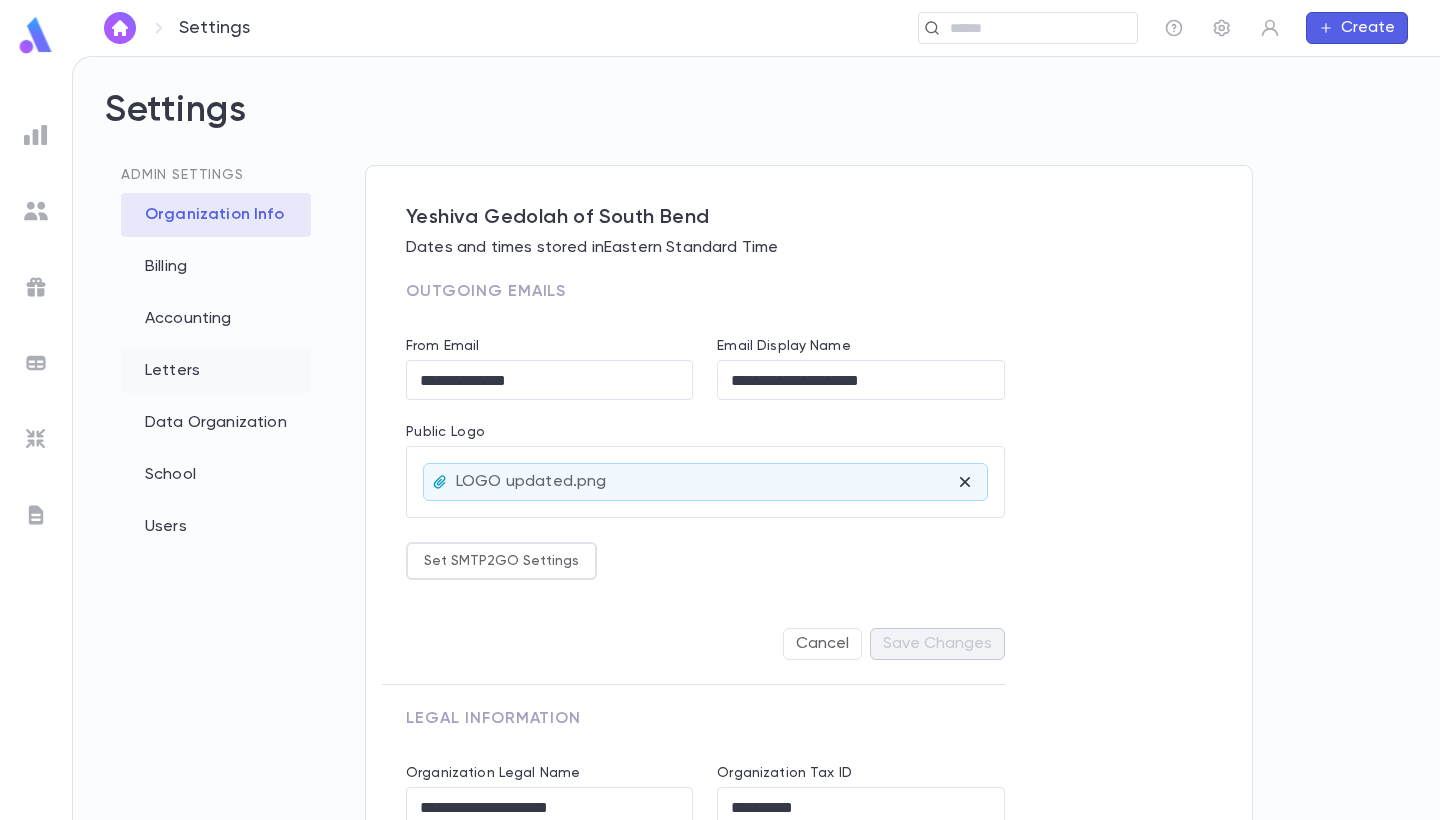 click on "Letters" at bounding box center [216, 371] 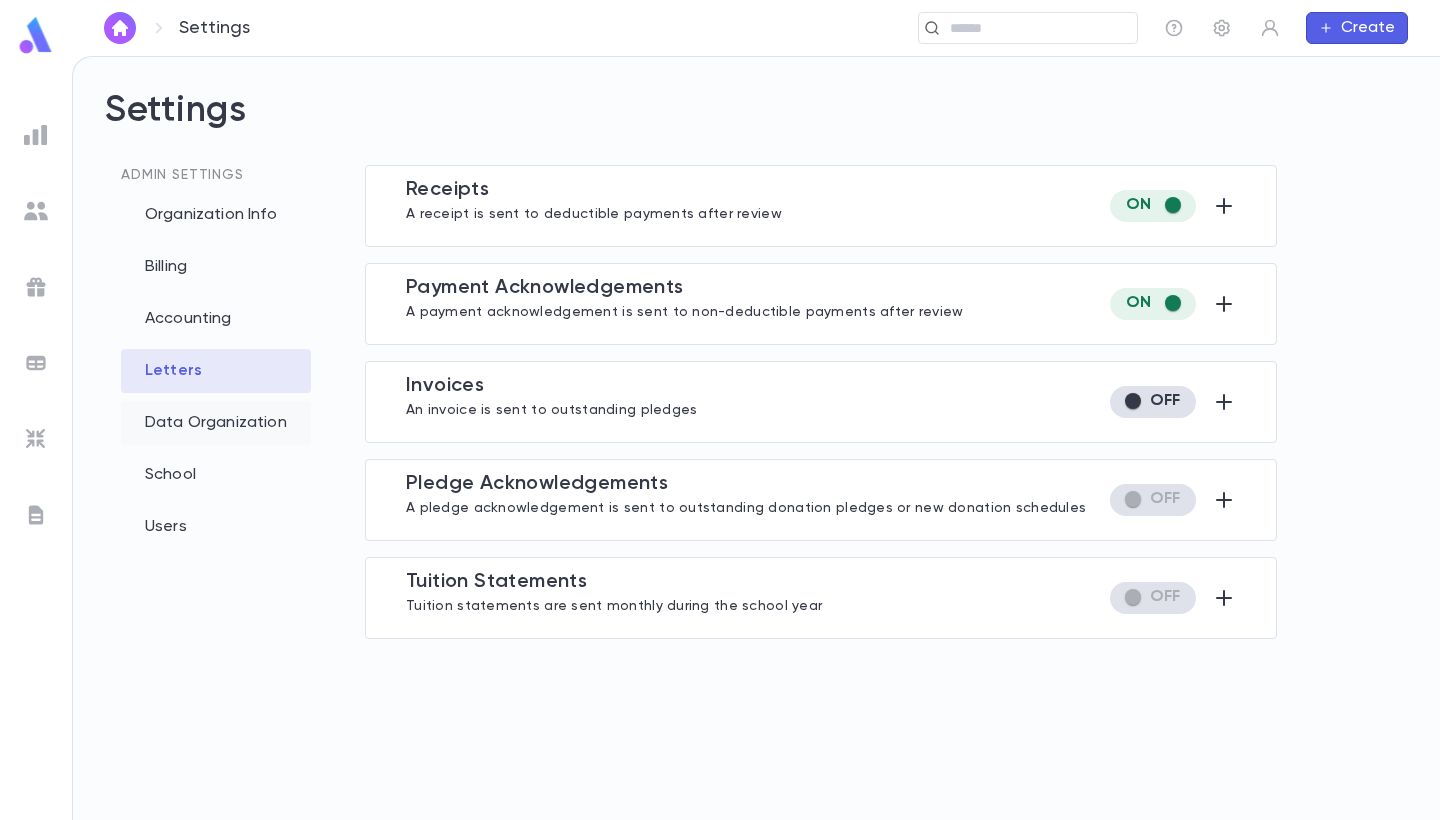 click on "Data Organization" at bounding box center [216, 423] 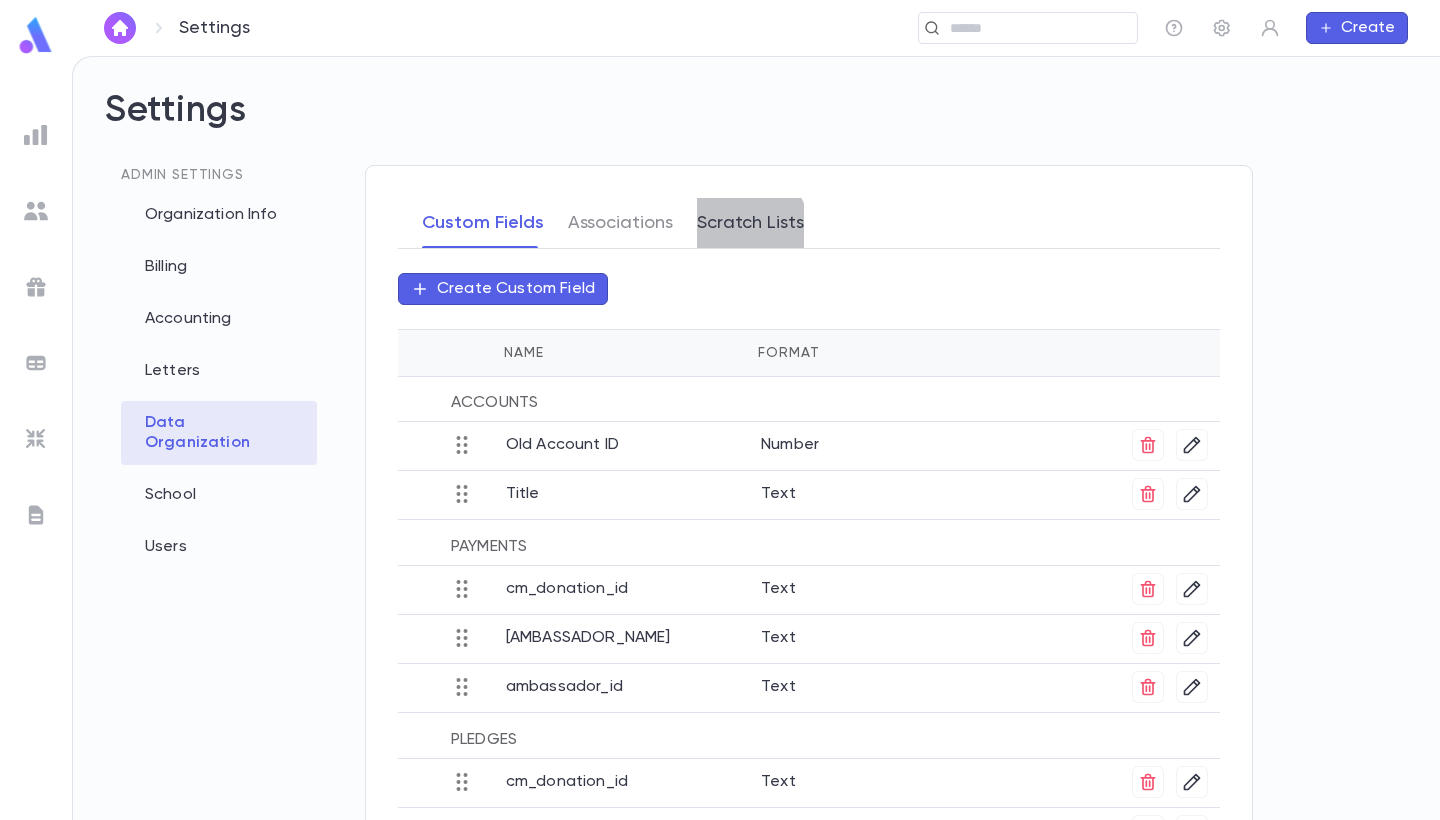 click on "Scratch Lists" at bounding box center [750, 223] 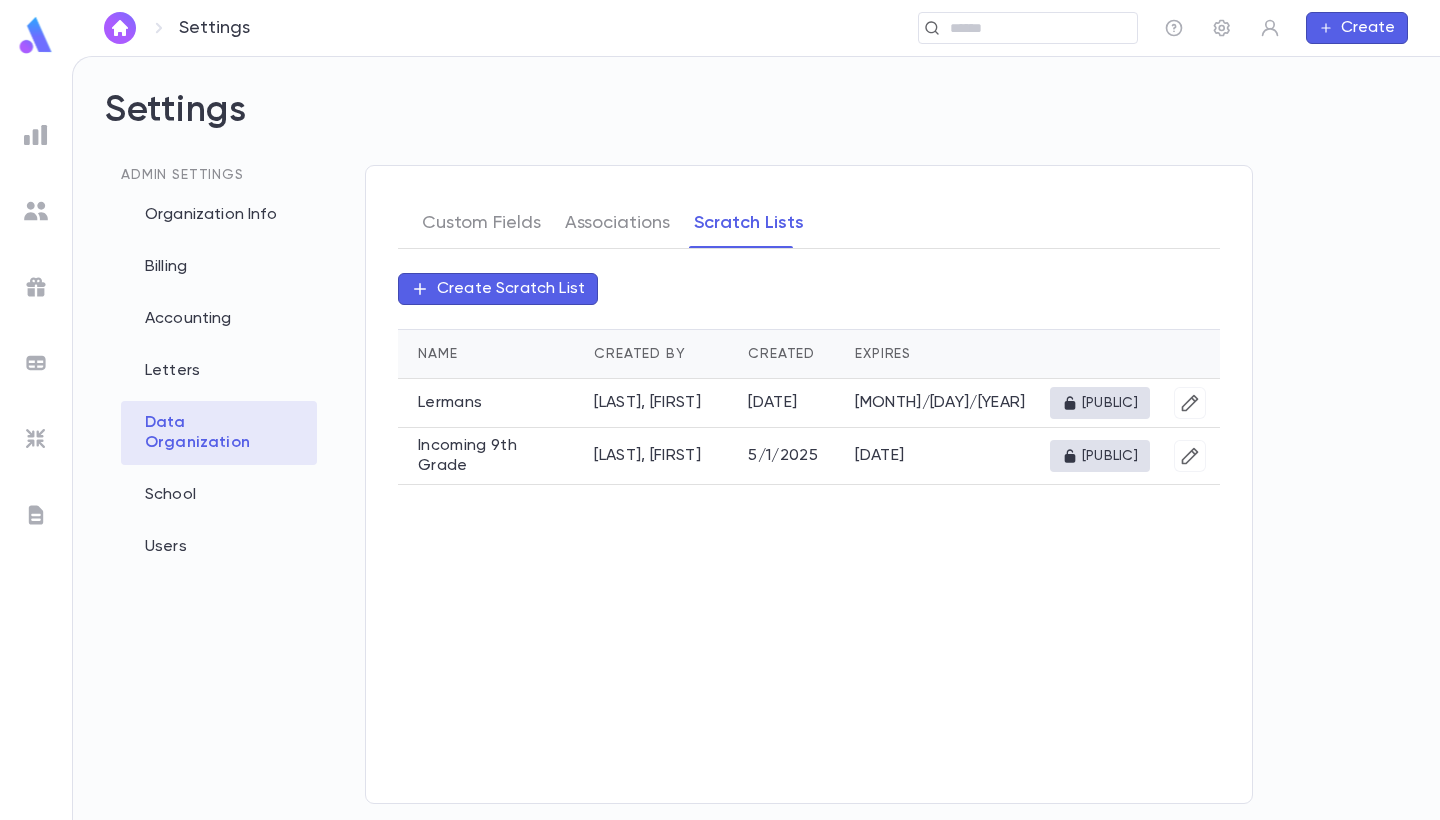 click on "[LAST], [FIRST]" at bounding box center (659, 403) 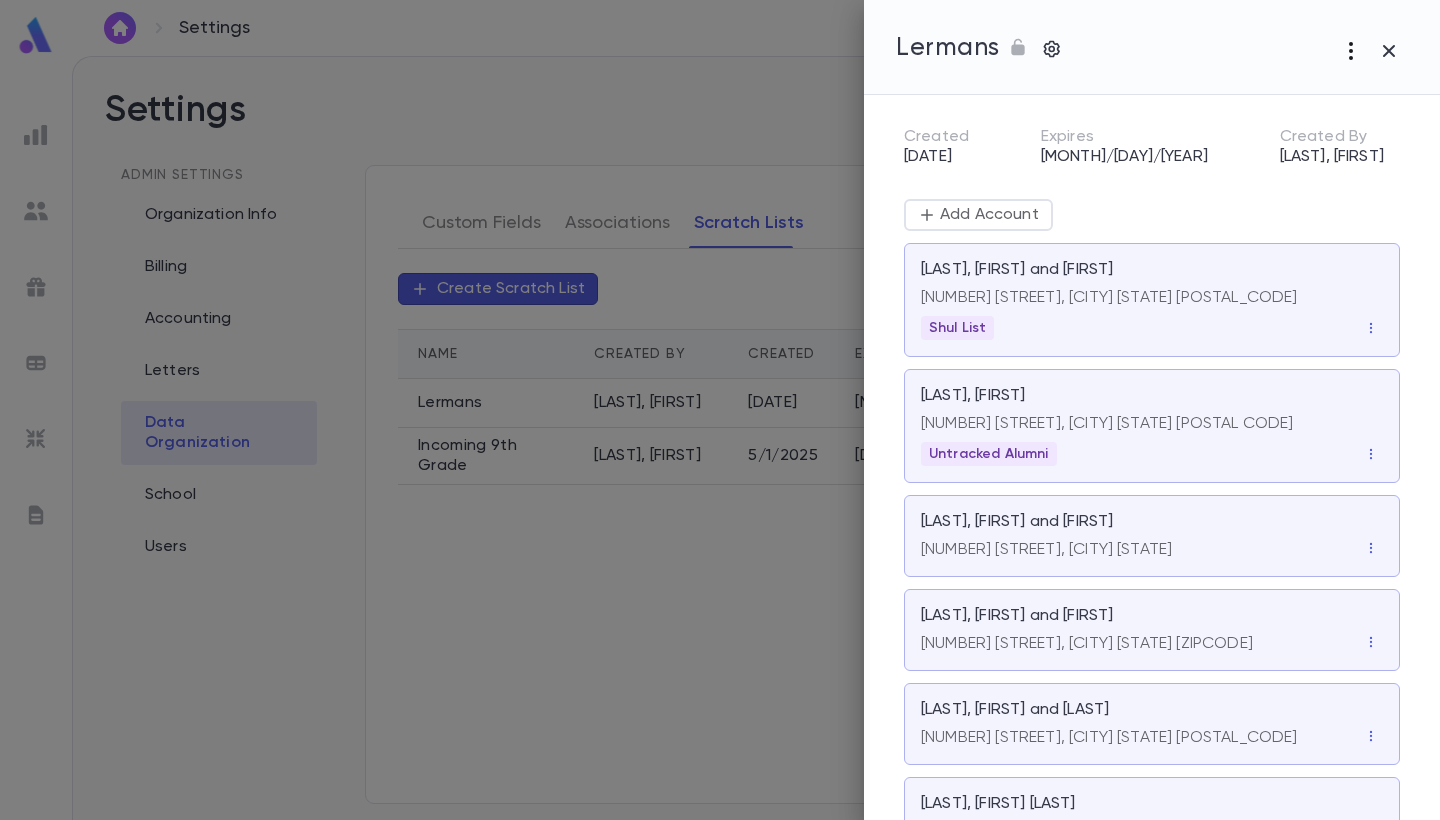 scroll, scrollTop: 0, scrollLeft: 0, axis: both 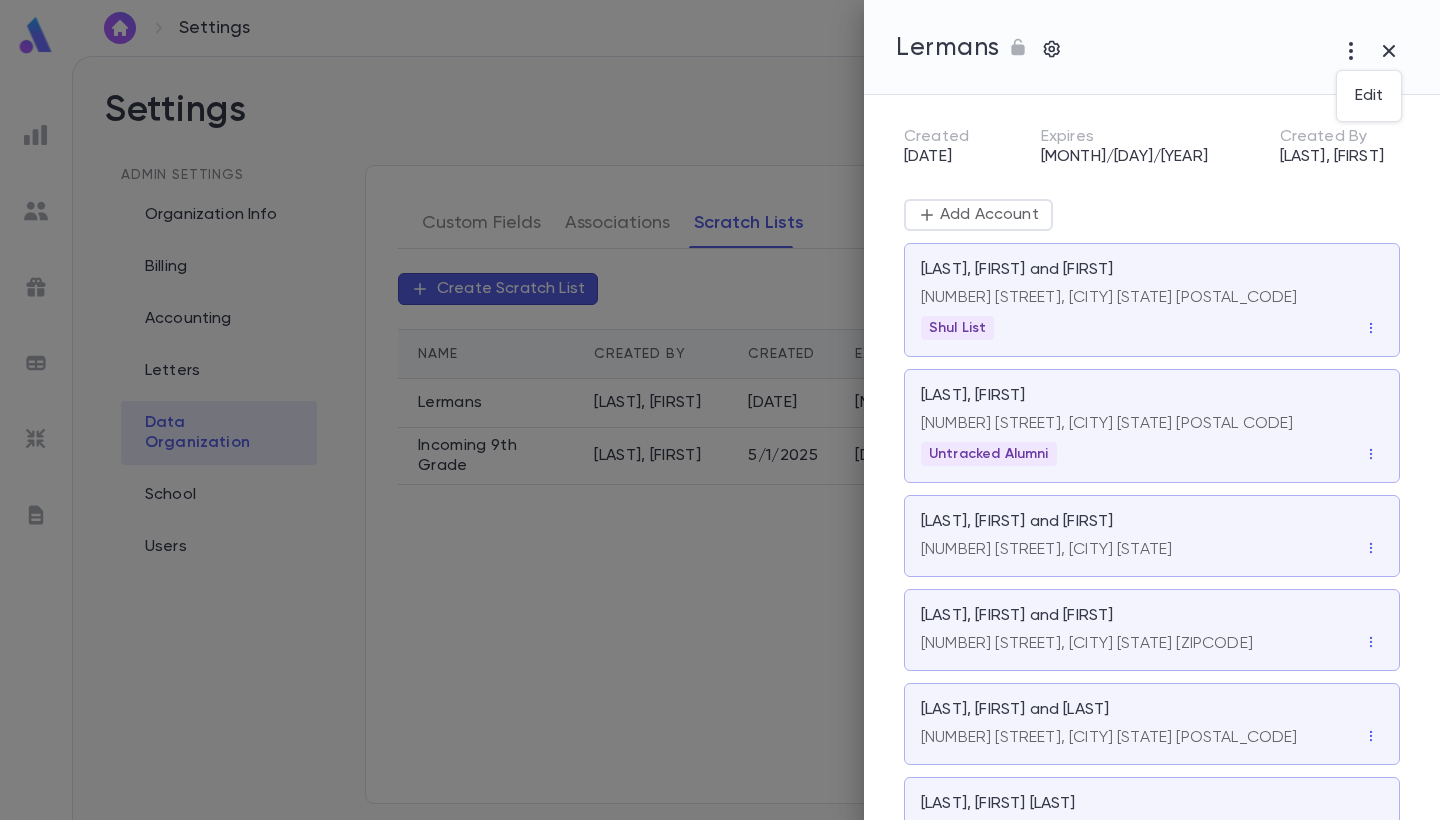 click at bounding box center [720, 410] 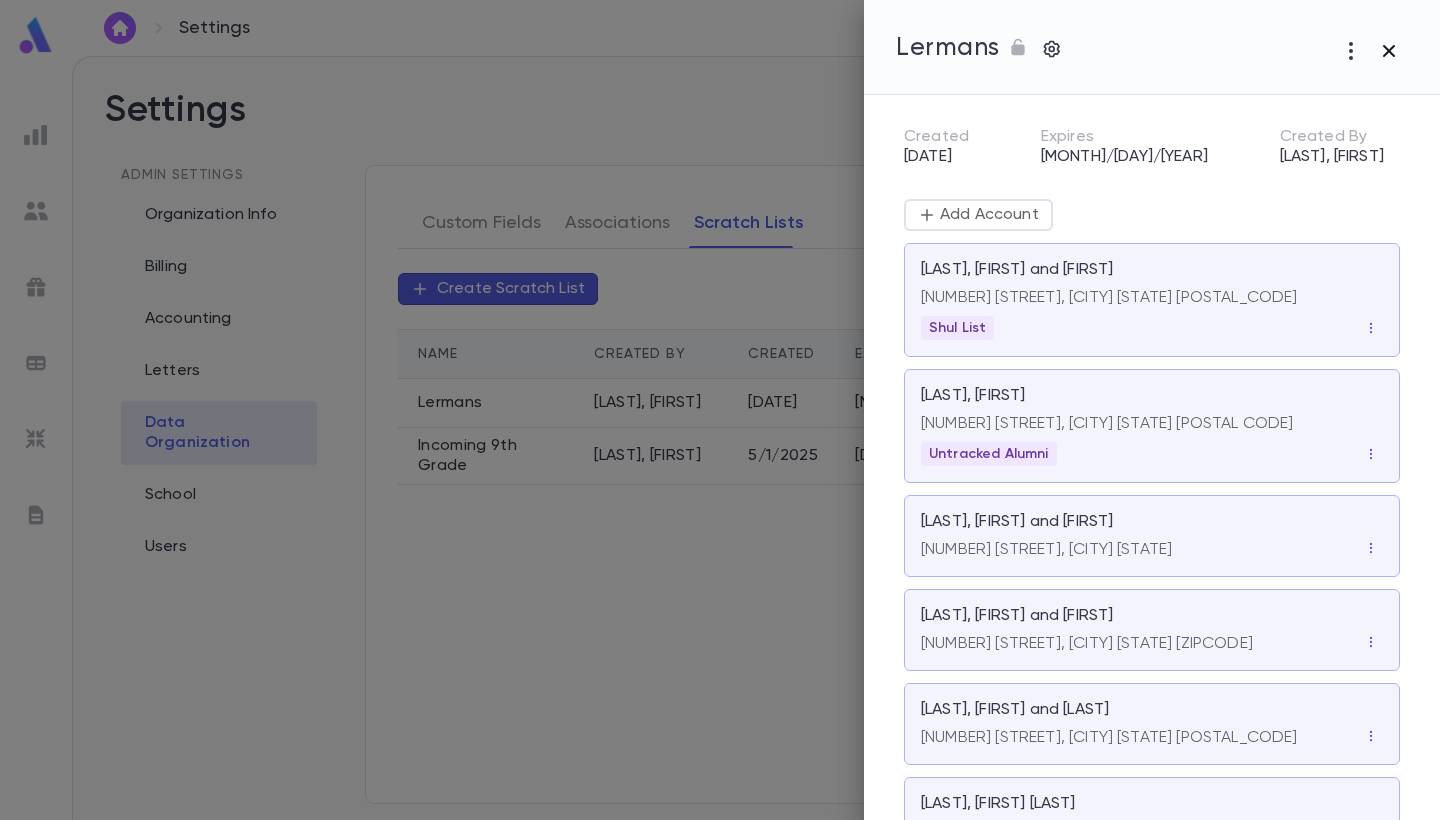 scroll, scrollTop: 0, scrollLeft: 0, axis: both 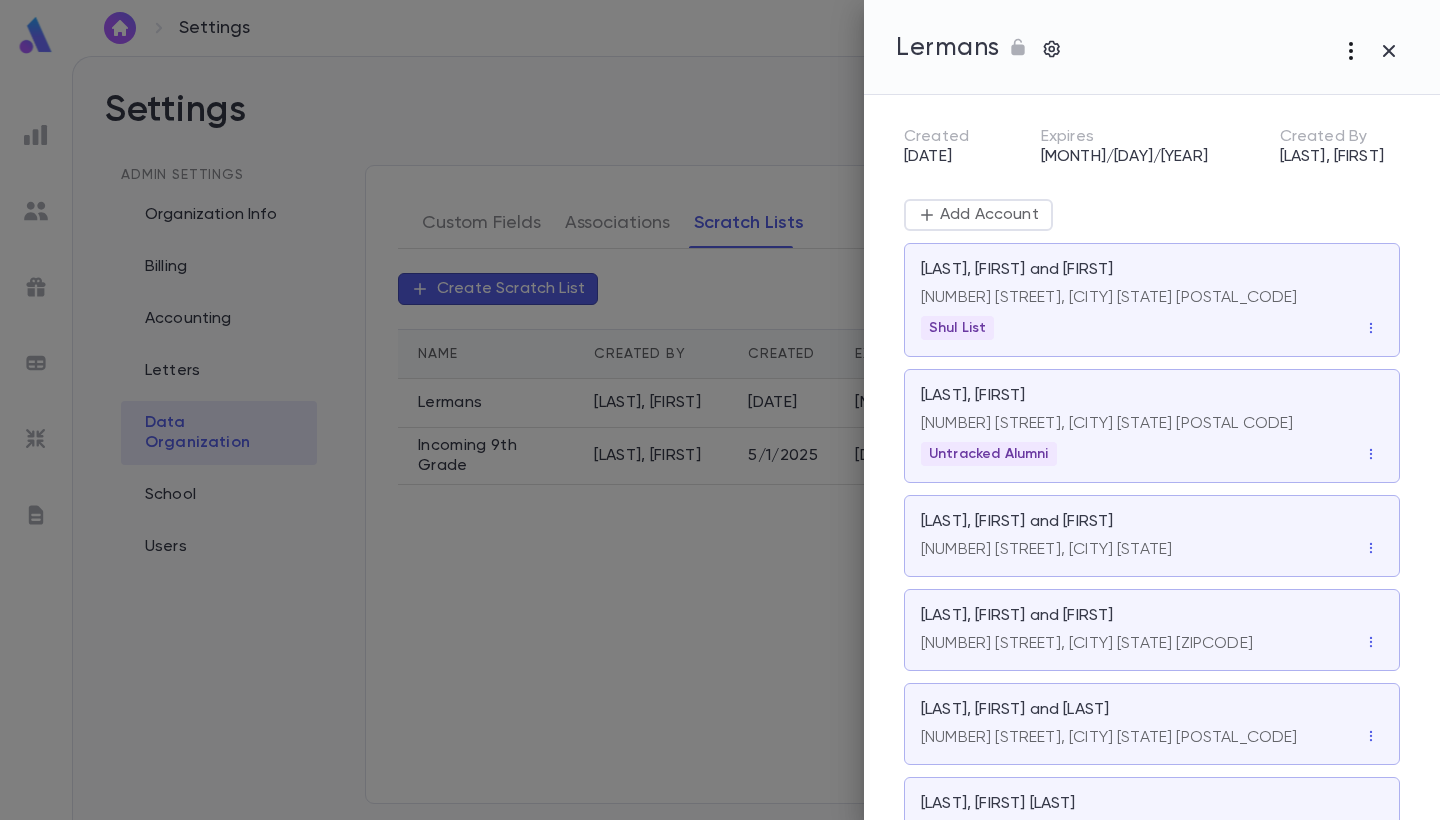 click 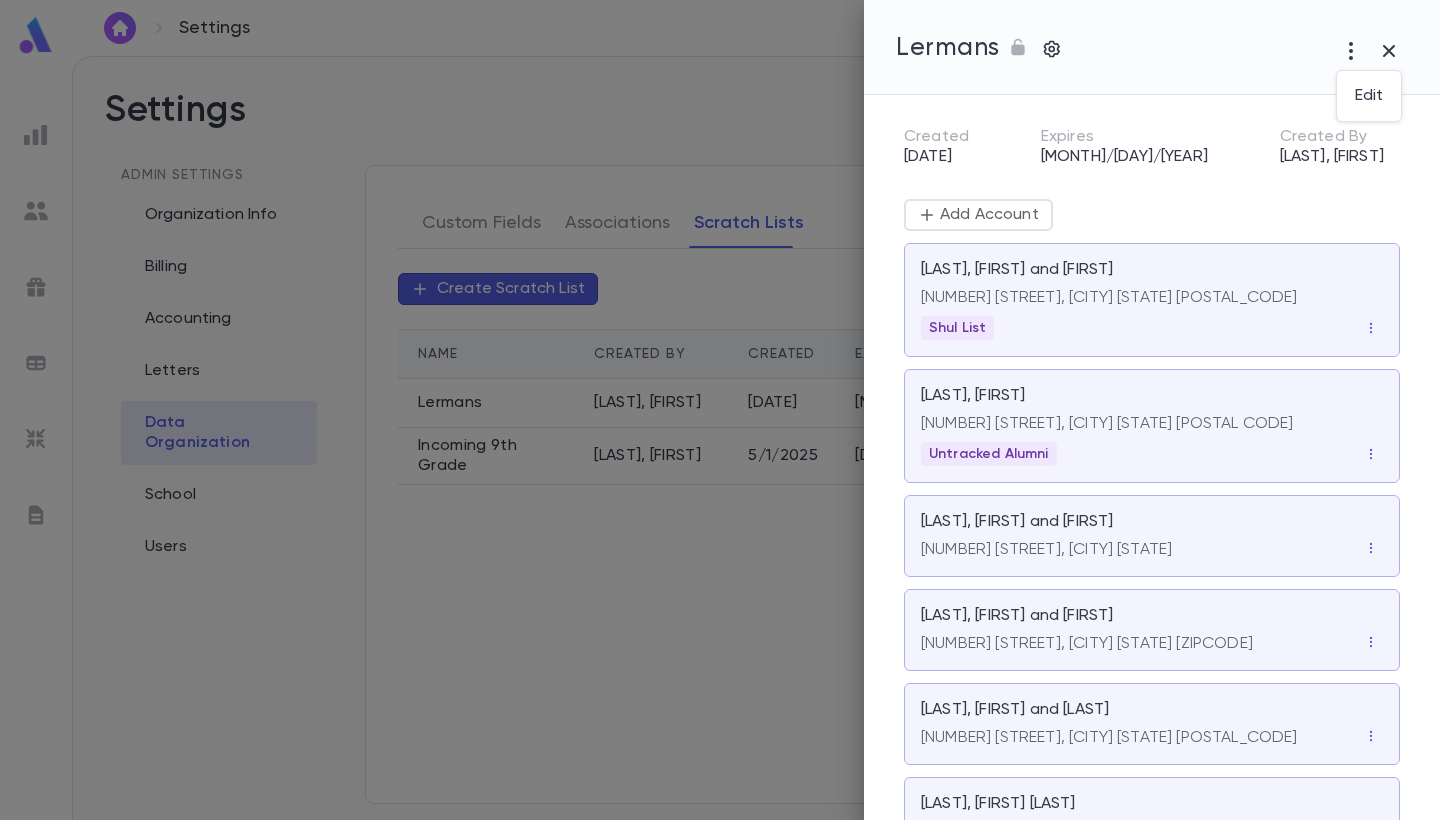 click at bounding box center (720, 410) 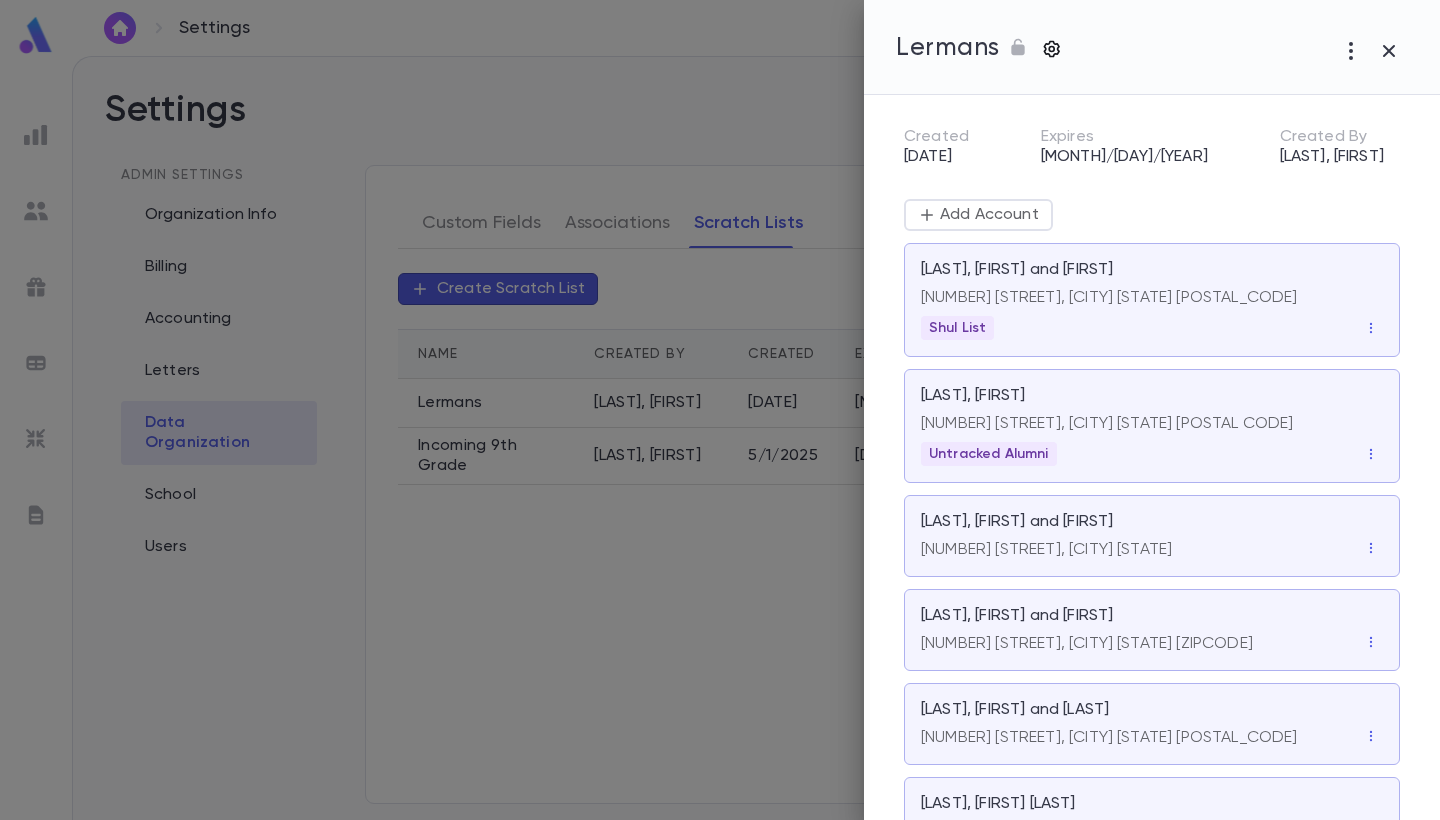 click 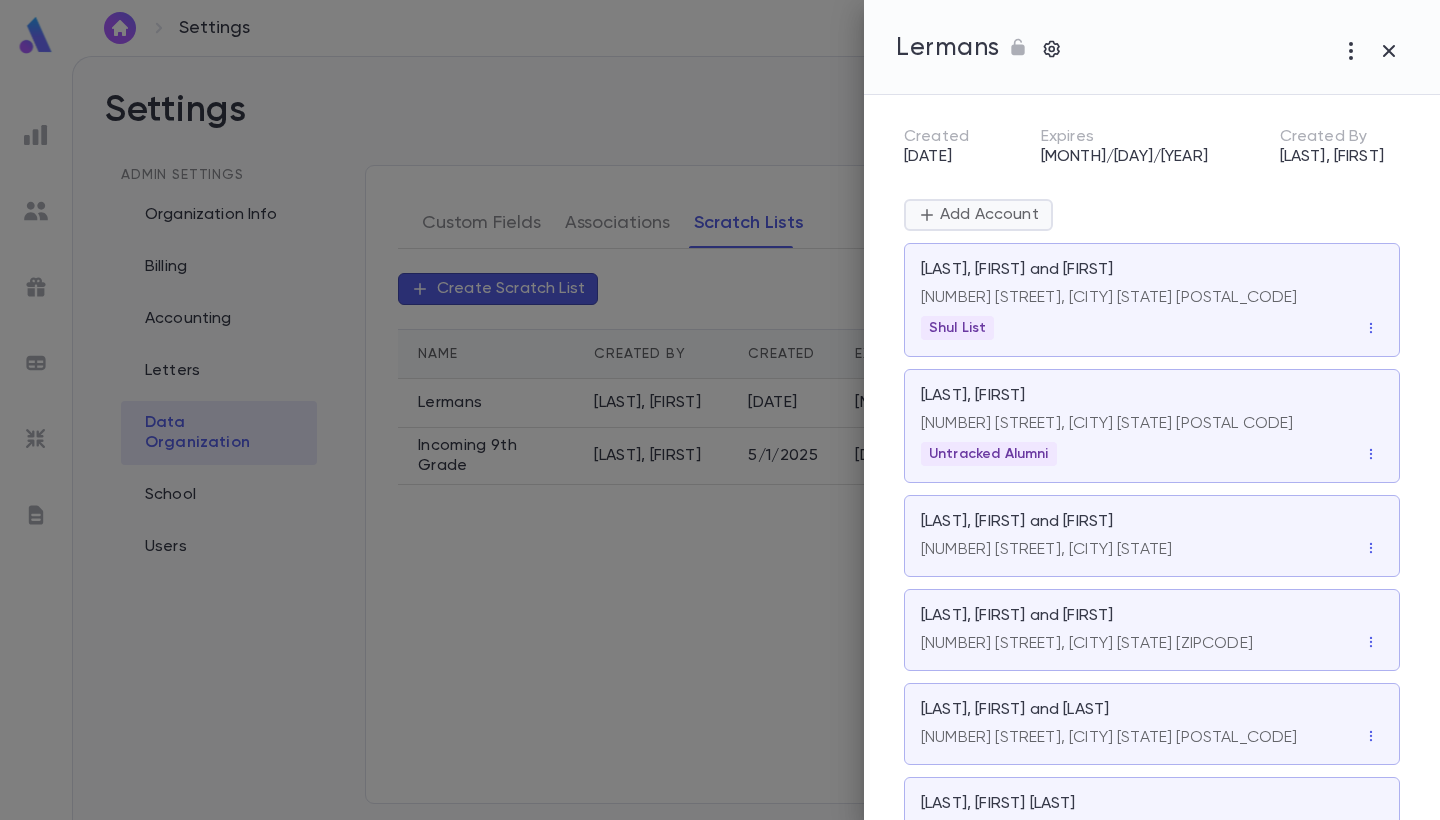 click on "Add Account" at bounding box center [987, 215] 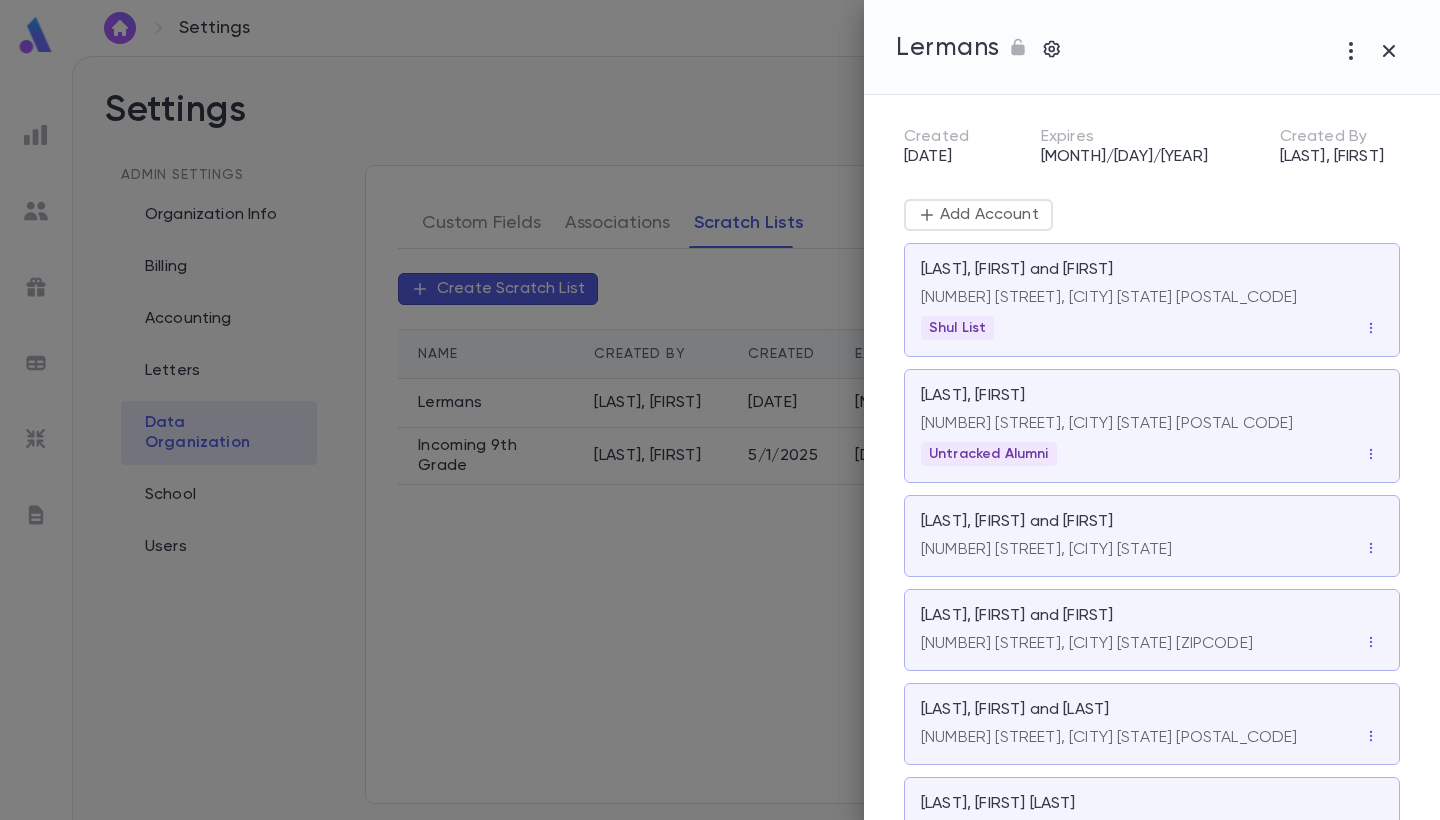 click on "Add Account [LAST], [FIRST] and [LAST] [NUMBER] [STREET], [CITY] [STATE] [POSTAL CODE] Shul List [LAST], [FIRST] [NUMBER] [STREET], [CITY] [STATE] [POSTAL CODE] Untracked Alumni [LAST], [FIRST] and [LAST] [NUMBER] [STREET], [CITY] [STATE] [POSTAL CODE] [LAST], [FIRST] and [LAST] [NUMBER] [STREET], [CITY] [STATE] [POSTAL CODE] [LAST], [FIRST] [NUMBER] [STREET], [CITY] [STATE] [POSTAL CODE] [LAST], [FIRST] [NUMBER] [STREET], [CITY] [STATE] [POSTAL CODE]" at bounding box center [1136, 570] 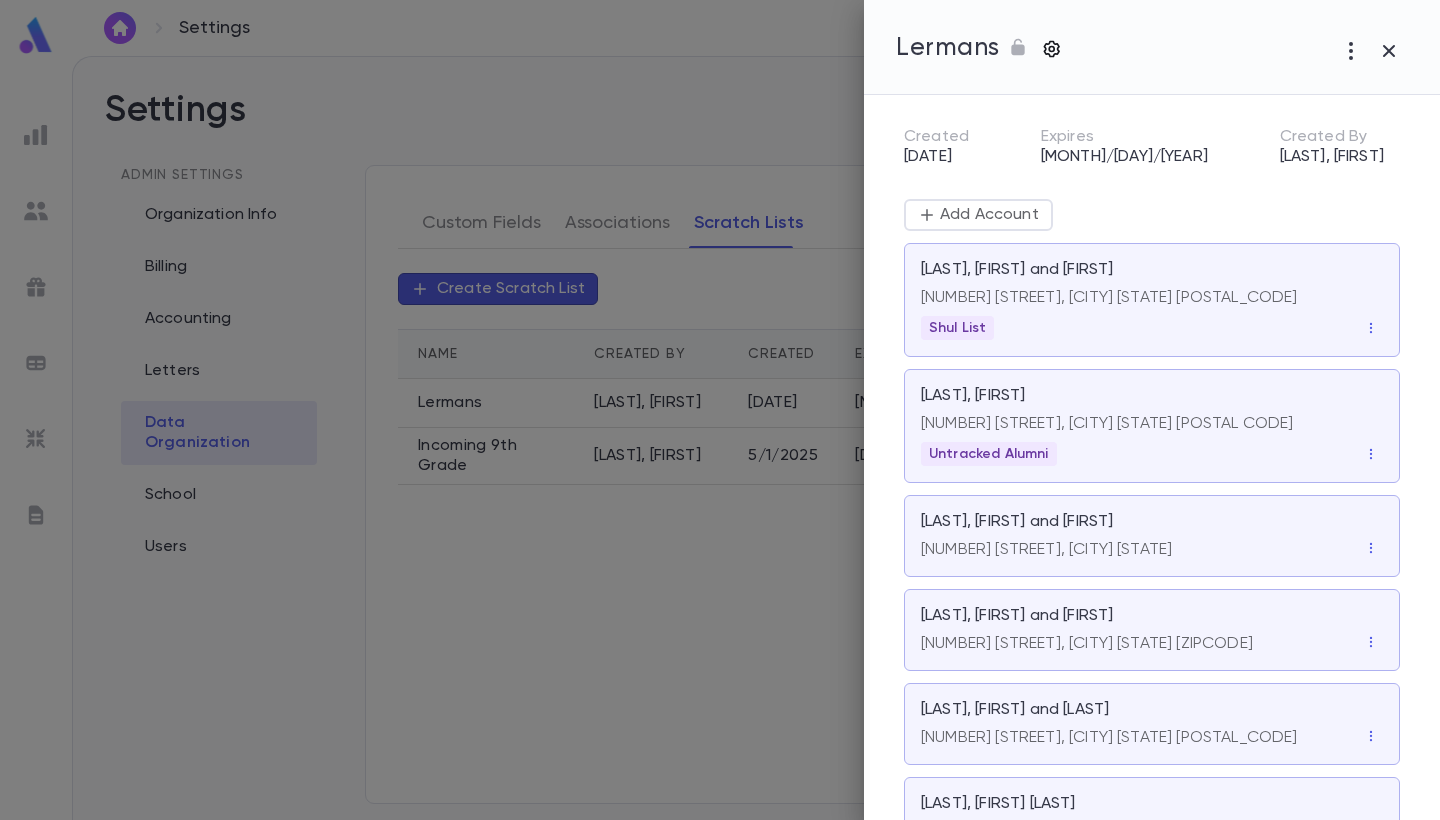 click 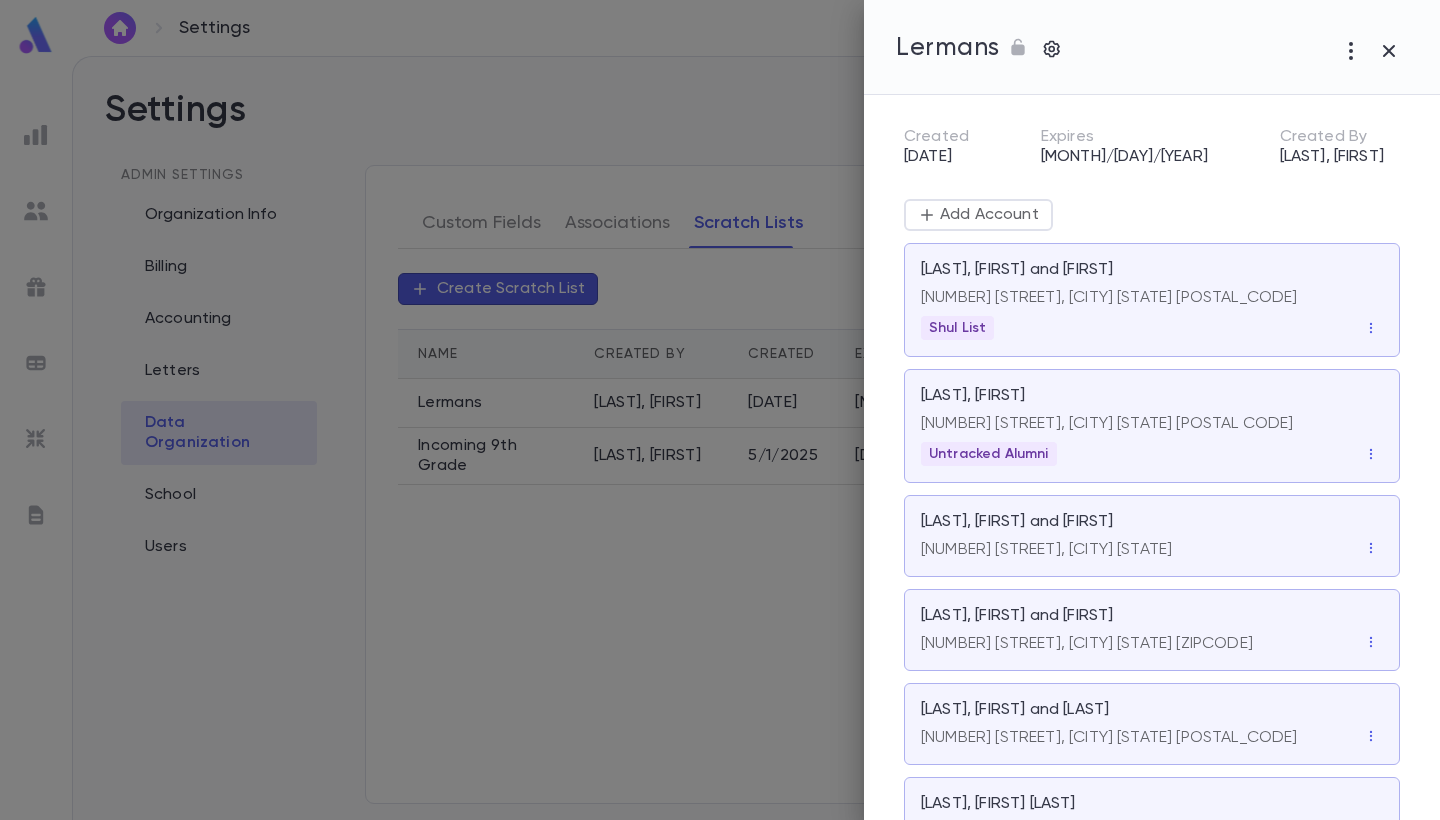 click at bounding box center (1018, 49) 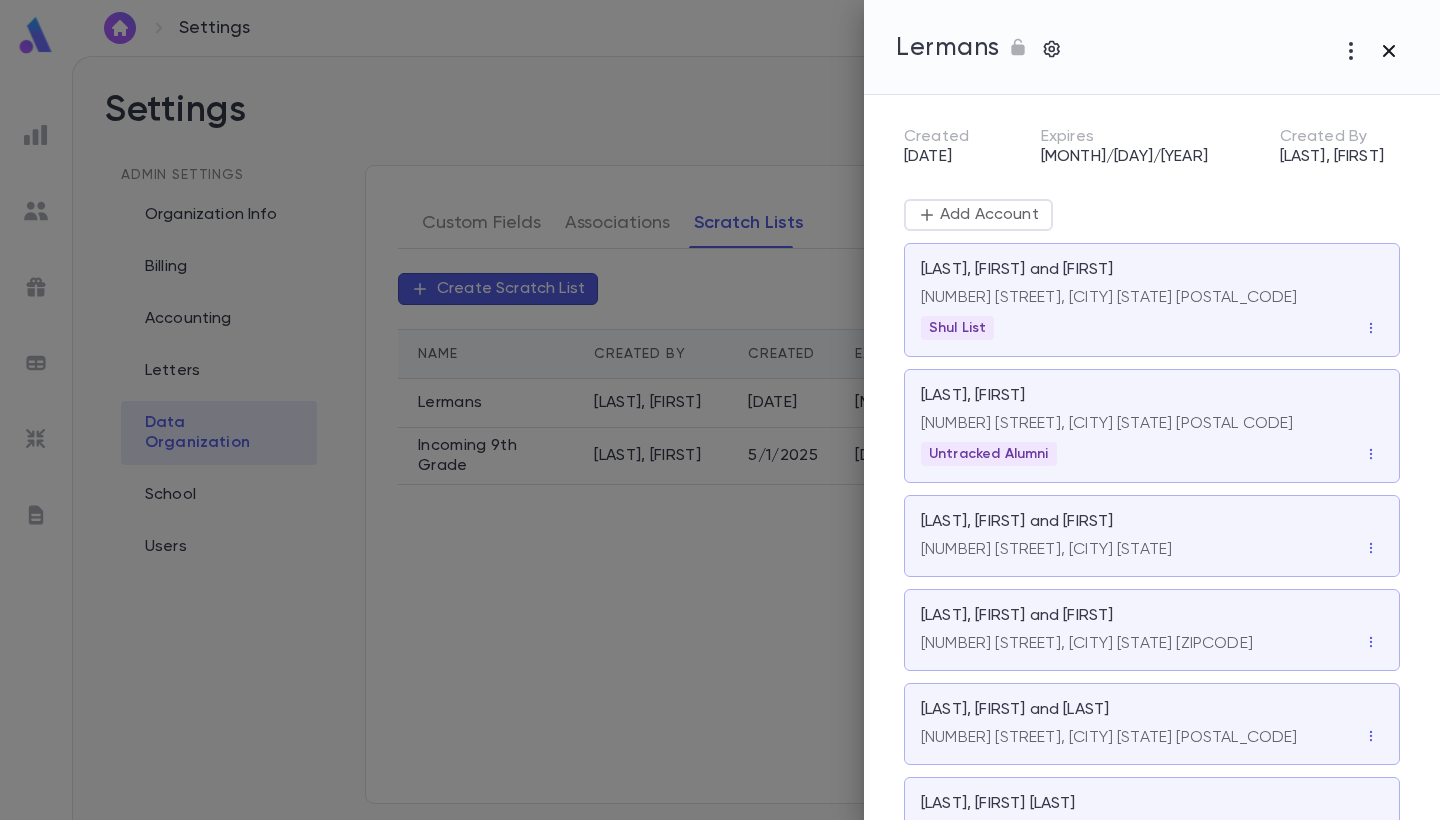 click 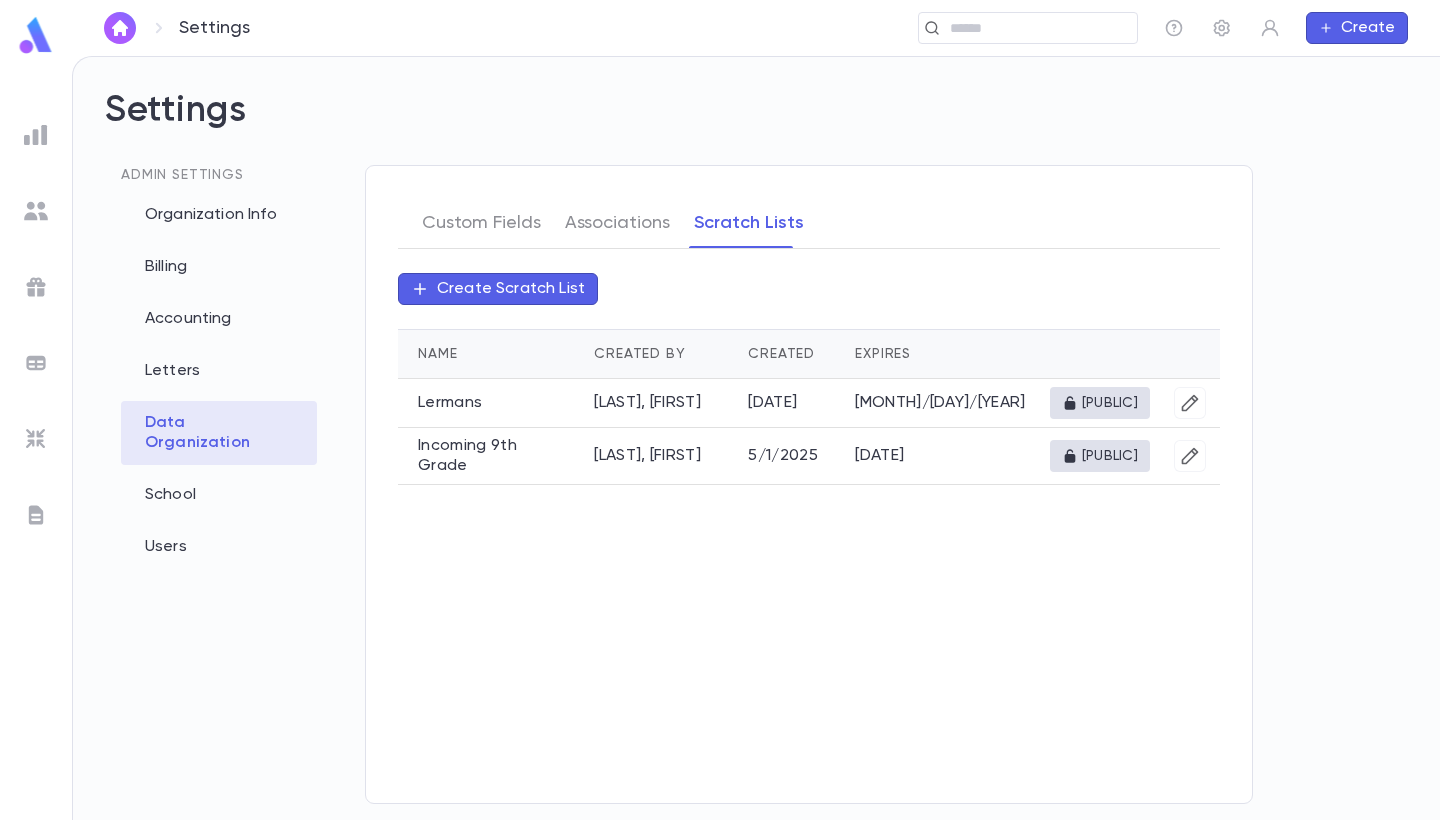 scroll, scrollTop: 0, scrollLeft: 0, axis: both 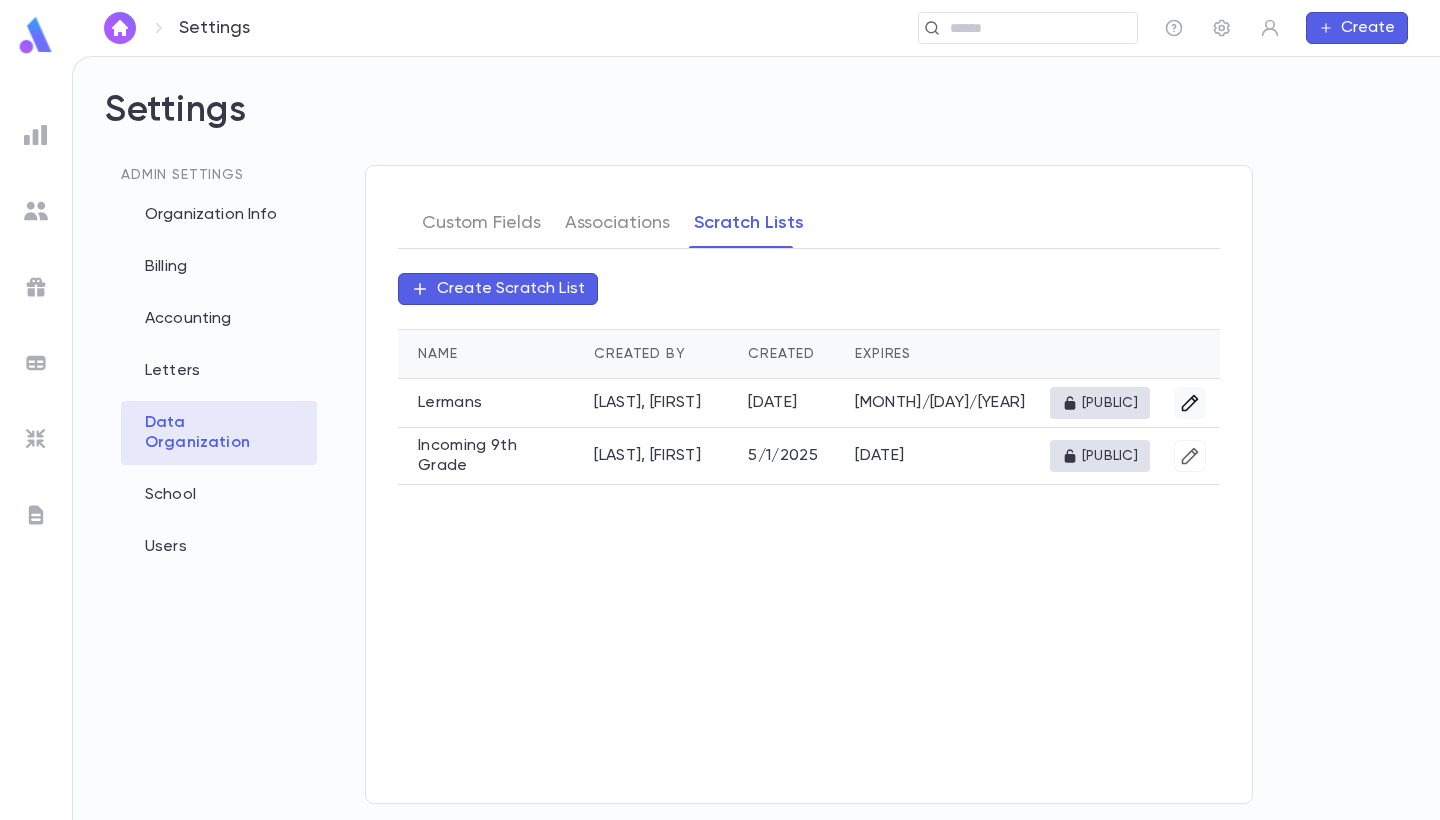 click 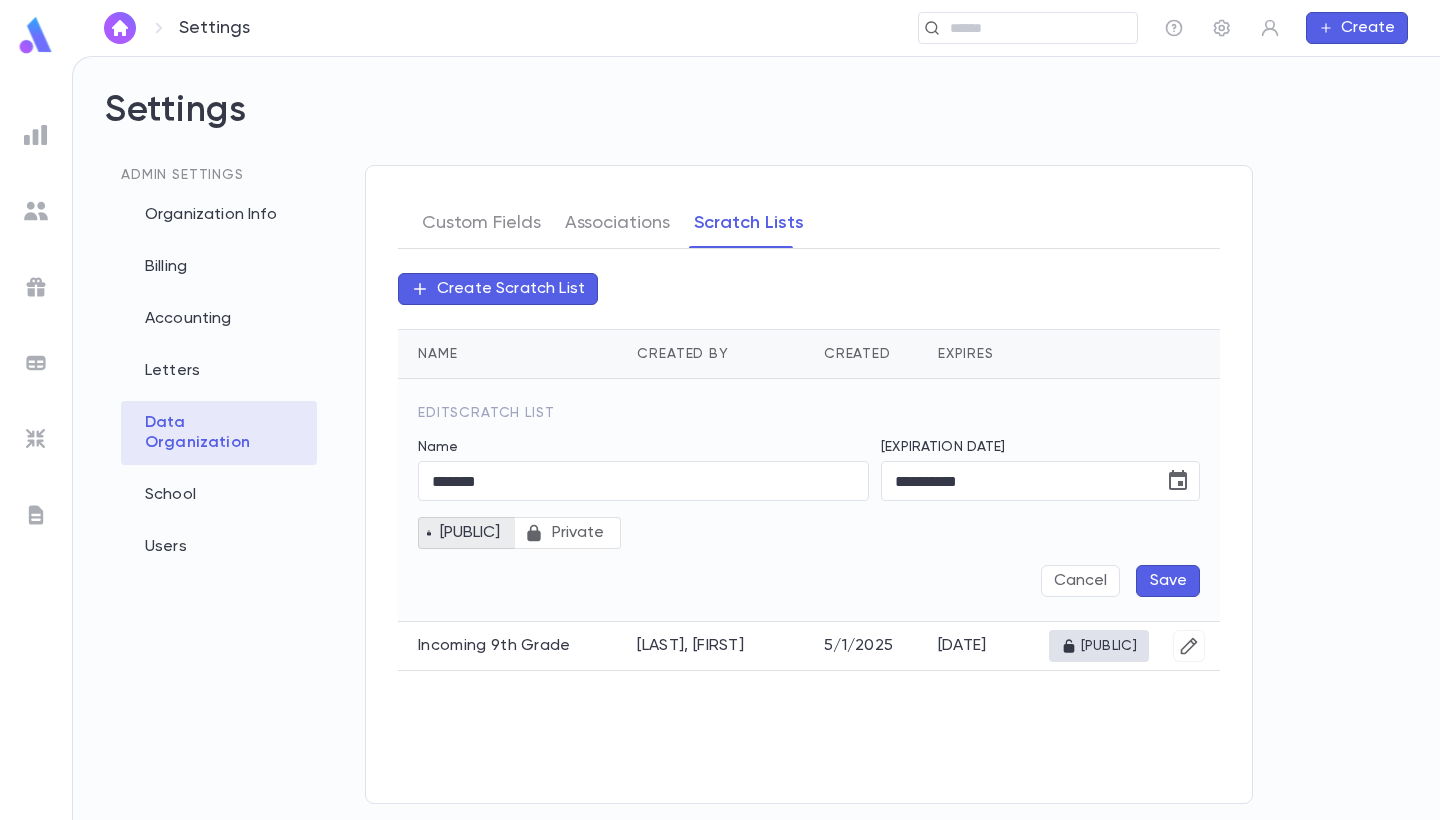click on "created" at bounding box center (857, 354) 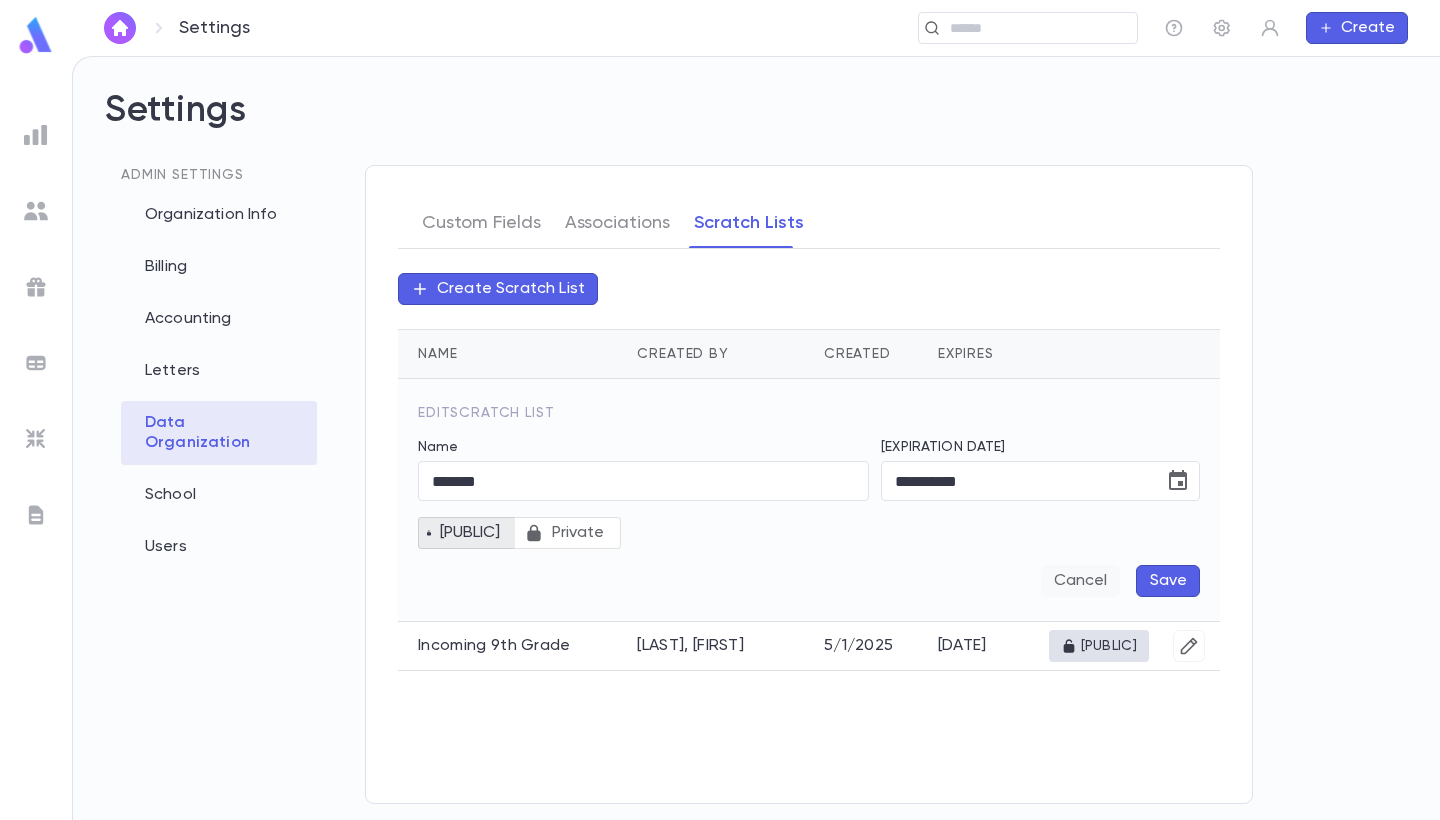 click on "Cancel" at bounding box center (1080, 581) 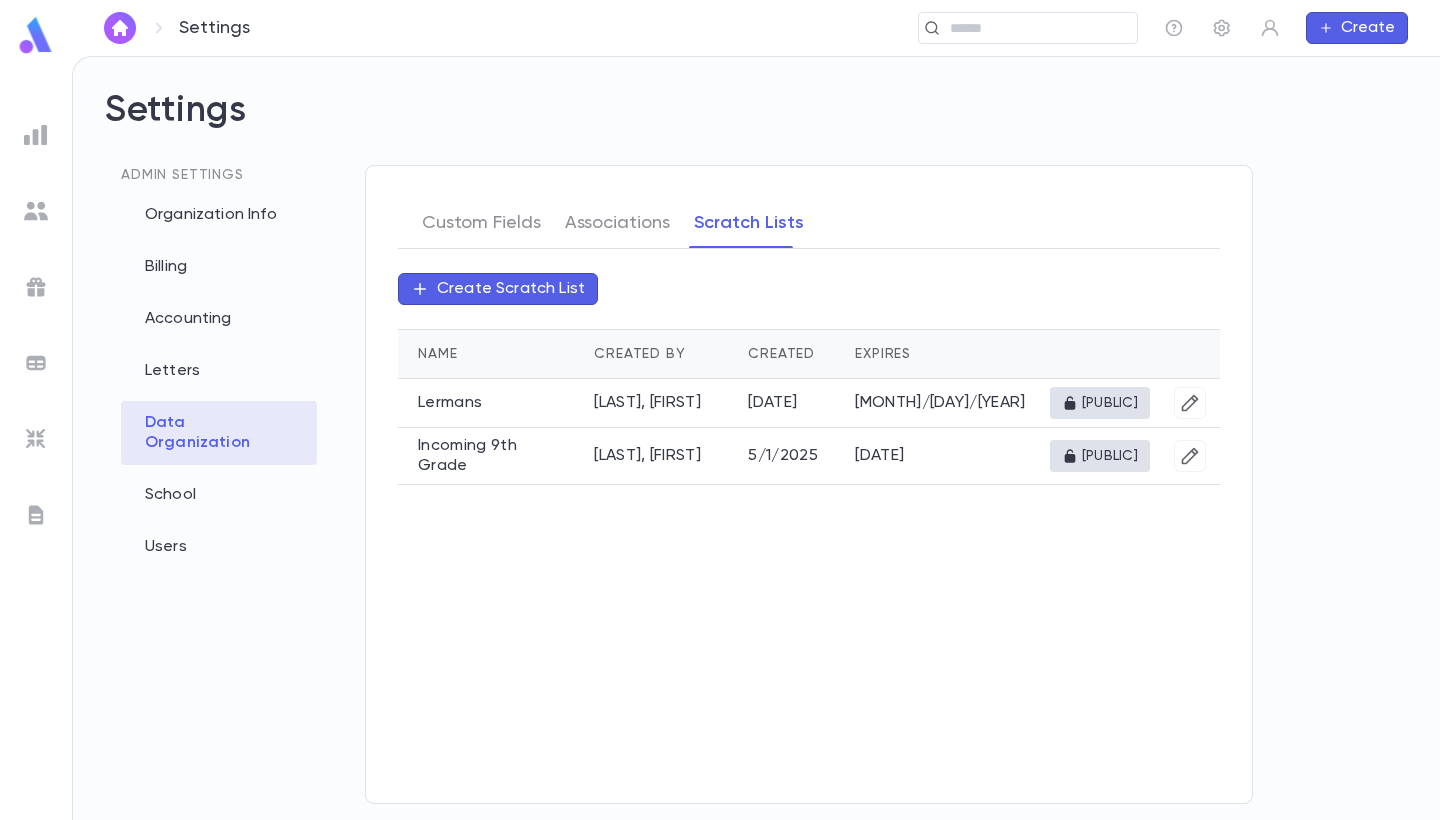click on "[LAST], [FIRST]" at bounding box center [659, 403] 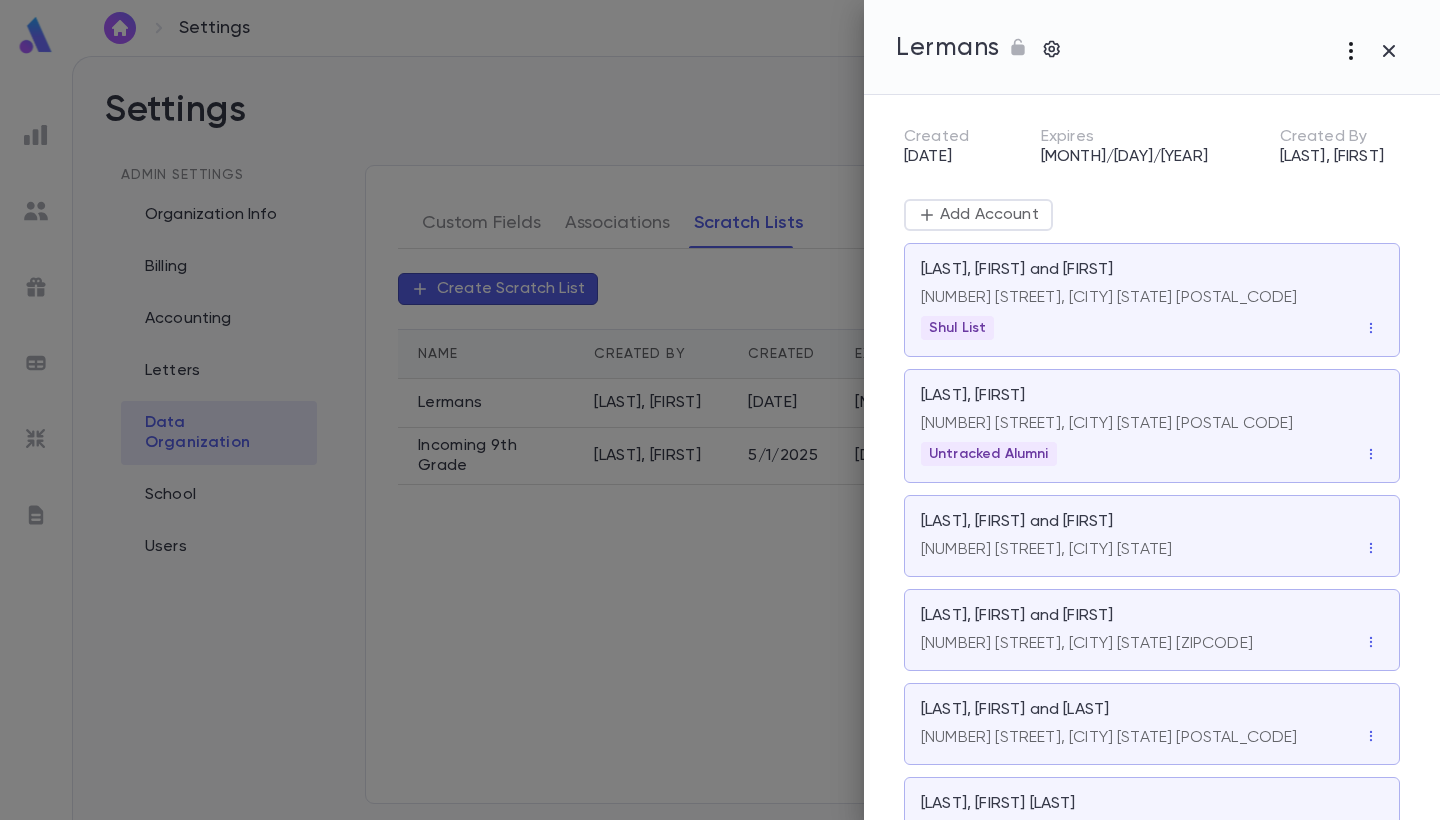 click 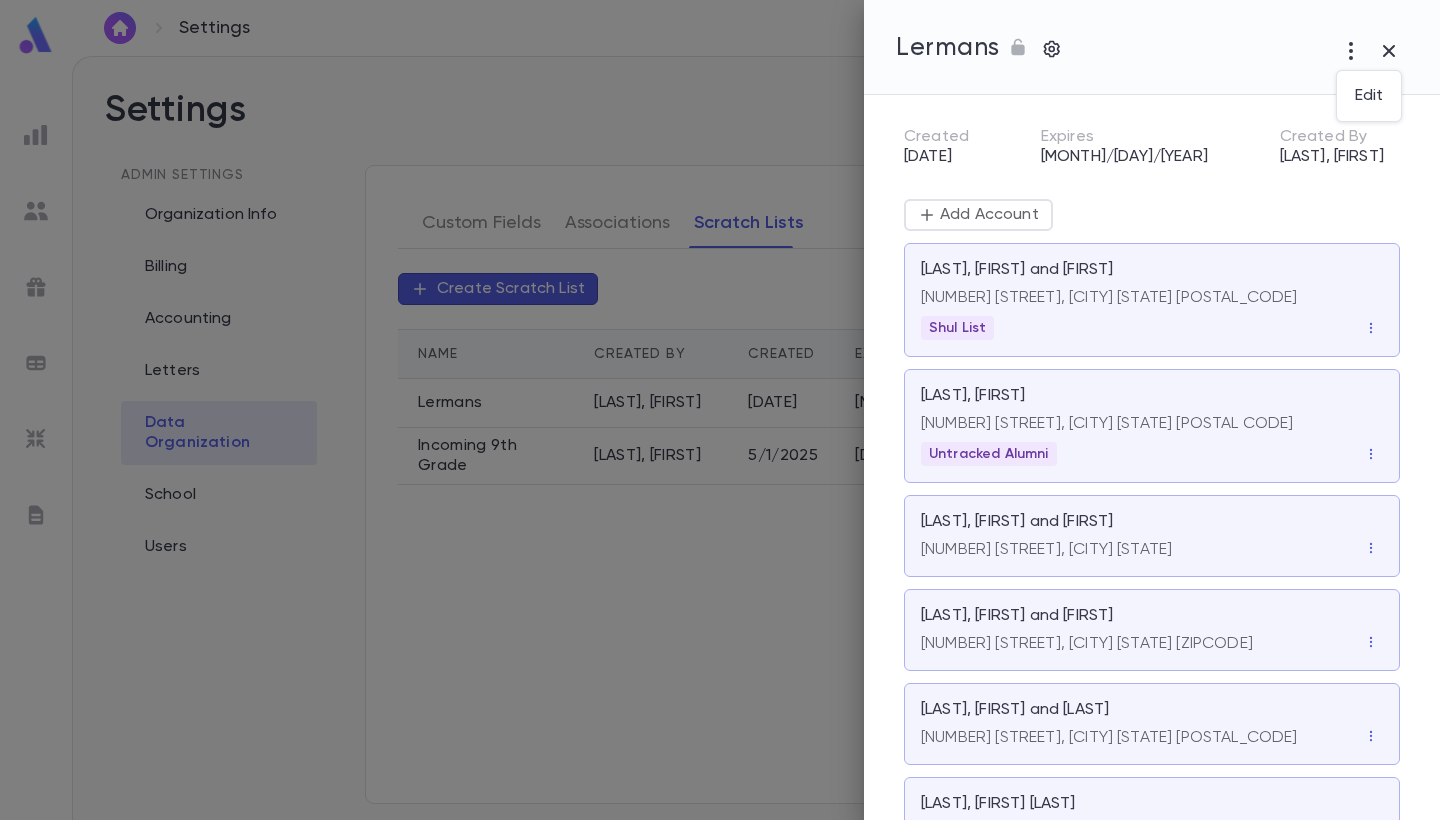 click at bounding box center (720, 410) 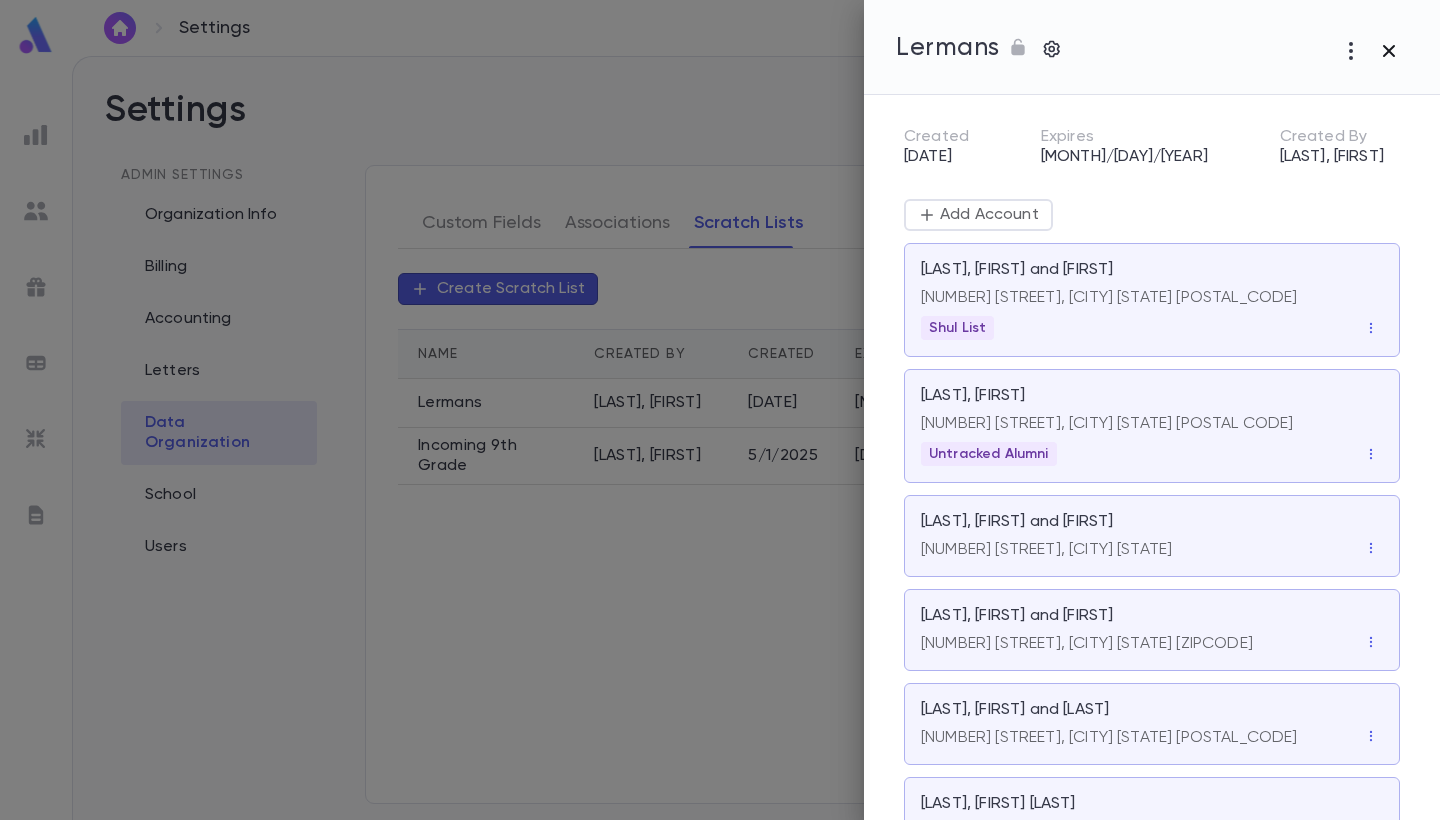 scroll, scrollTop: 0, scrollLeft: 0, axis: both 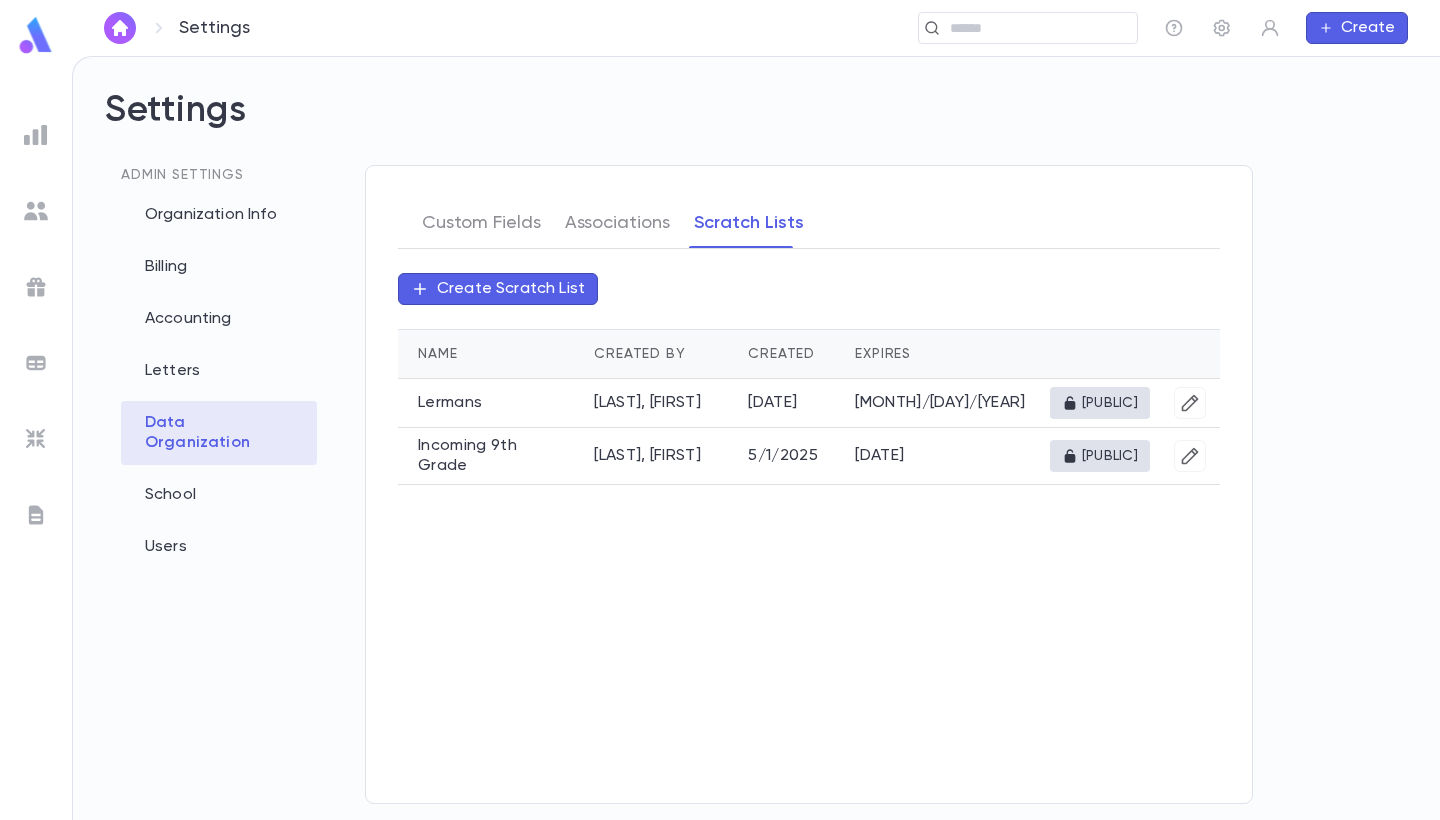 click at bounding box center (36, 410) 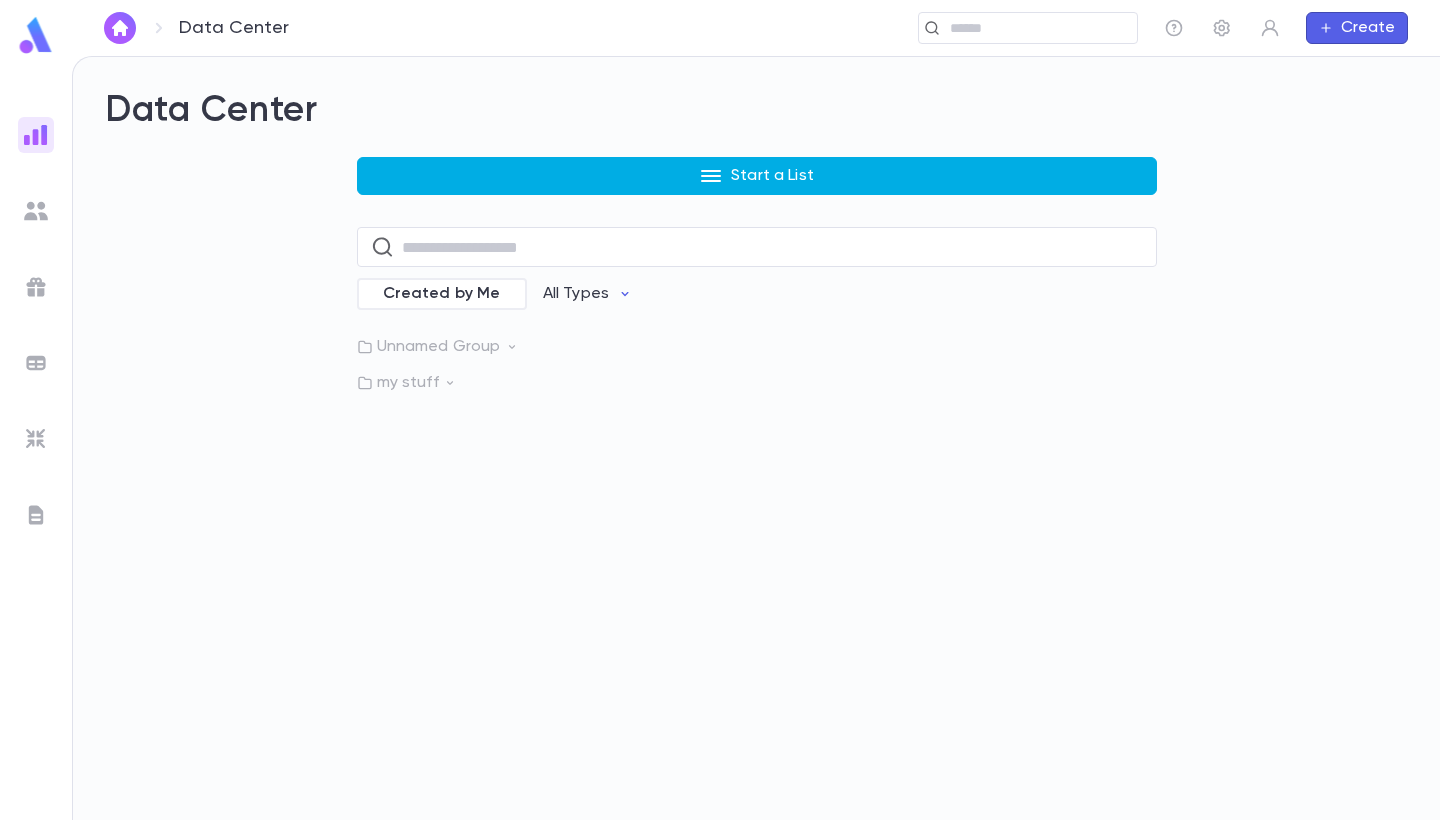 click on "Start a List" at bounding box center (757, 176) 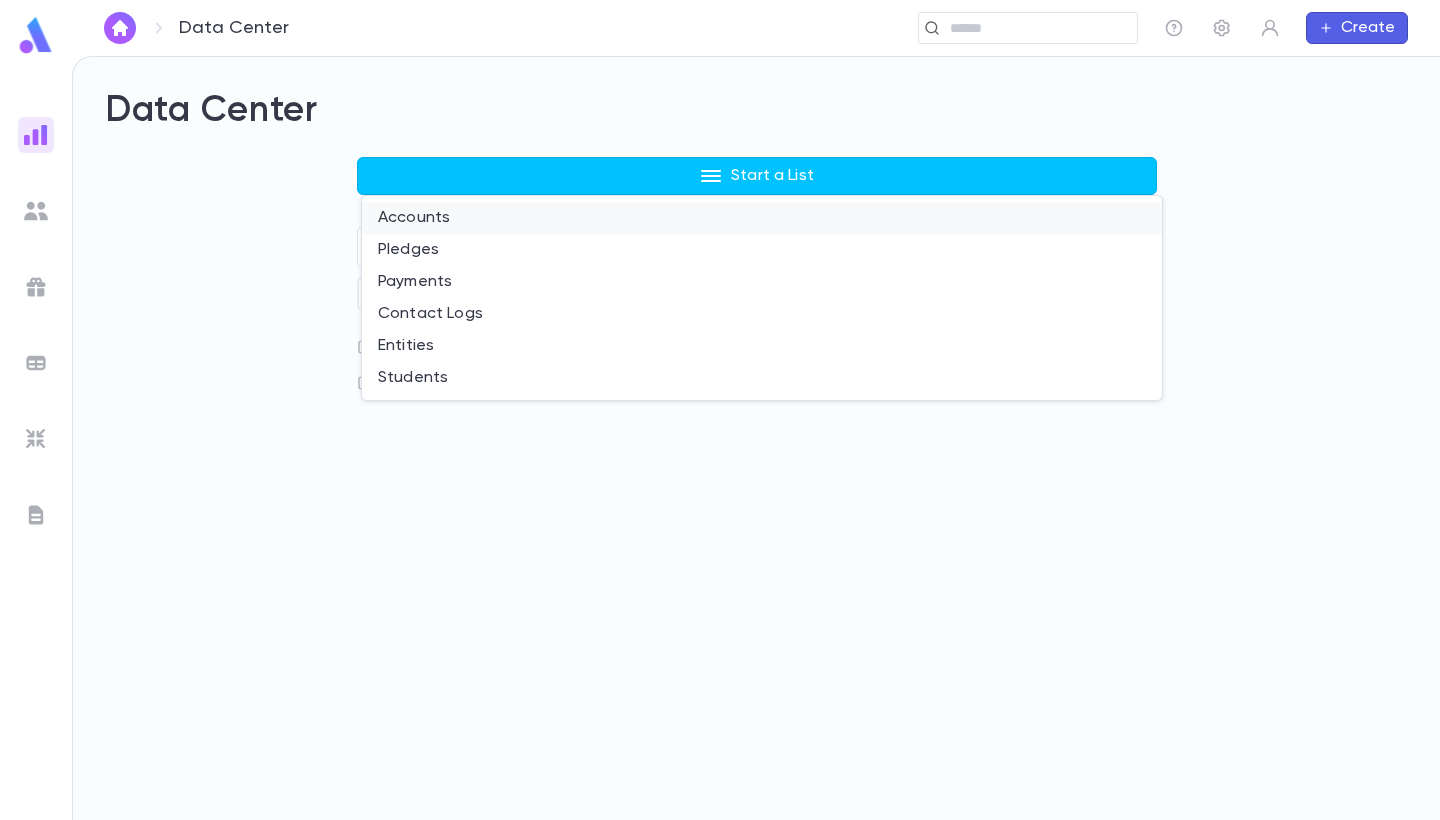 click on "Accounts" at bounding box center (762, 218) 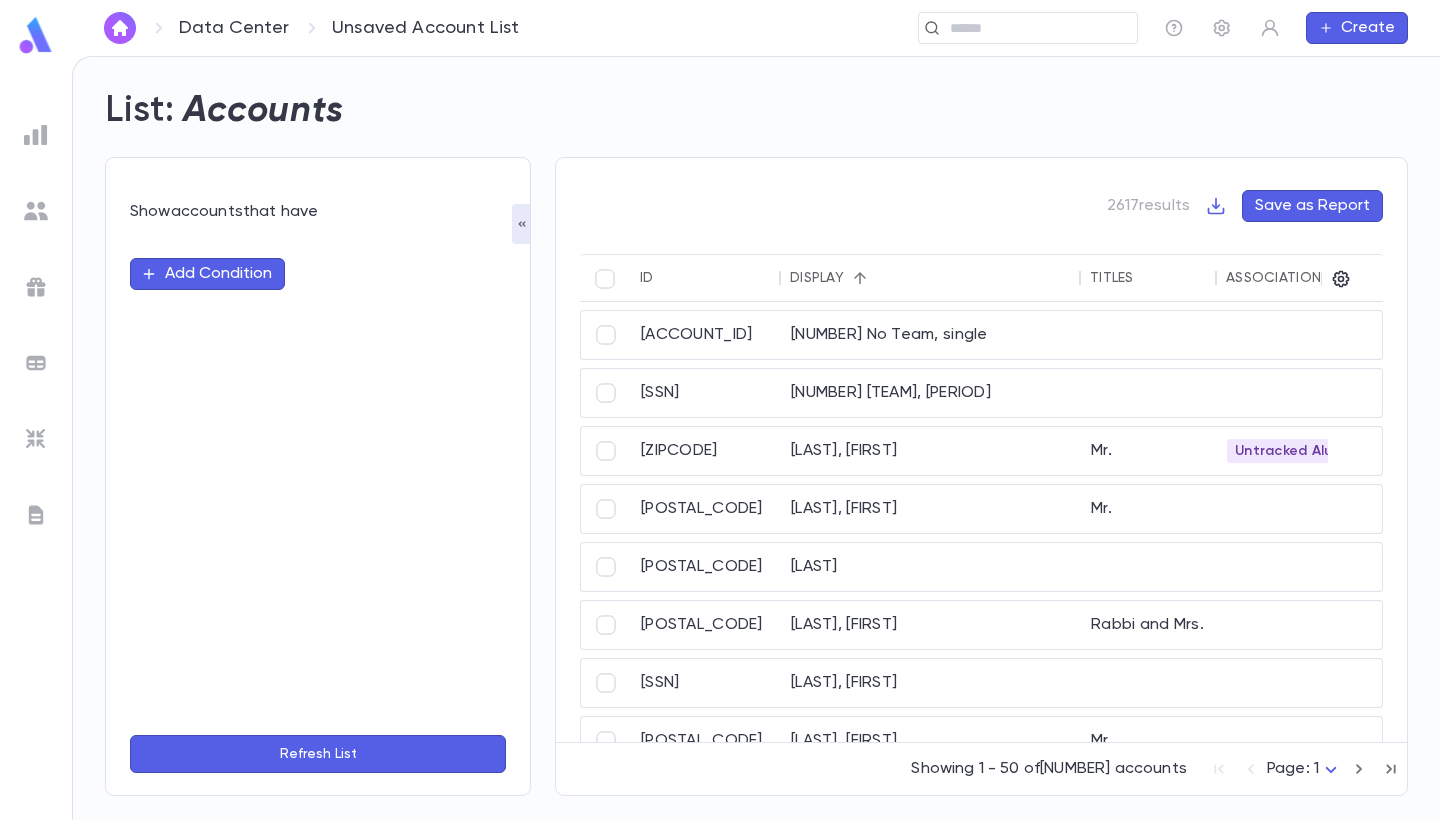 click on "Add Condition" at bounding box center [207, 274] 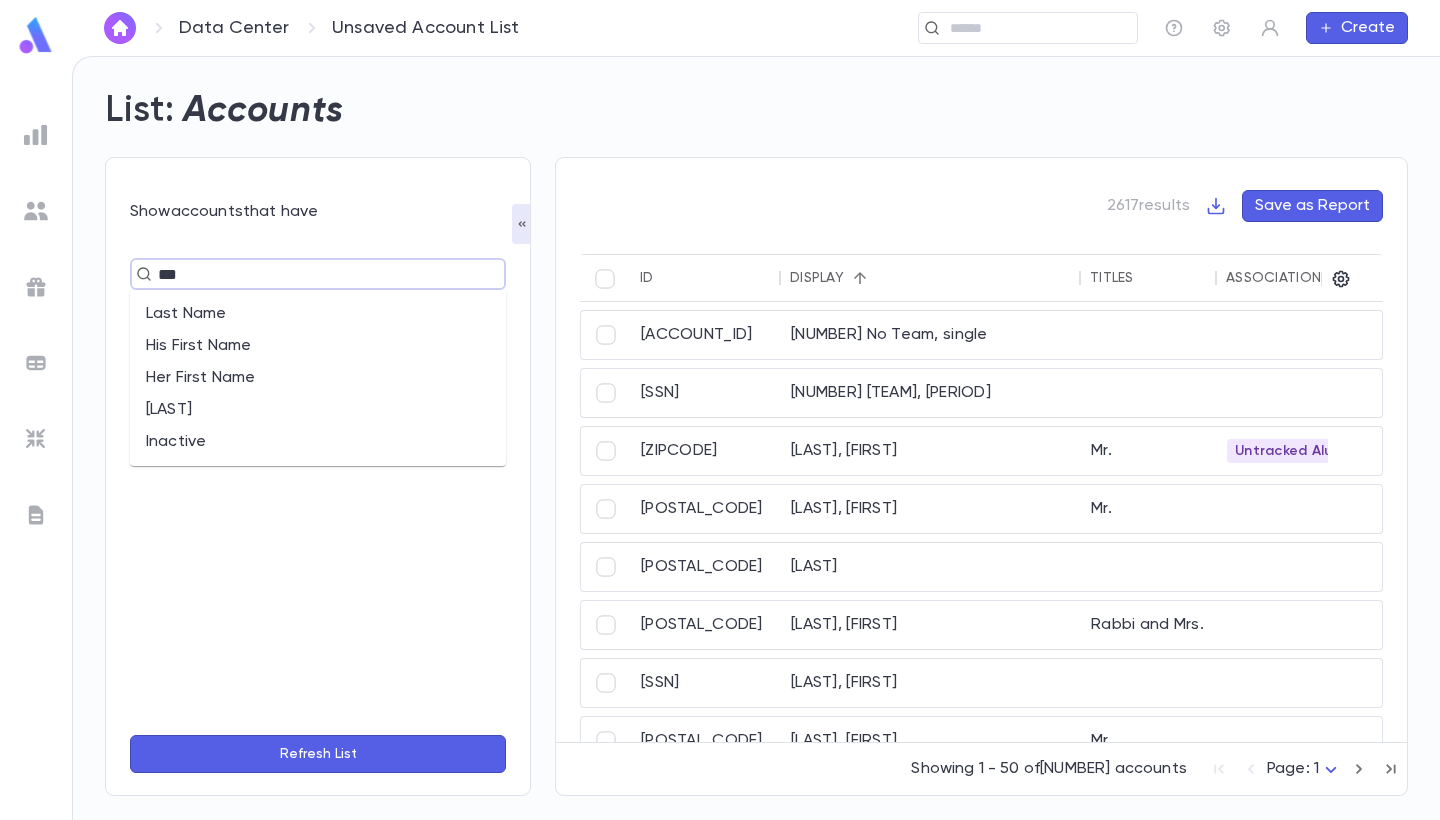 type on "****" 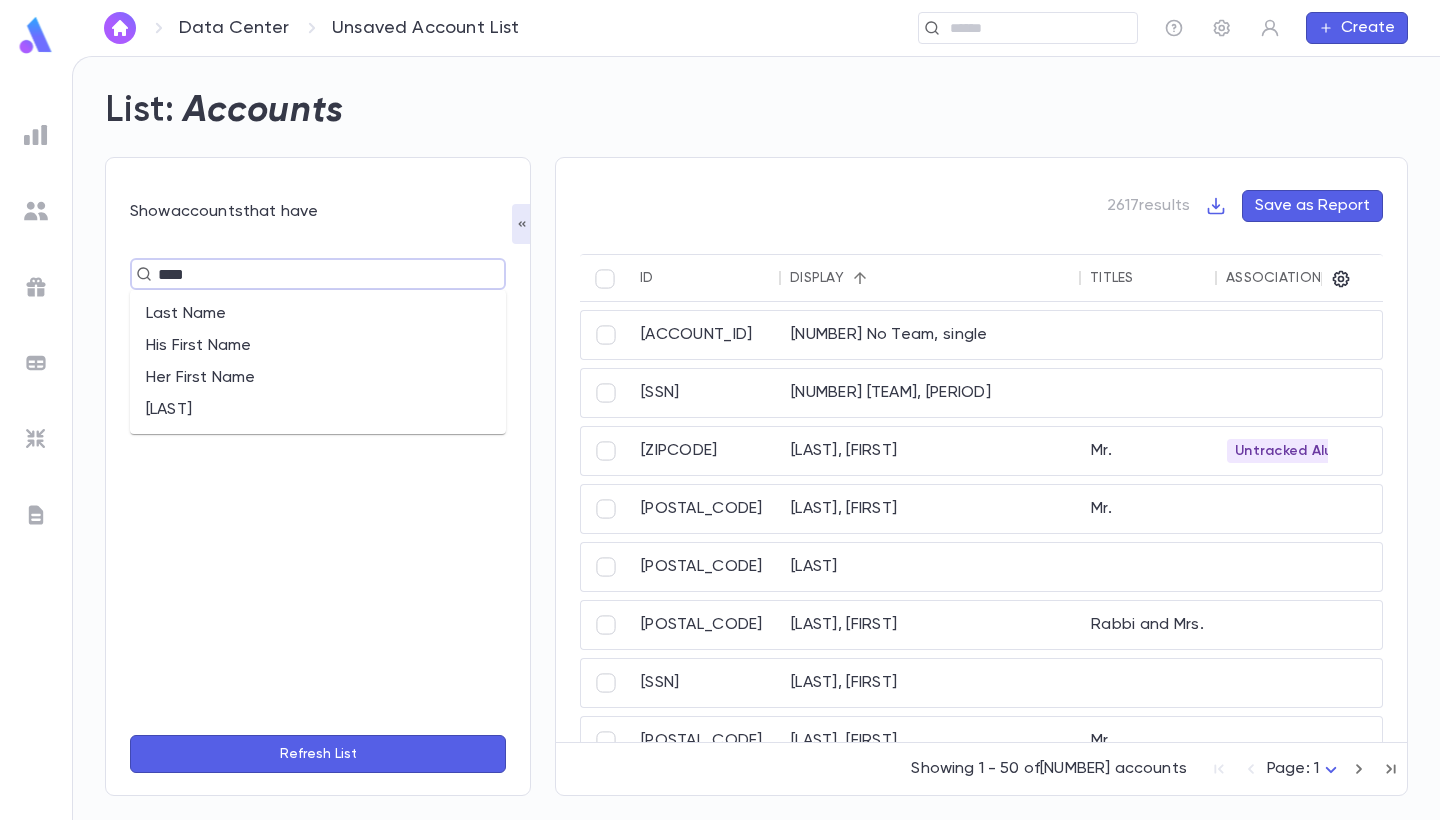 click on "Last Name" at bounding box center (318, 314) 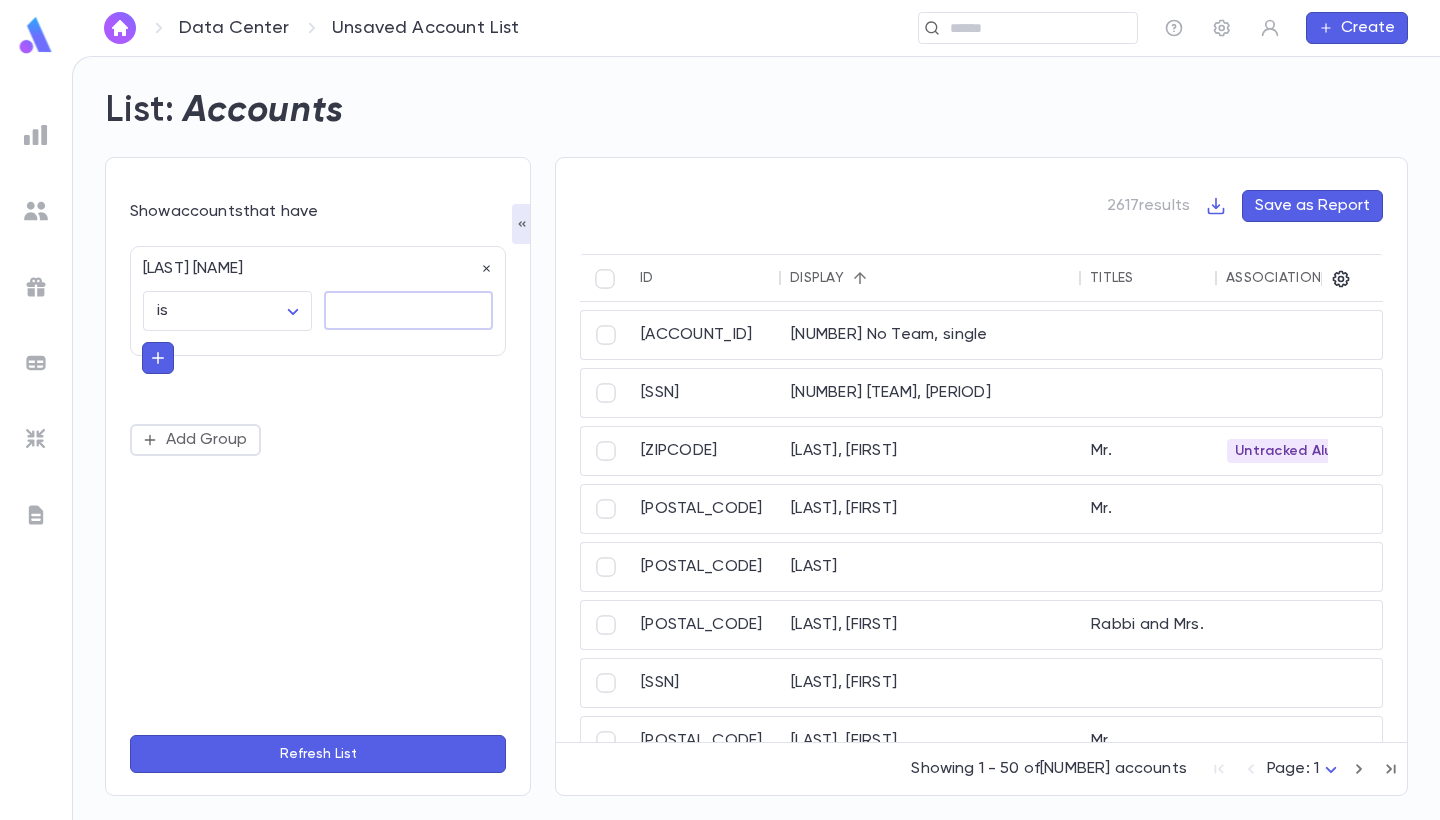 click at bounding box center [408, 310] 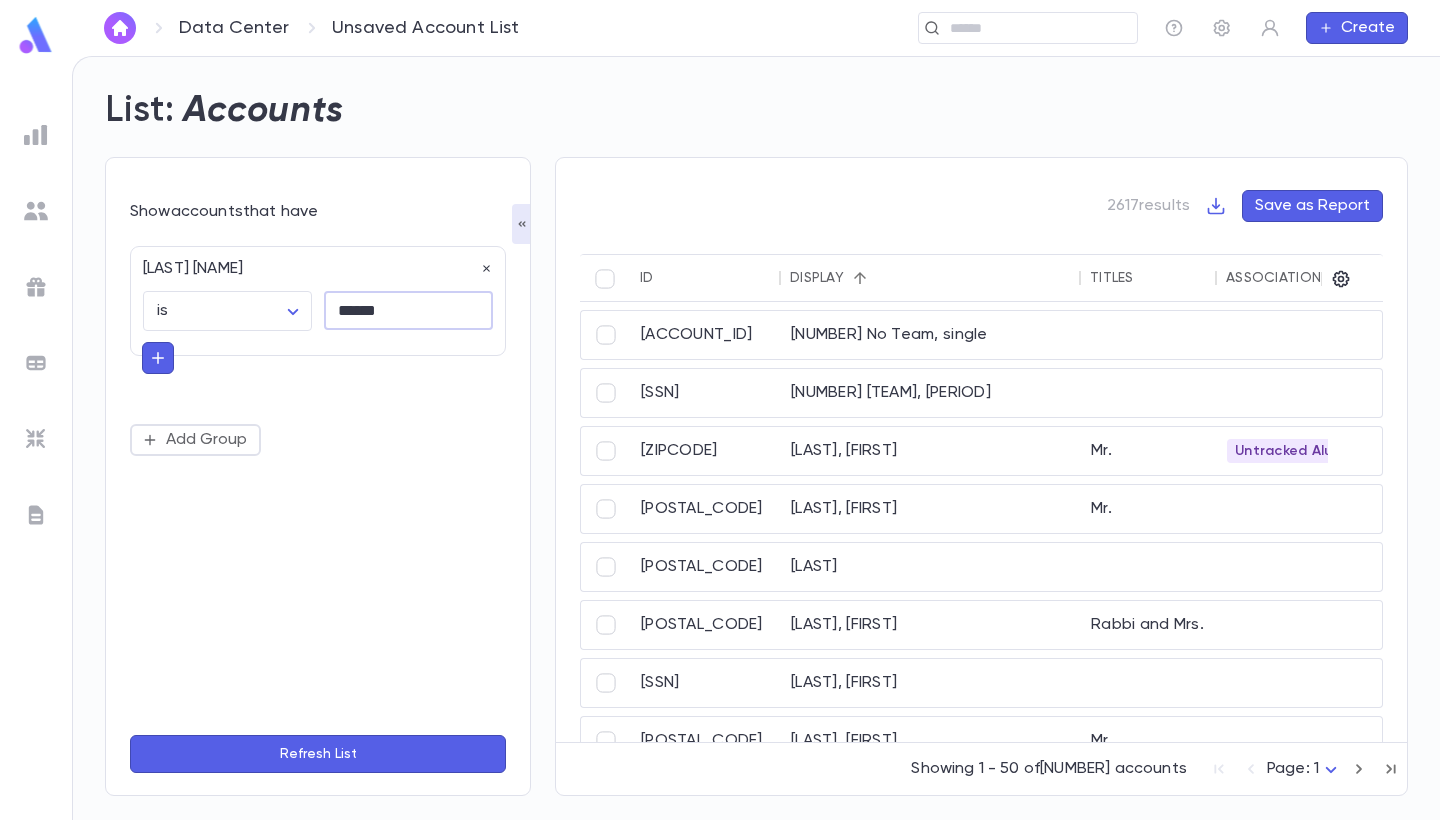 type on "******" 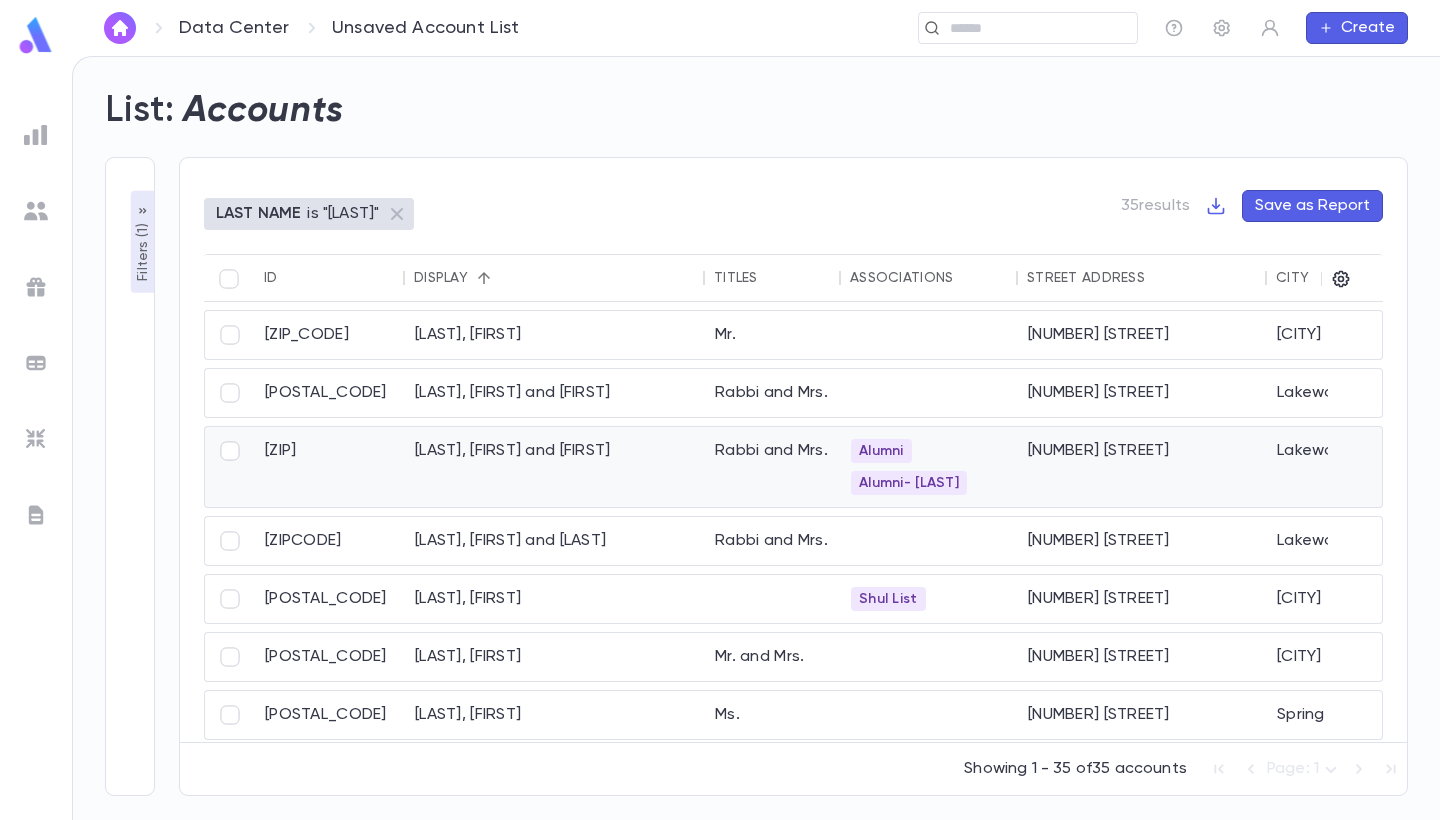 scroll, scrollTop: 0, scrollLeft: 0, axis: both 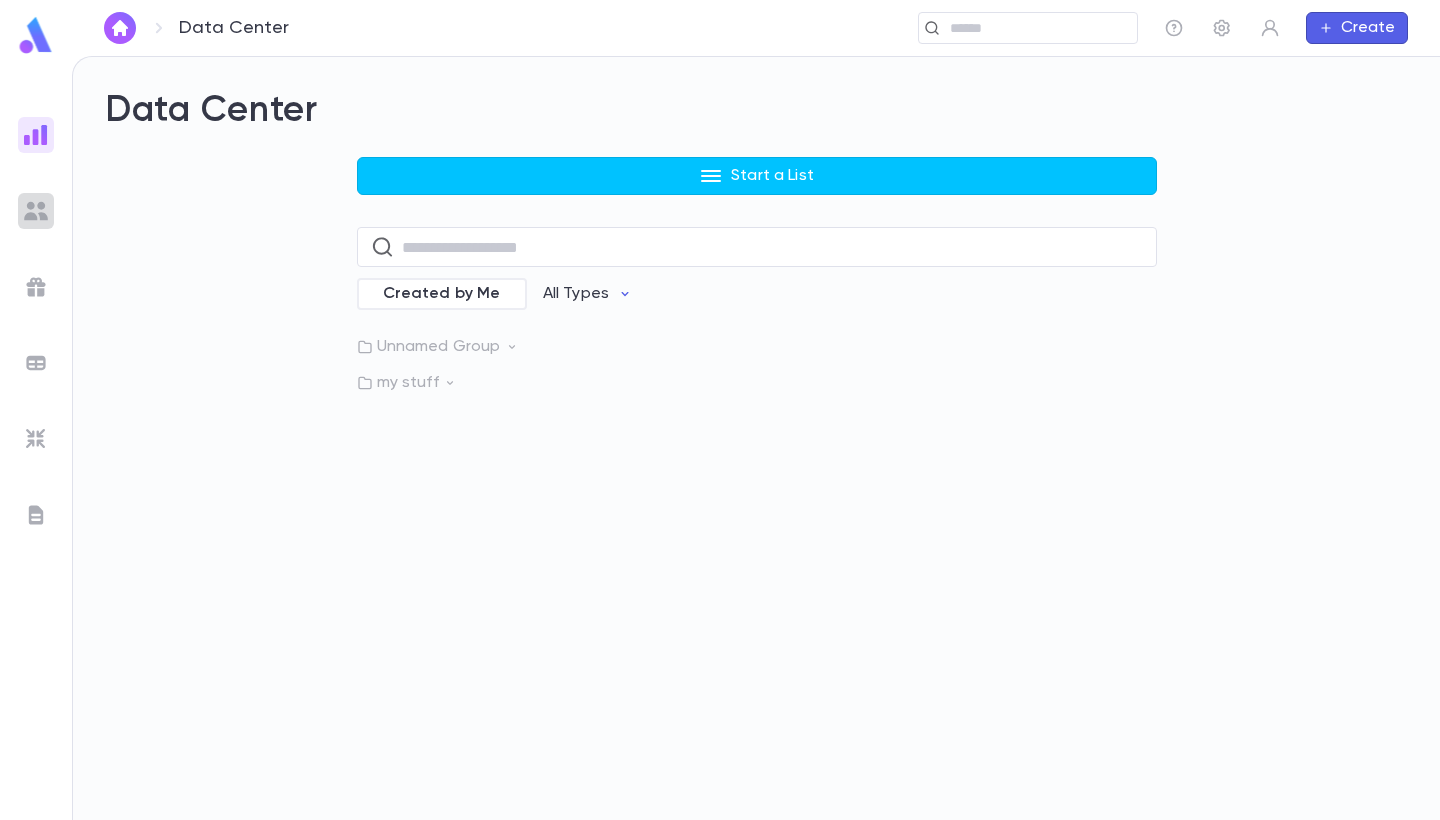 click at bounding box center [36, 211] 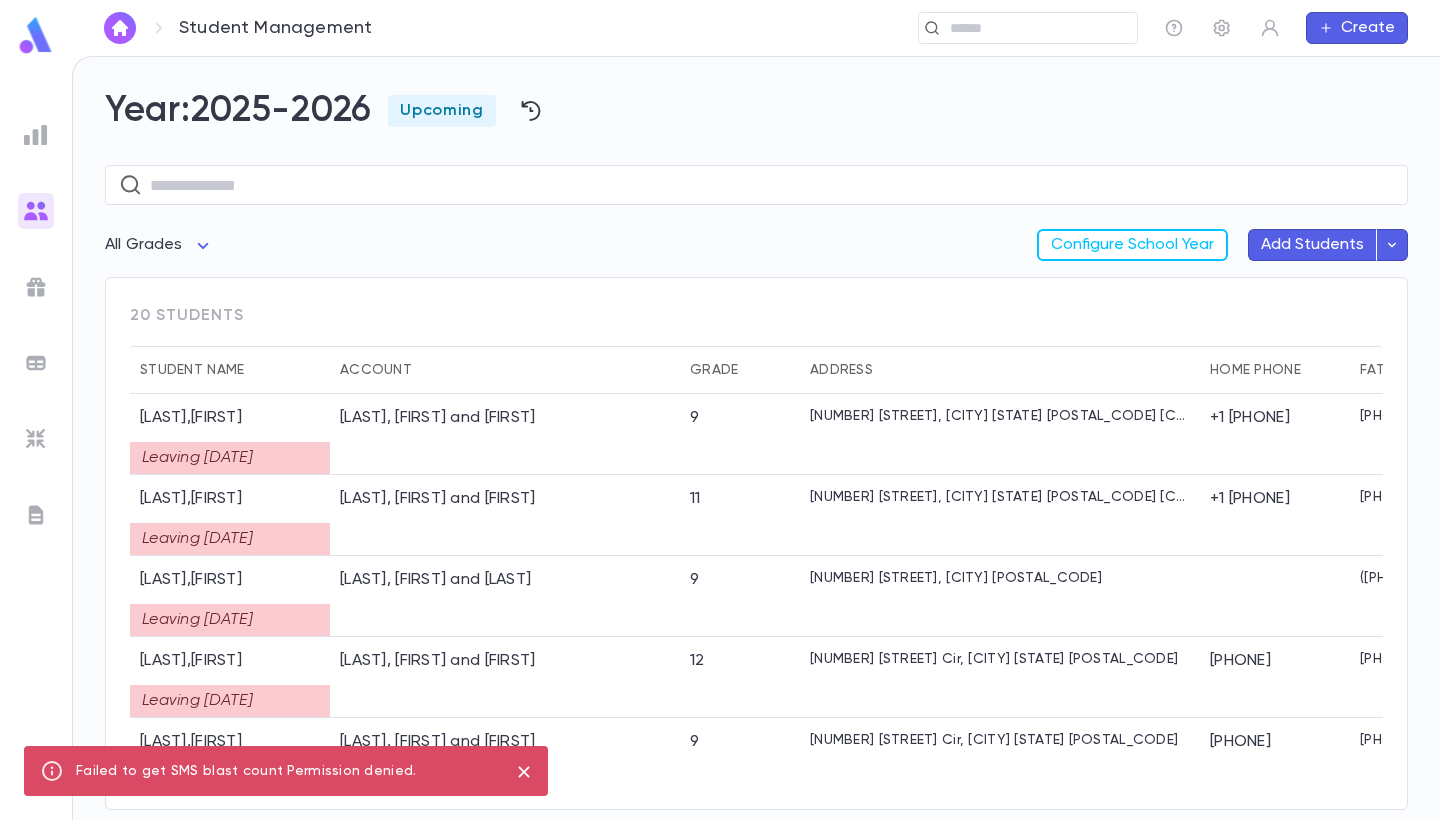 click at bounding box center (36, 287) 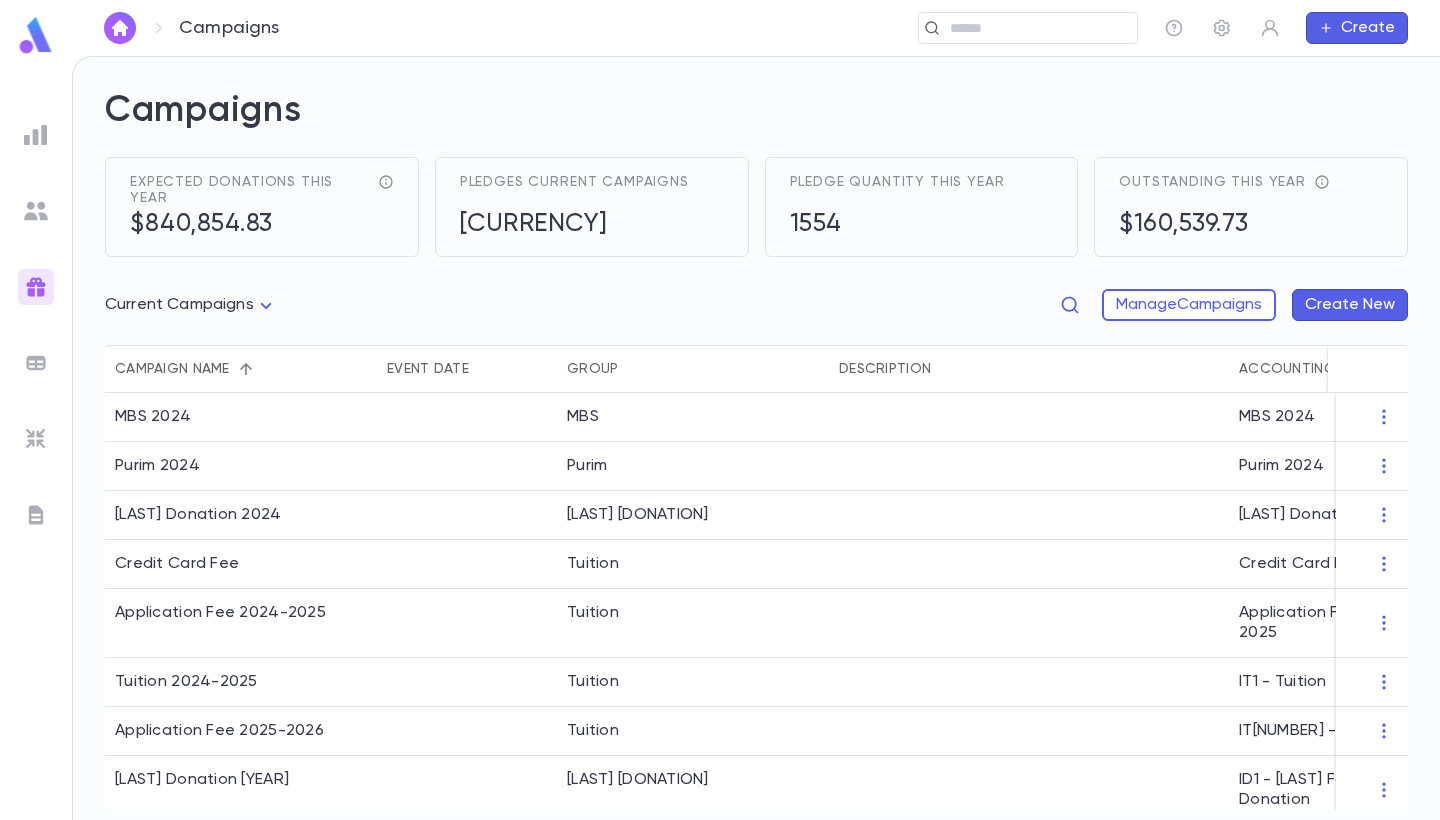 click at bounding box center [36, 363] 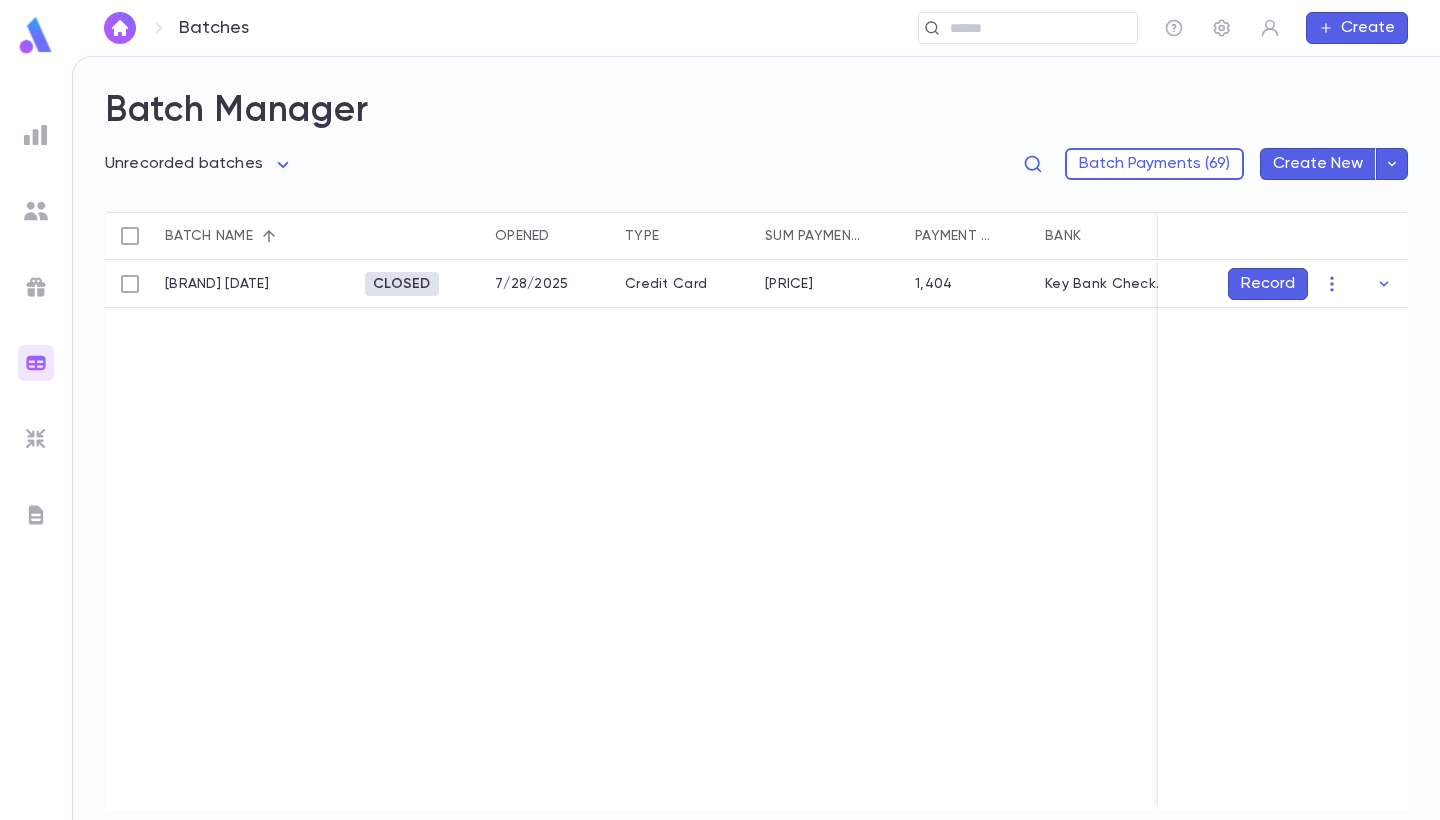 click at bounding box center (36, 439) 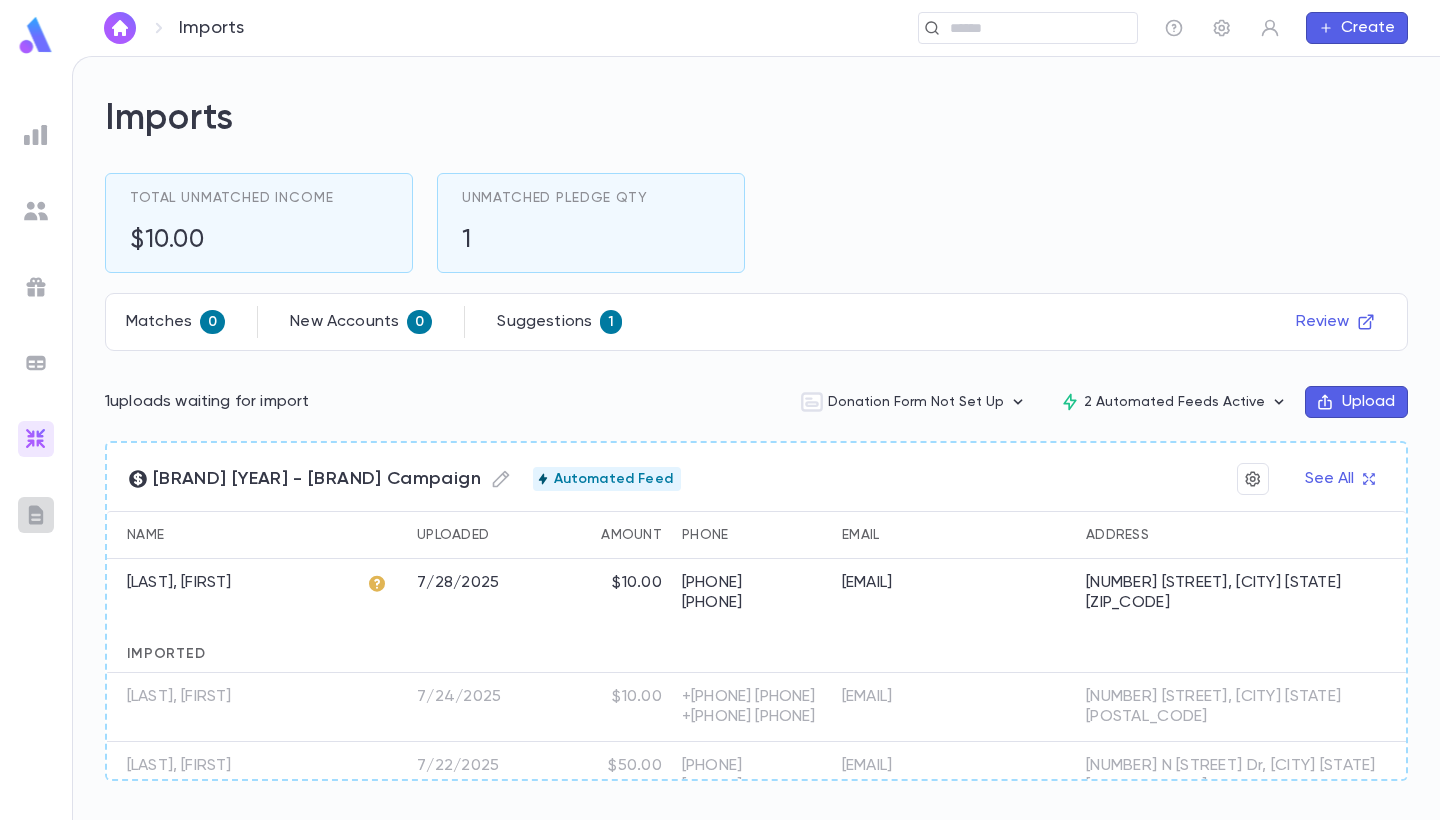click at bounding box center [36, 515] 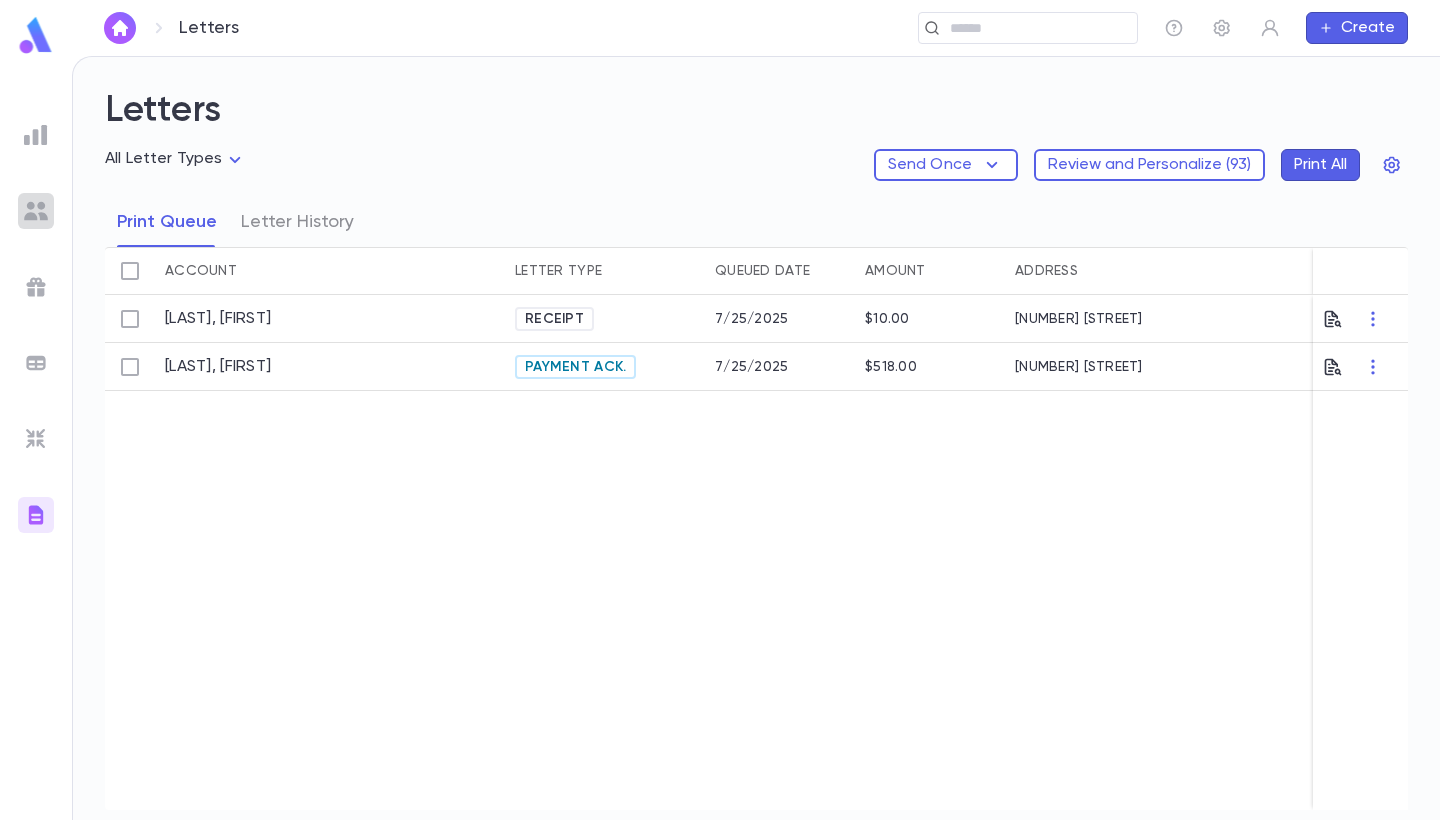 click at bounding box center [36, 211] 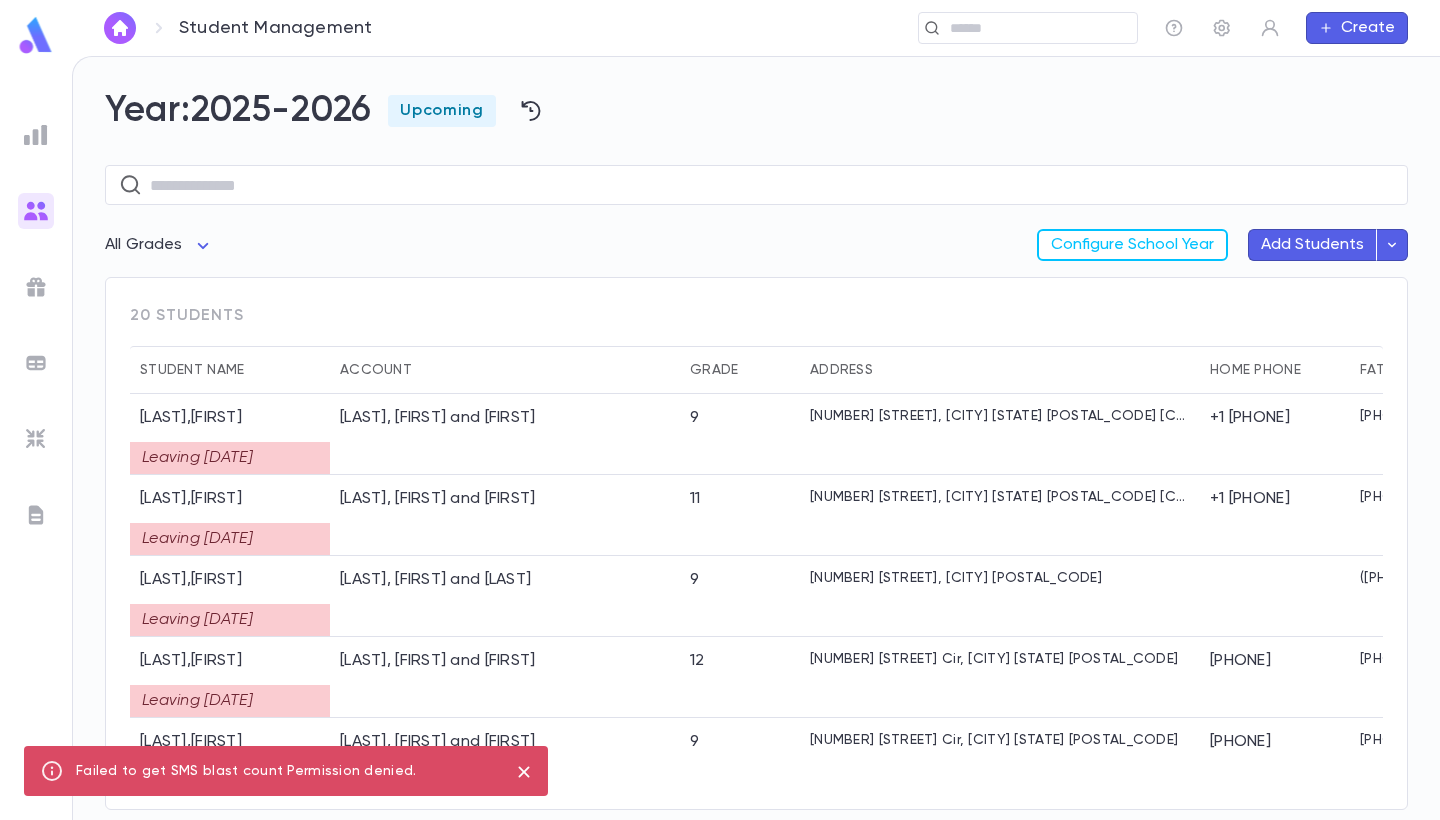 click at bounding box center [36, 464] 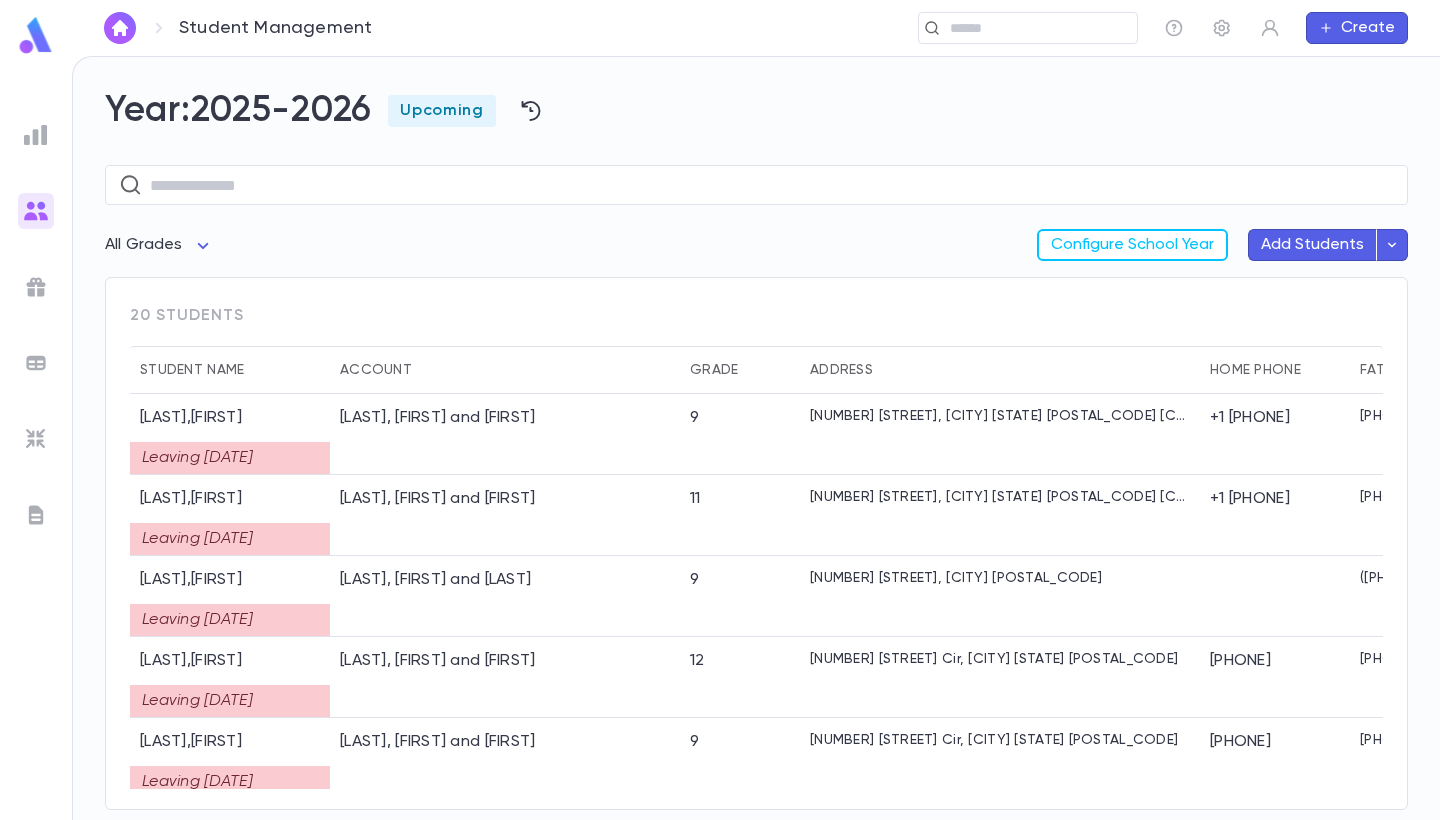 click at bounding box center (36, 135) 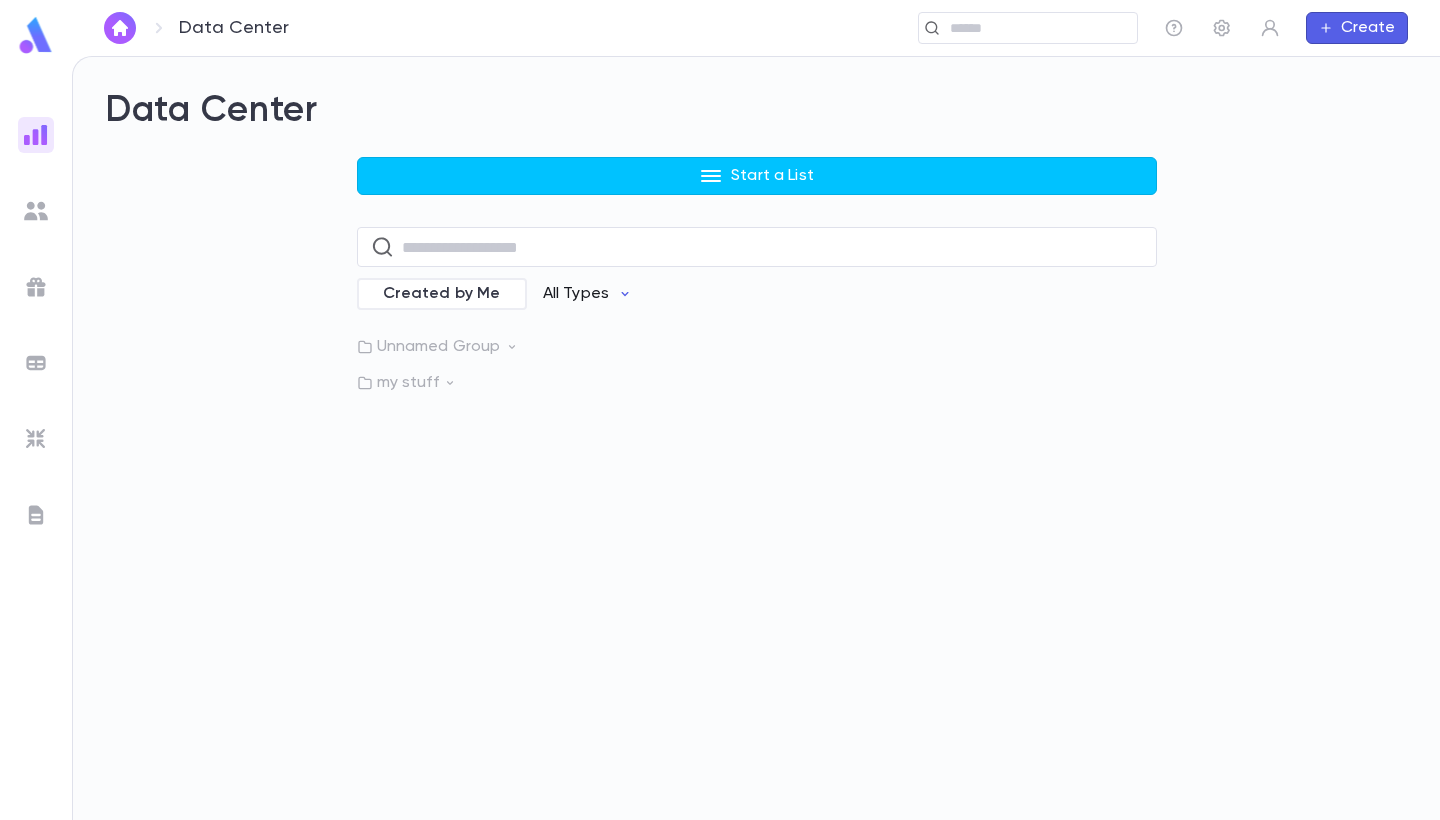 click 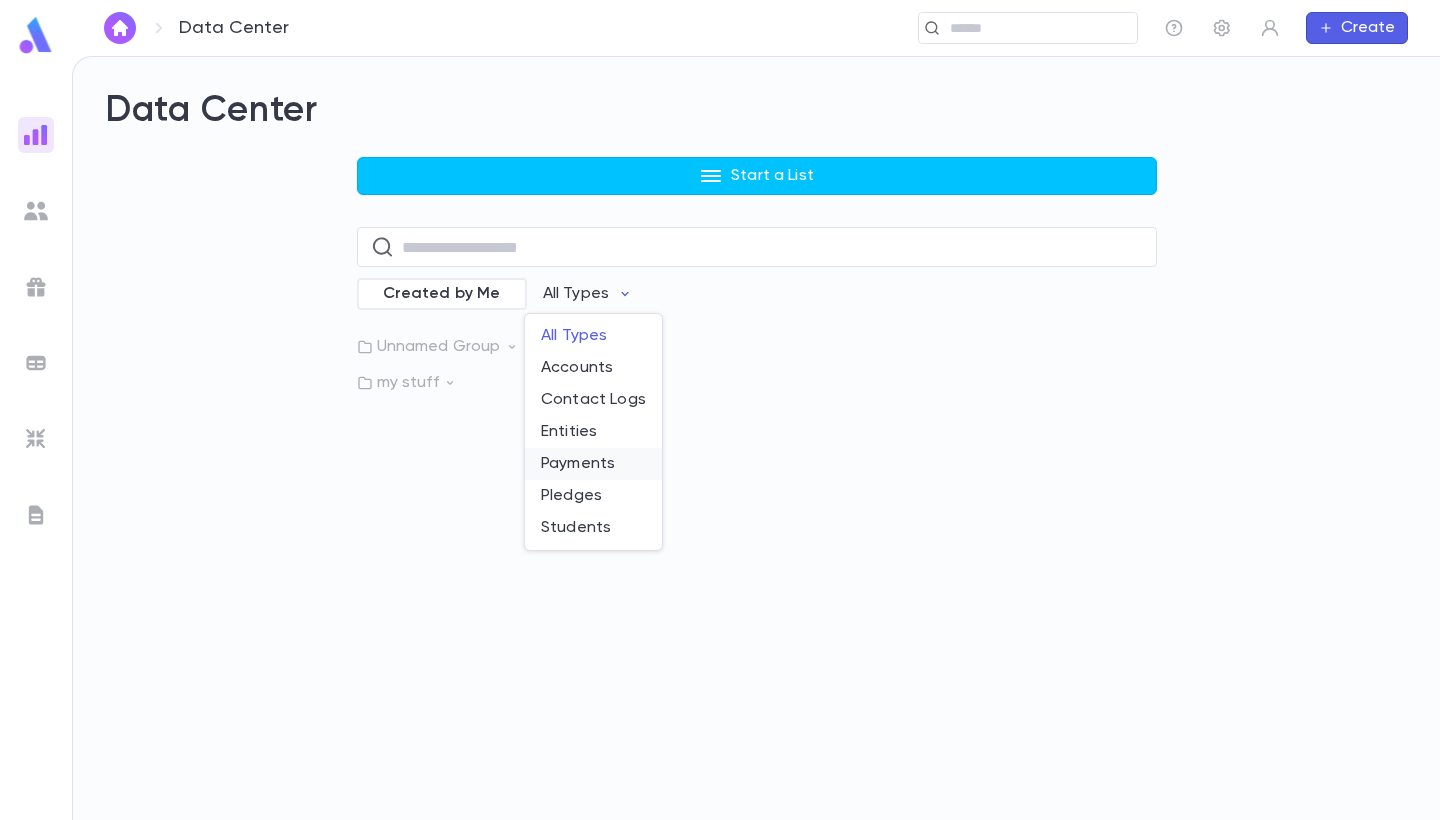 click on "Payments" at bounding box center (593, 464) 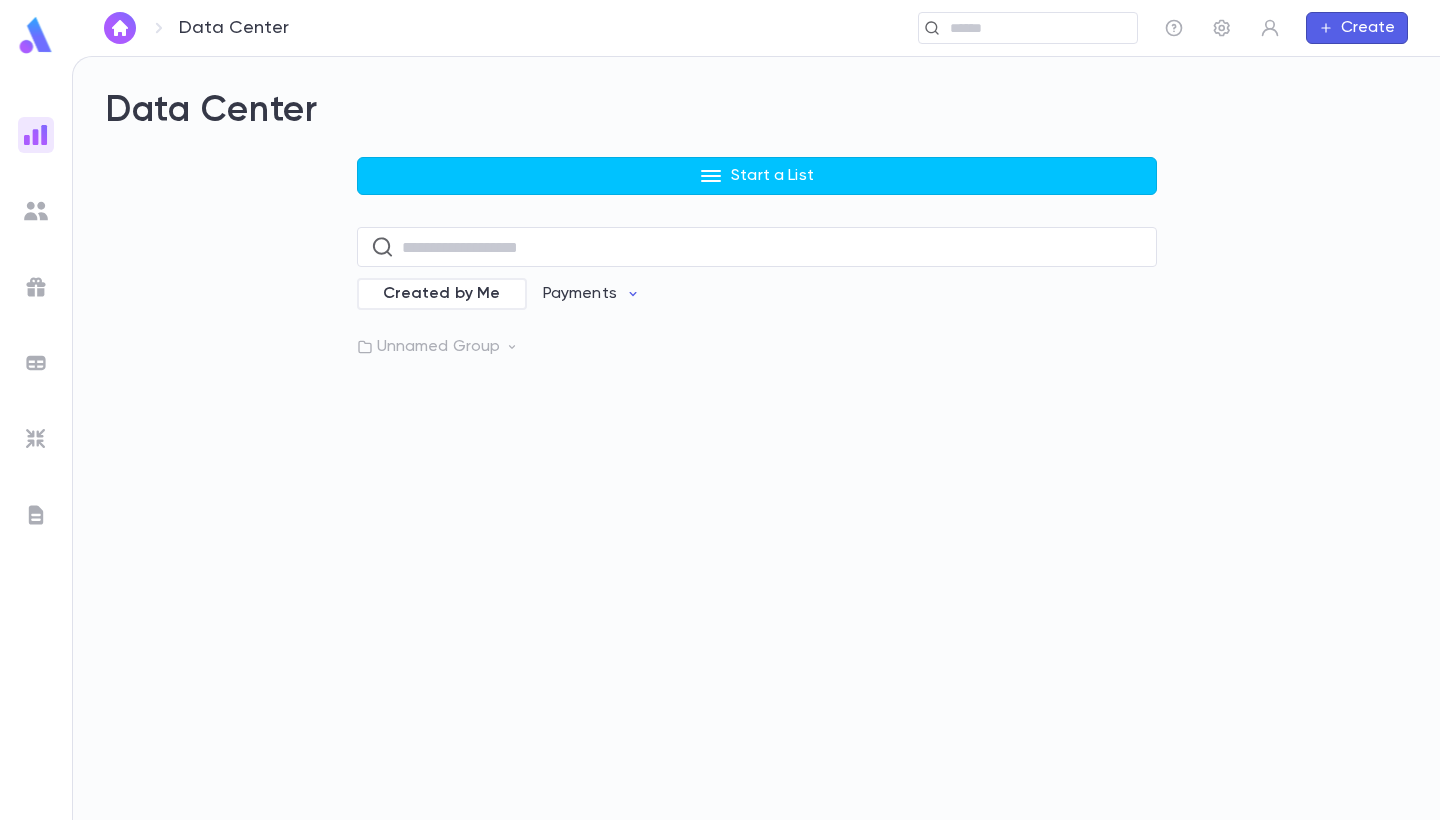 click 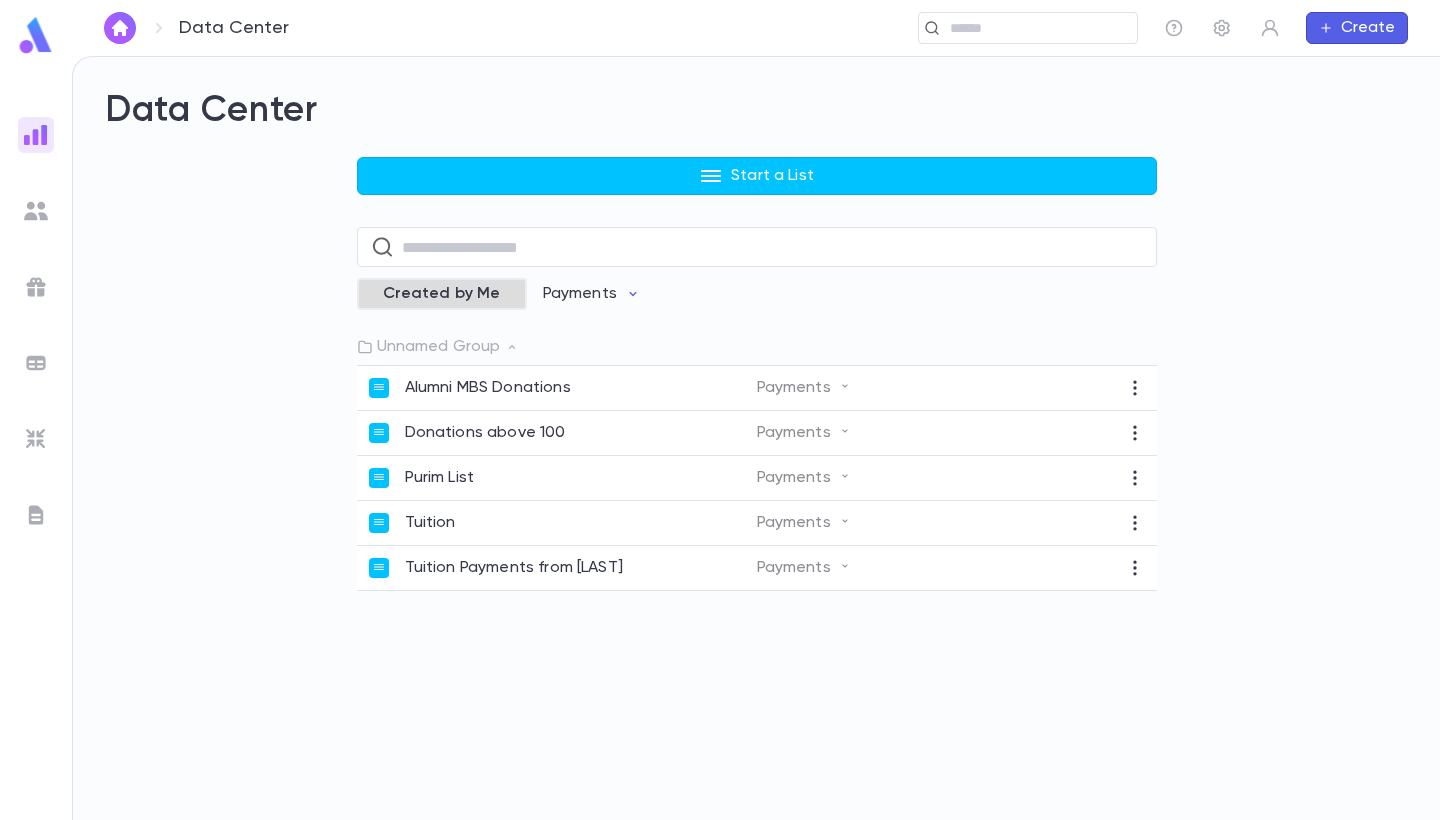 click on "Created by Me" at bounding box center [442, 294] 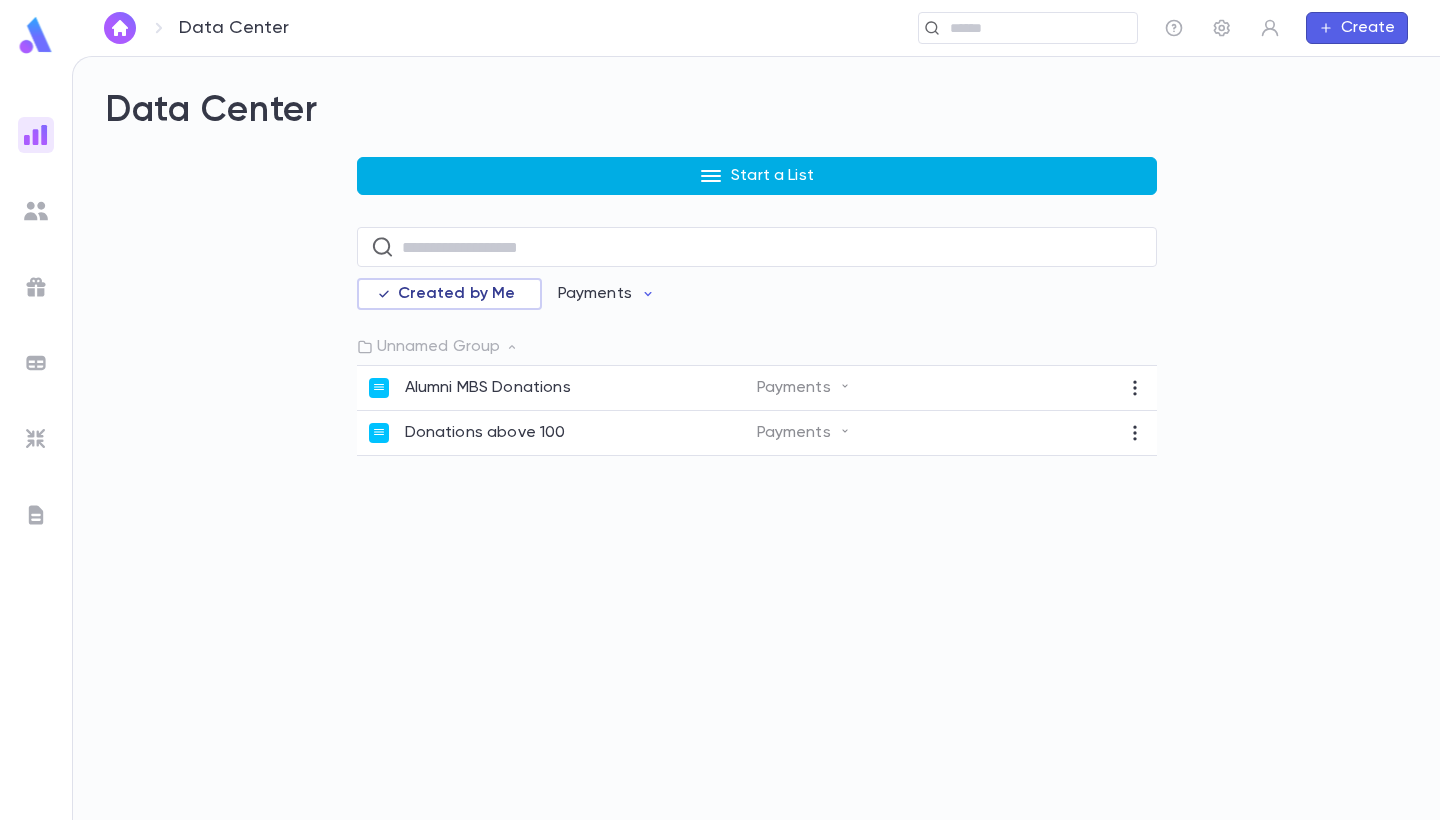 click on "Start a List" at bounding box center [757, 176] 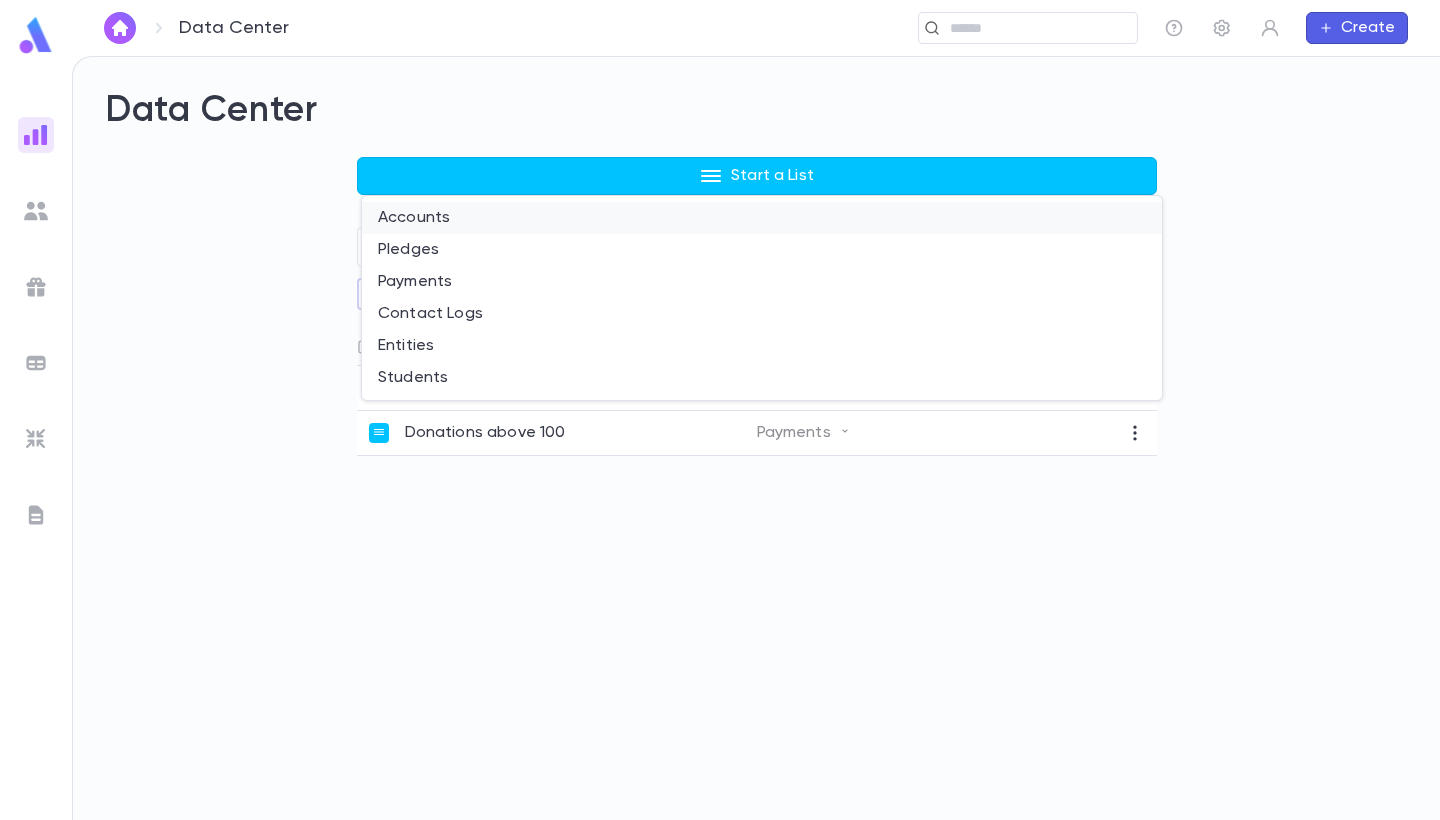 click on "Accounts" at bounding box center (762, 218) 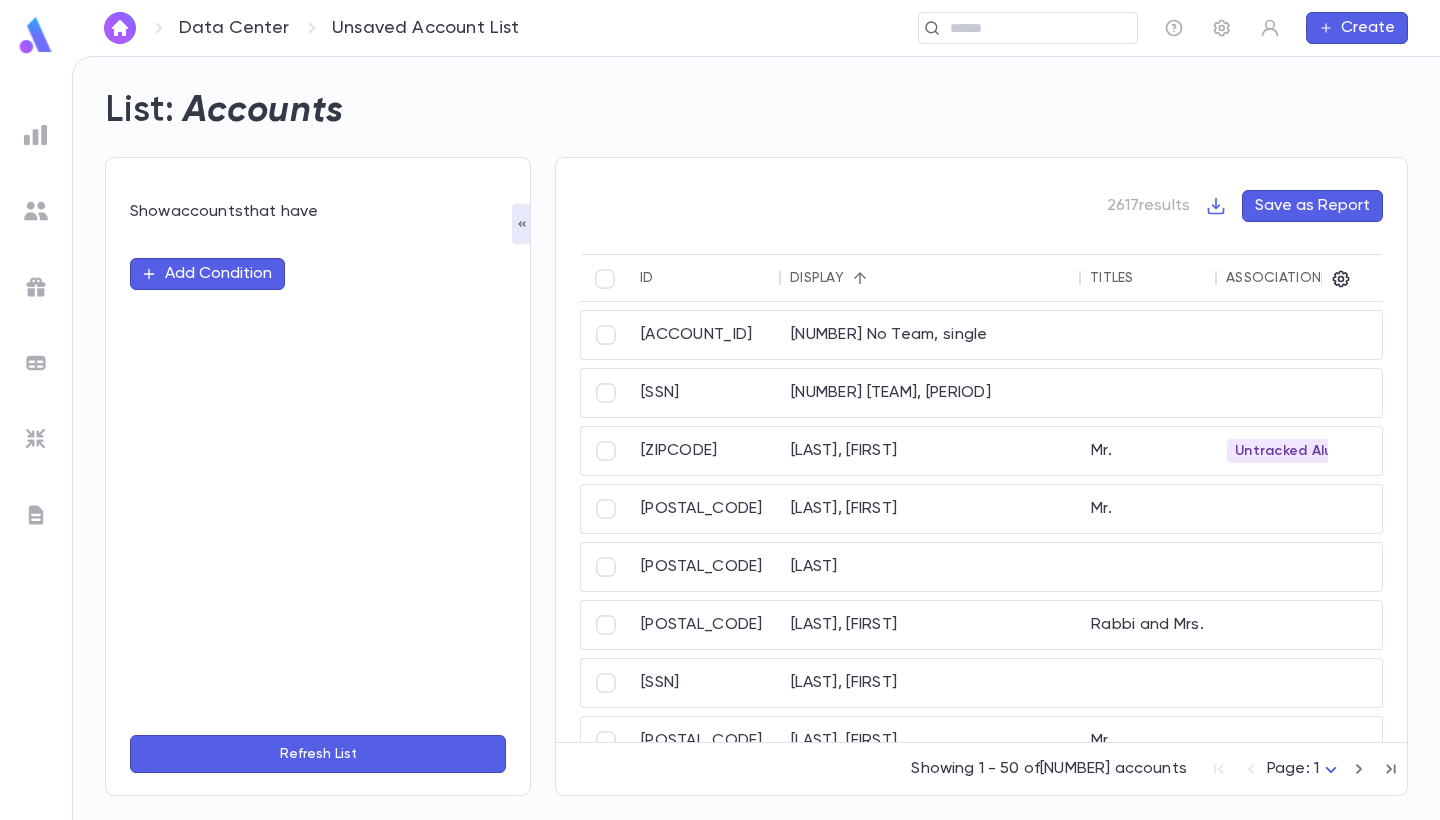 scroll, scrollTop: 0, scrollLeft: 0, axis: both 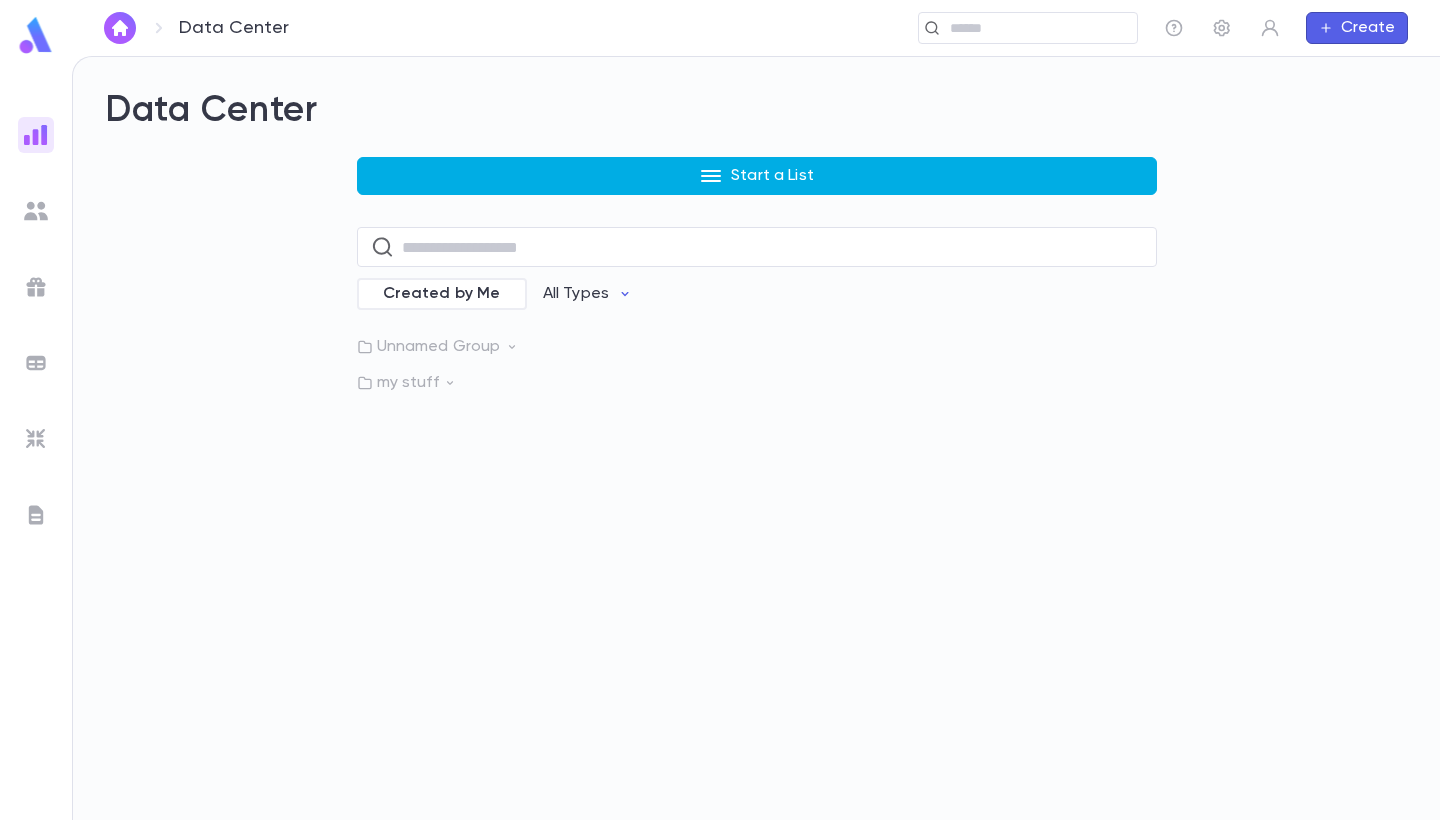 click on "Start a List" at bounding box center (757, 176) 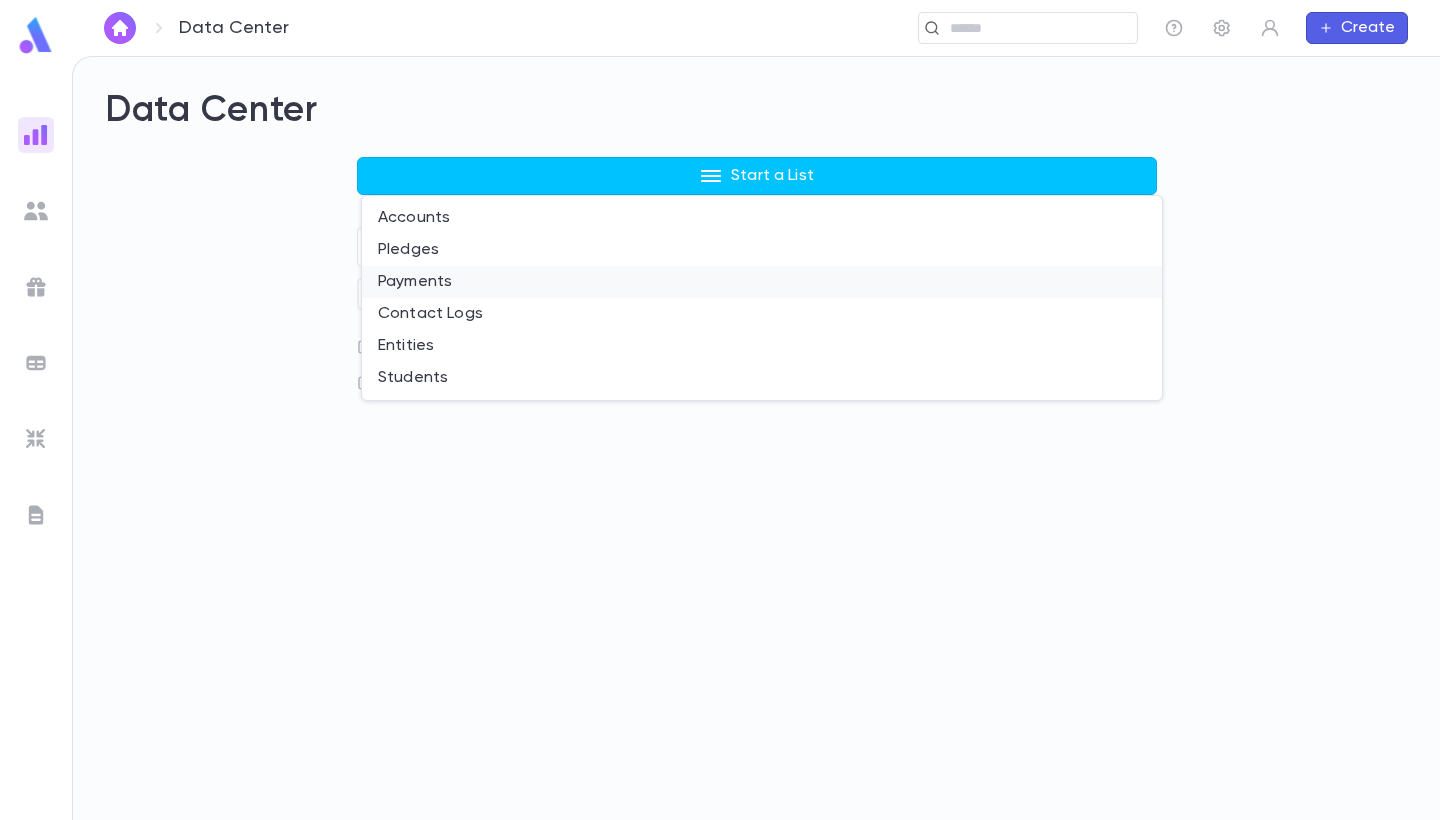 click on "Payments" at bounding box center (762, 282) 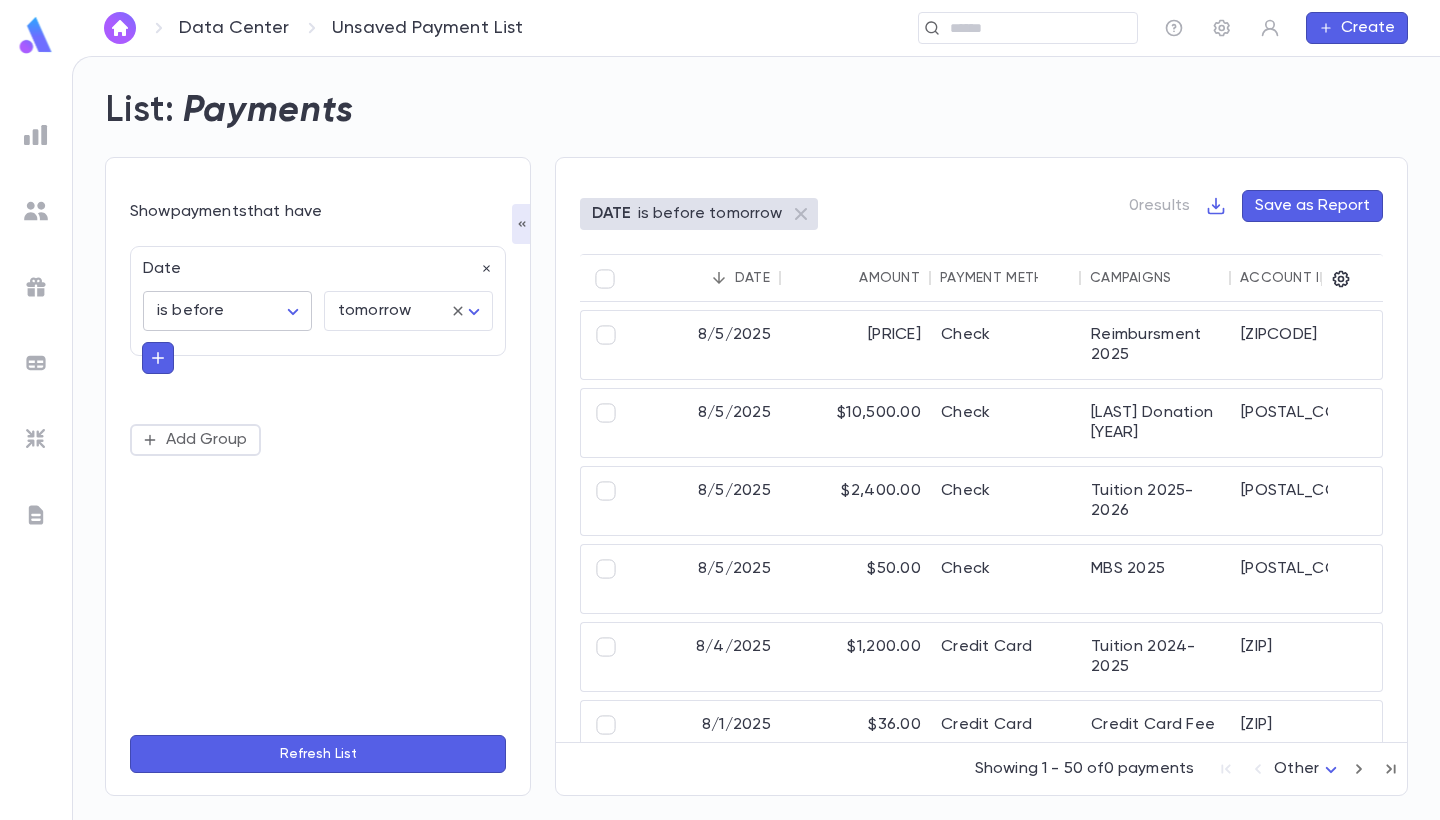 click on "Date Amount Payment Method Campaigns Account ID Account Name Street Address City State Zip [DATE] $[AMOUNT] Check Reimbursment [YEAR] [ACCOUNT_ID] Anonymous [DATE] $[AMOUNT] Check [CAMPAIGN_NAME] [YEAR] [ACCOUNT_ID] [LAST] Family Donation [DATE] $[AMOUNT] Check Tuition [YEAR]-[YEAR] [ACCOUNT_ID] [LAST], [FIRST] and [FIRST] [NUMBER] [STREET] [CITY] [STATE] [ZIP_CODE] [DATE] $[AMOUNT] Check MBS [YEAR] [ACCOUNT_ID] [LAST], [FIRST] and [NECHAMA] [NUMBER] [STREET] [CITY] [STATE] [ZIP_CODE] [DATE] $[AMOUNT] Credit Card Tuition [YEAR]-[YEAR] [ACCOUNT_ID] [LAST], [FIRST] and [FIRST] [NUMBER] [STREET] [CITY] [STATE] [ZIP_CODE] [DATE] $[AMOUNT] Credit Card Credit Card Fee [ACCOUNT_ID] [LAST], [FIRST] and [FIRST] [NUMBER] [STREET] [CITY] [STATE] [ZIP_CODE] [DATE] $[AMOUNT] Check Tuition [YEAR]-[YEAR] [ACCOUNT_ID] [LAST], [FIRST] and [FIRST] [NUMBER] [STREET] [CITY] [STATE] [ZIP_CODE] [DATE] $[AMOUNT]" at bounding box center (720, 438) 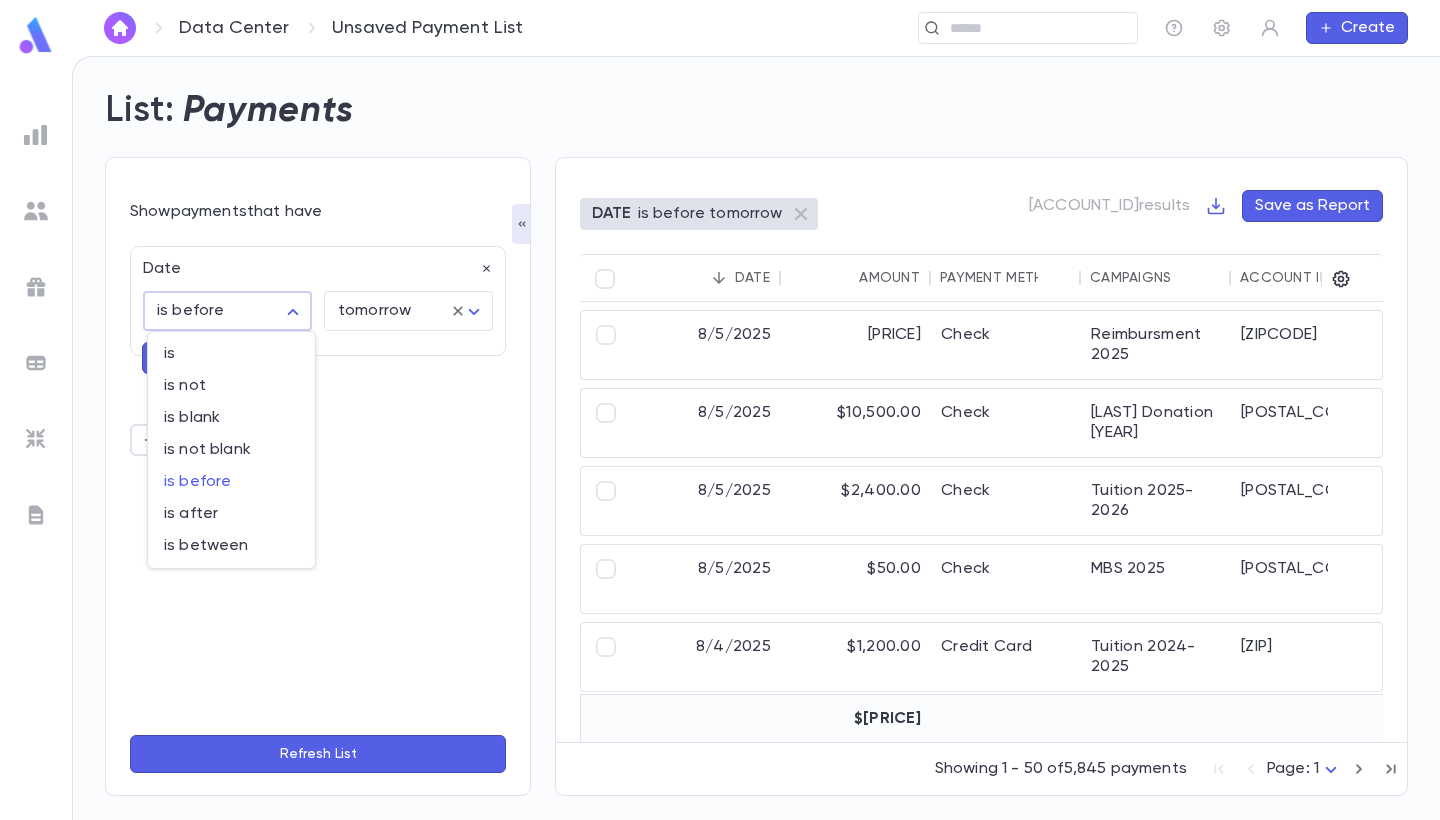 click at bounding box center [720, 410] 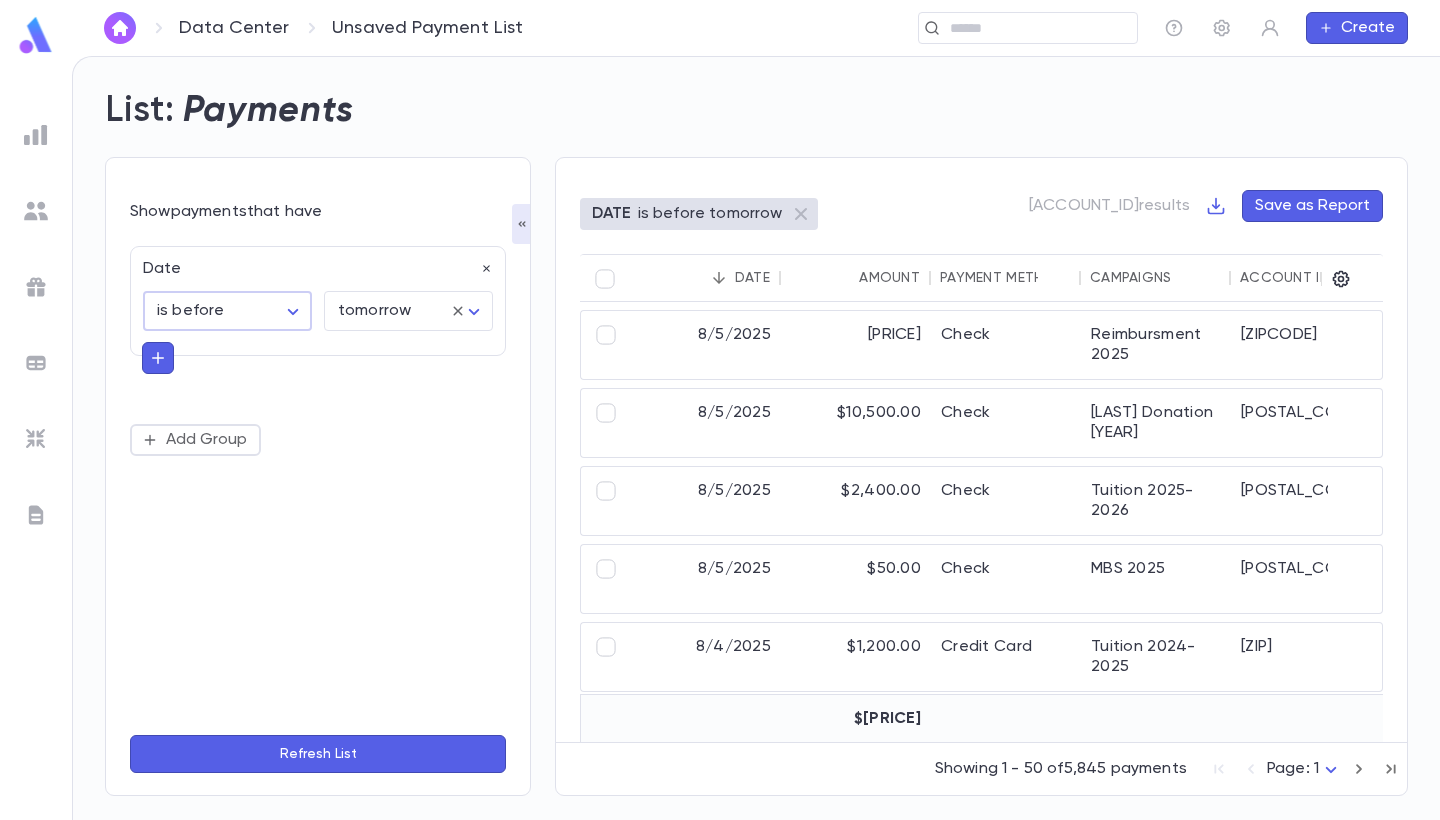 click 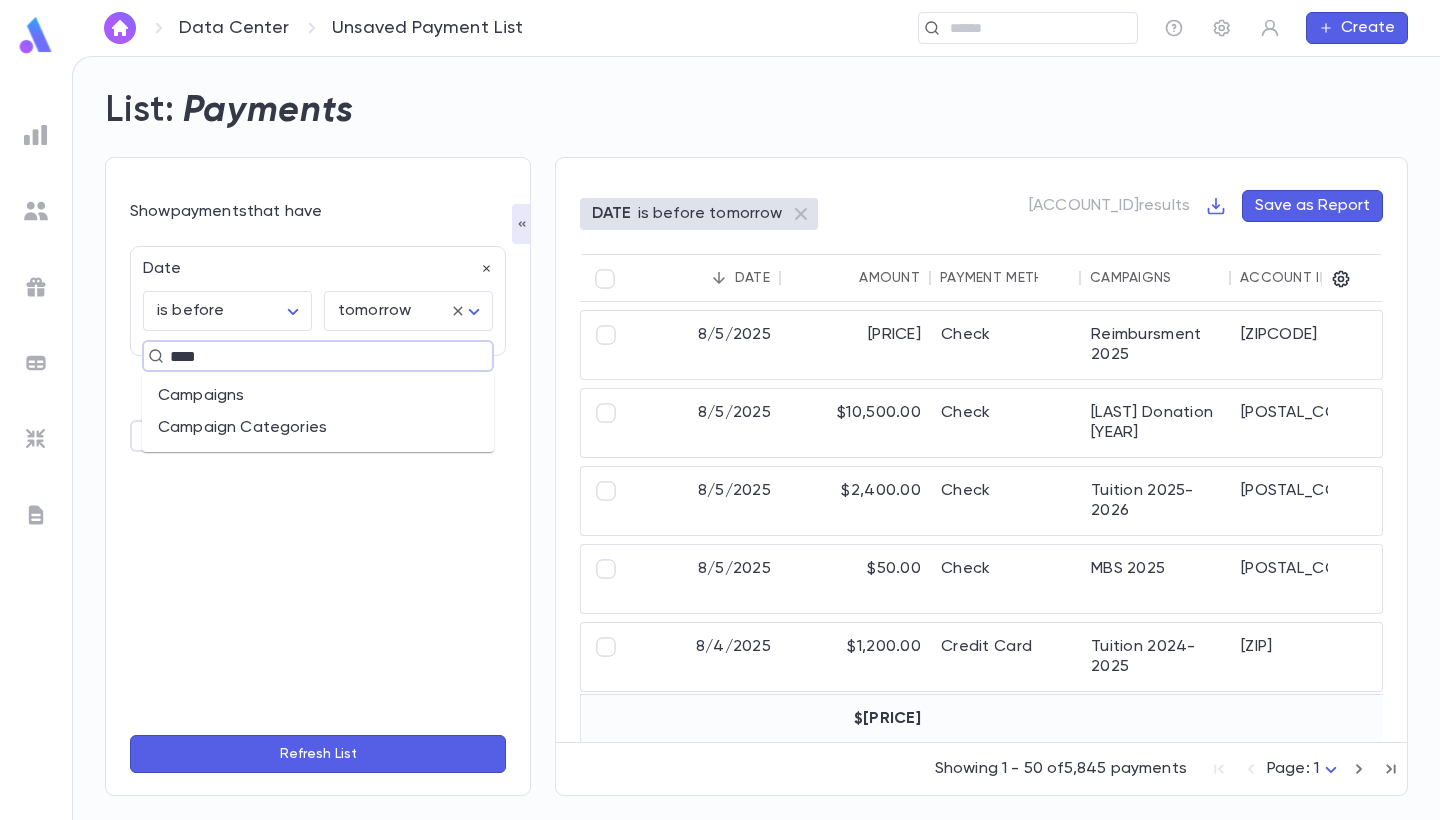 type on "*****" 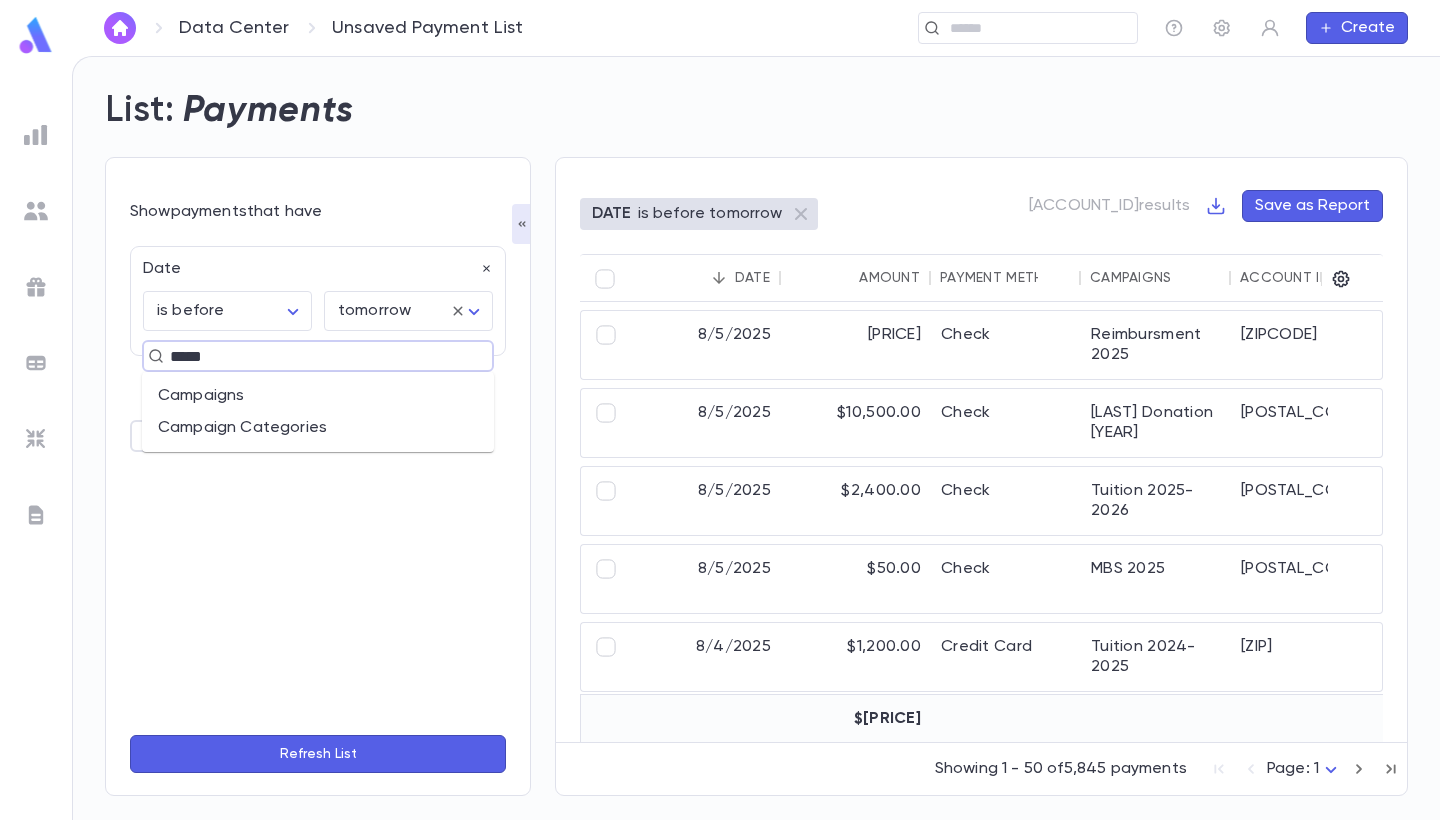 click on "Campaigns" at bounding box center [318, 396] 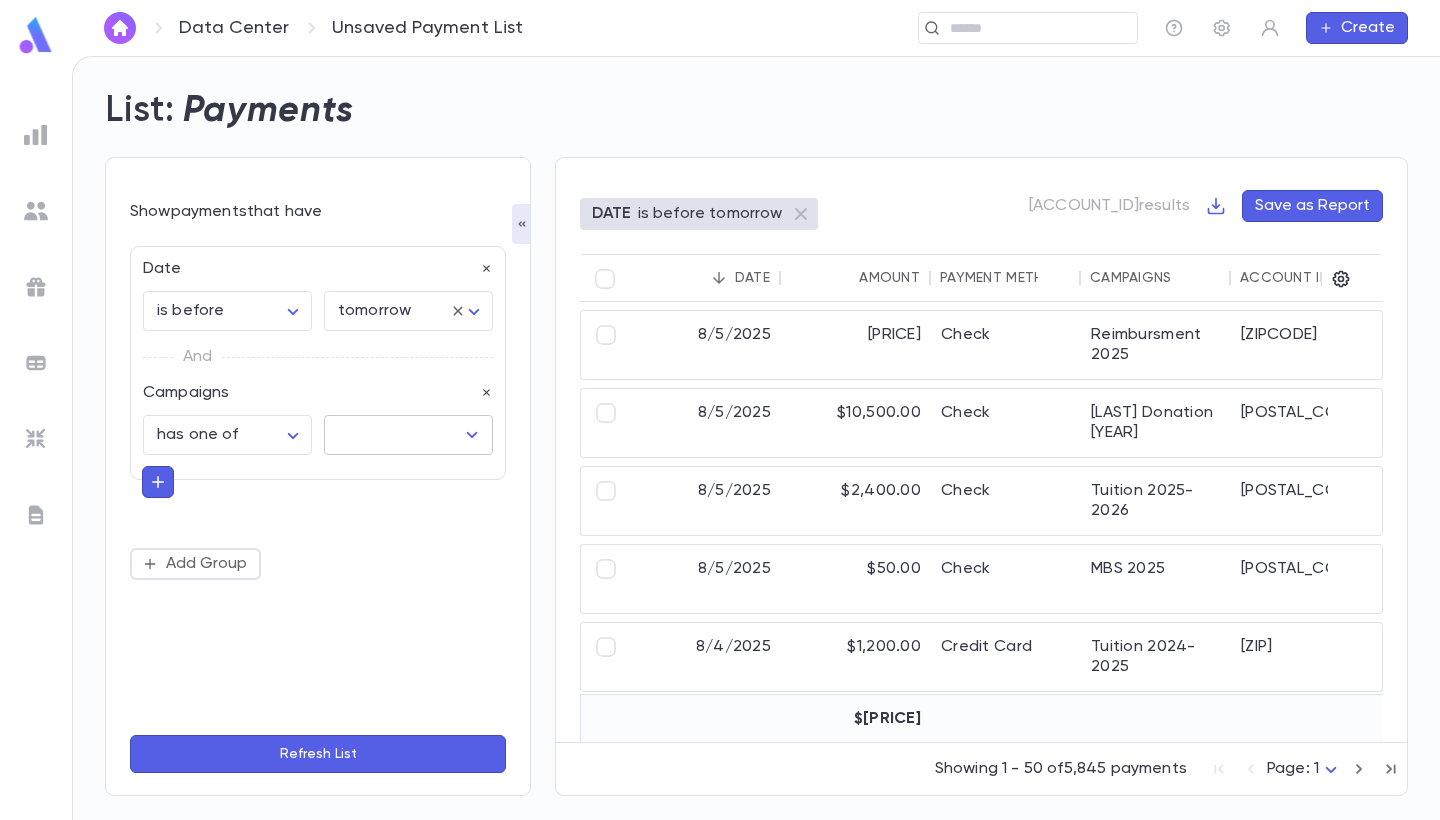 click at bounding box center (393, 435) 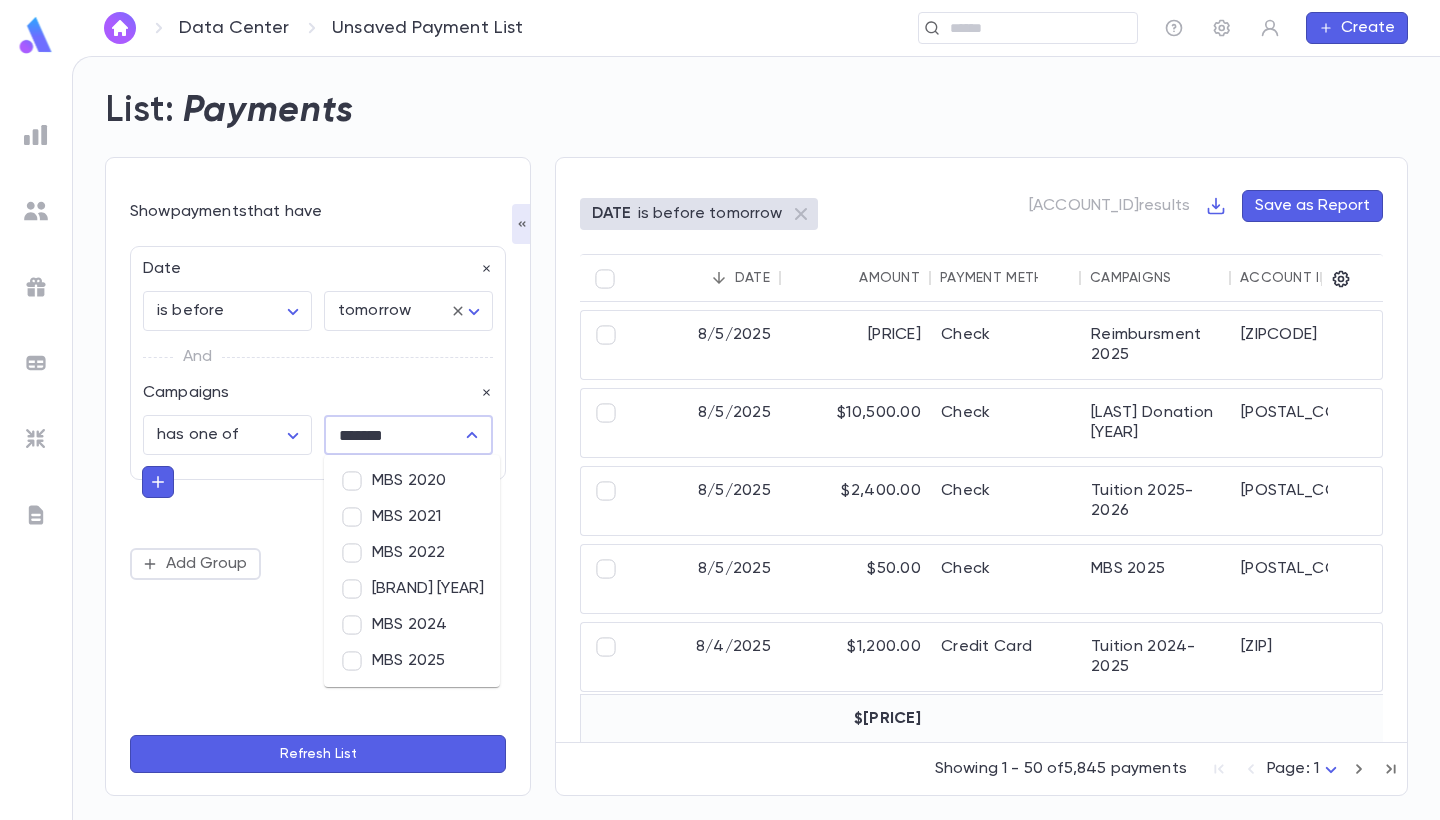 type on "********" 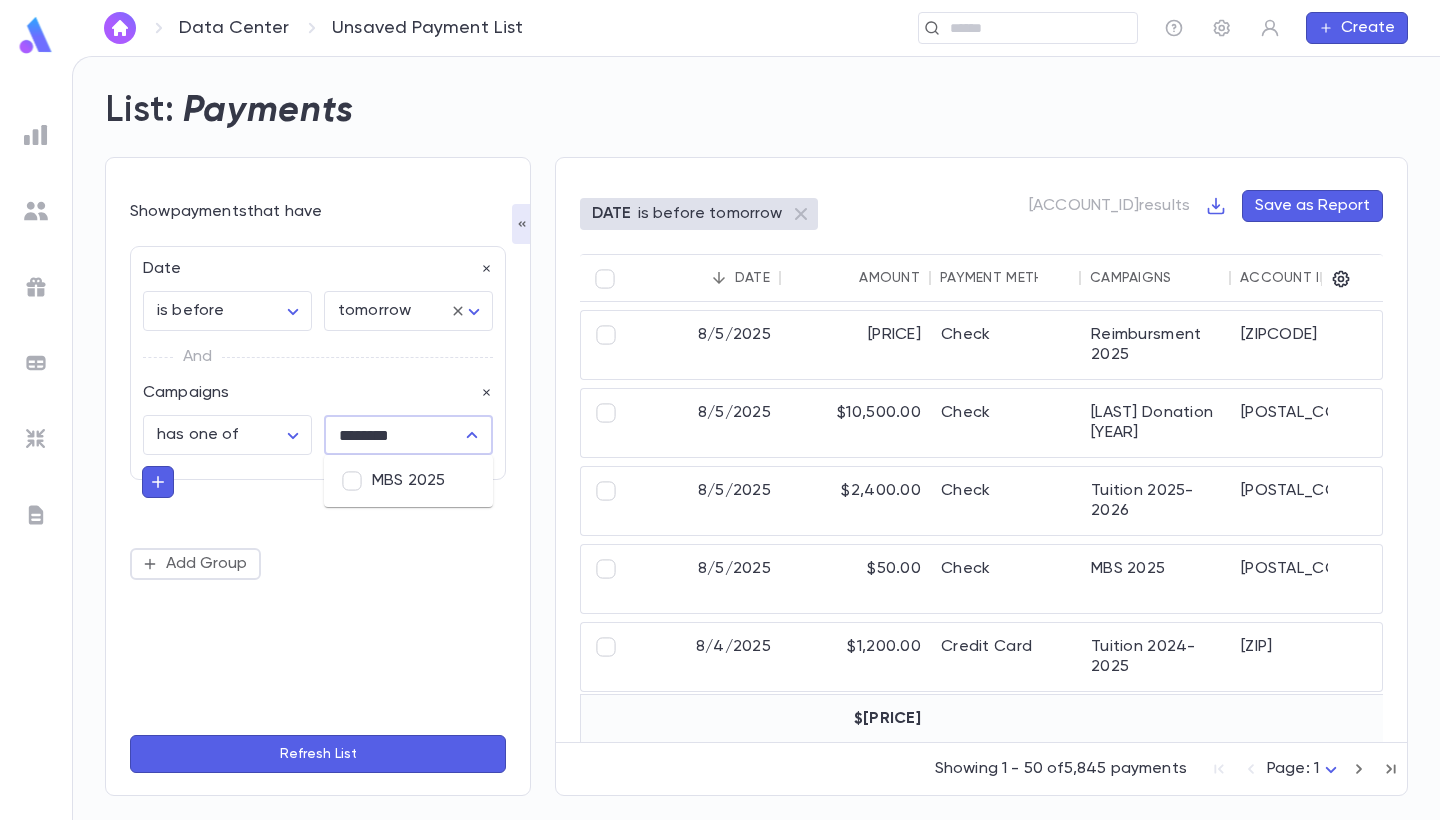 click on "MBS 2025" at bounding box center [408, 481] 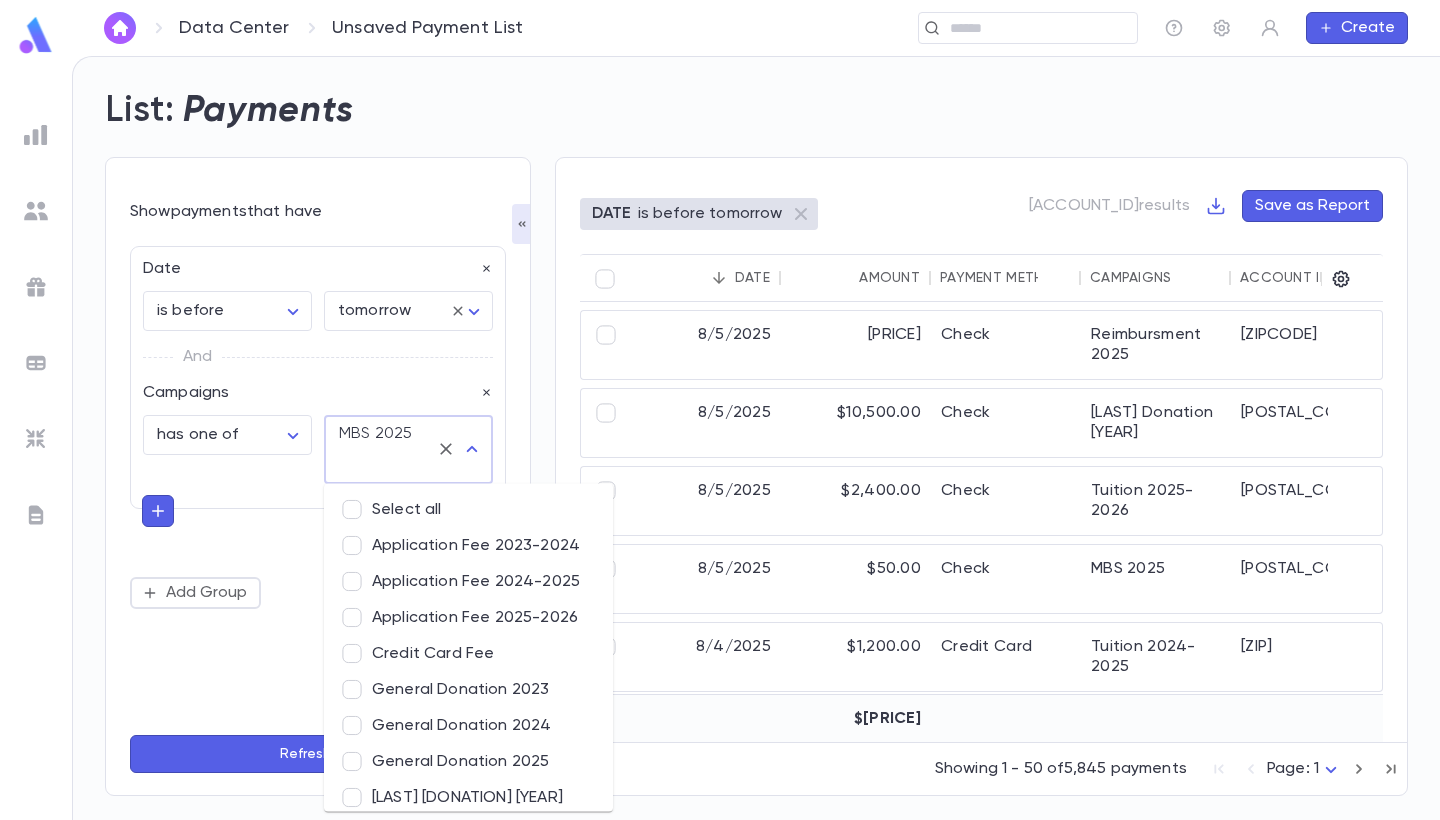 scroll, scrollTop: 400, scrollLeft: 0, axis: vertical 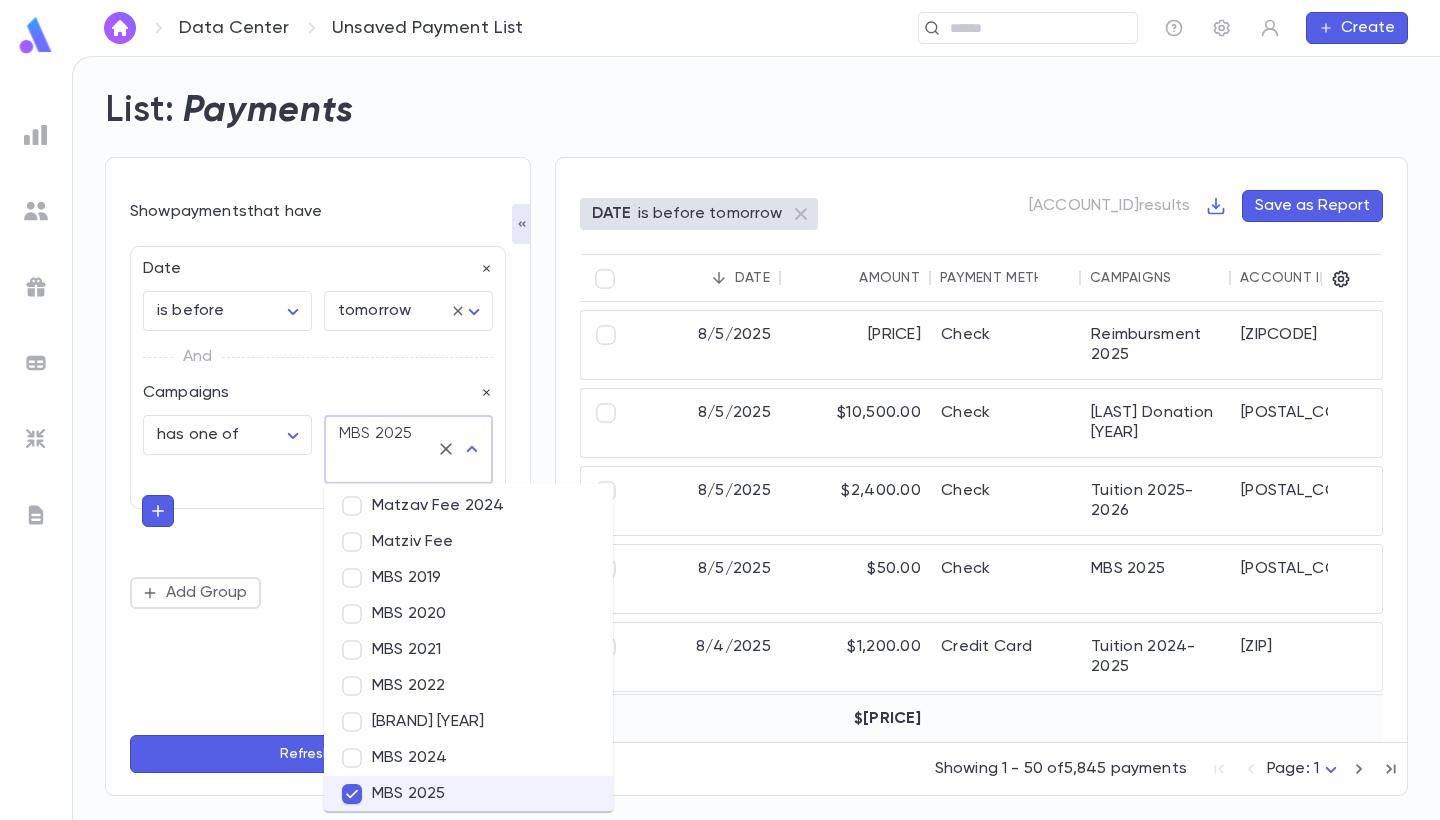 click on "Refresh List" at bounding box center (318, 754) 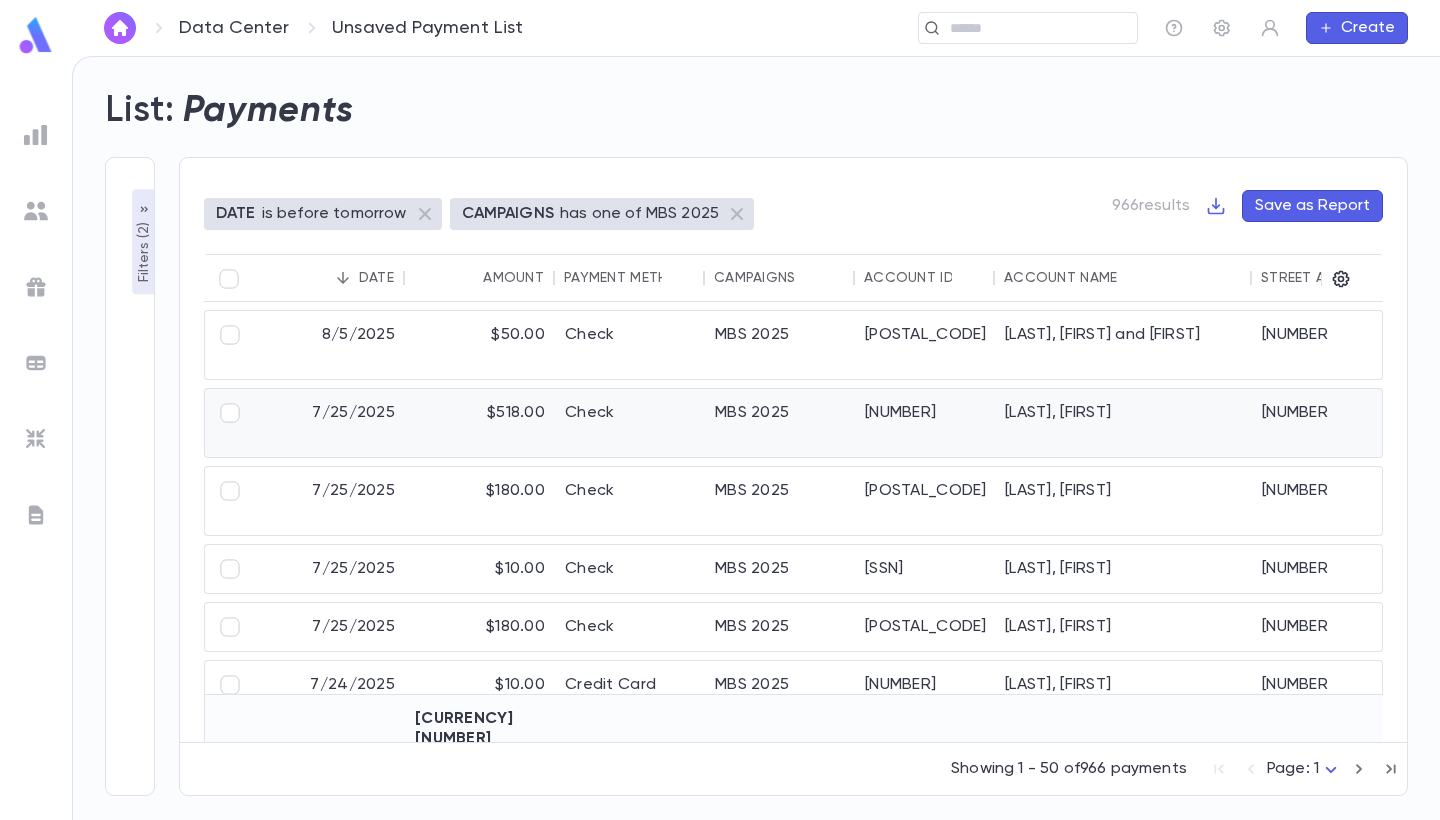 scroll, scrollTop: 0, scrollLeft: 0, axis: both 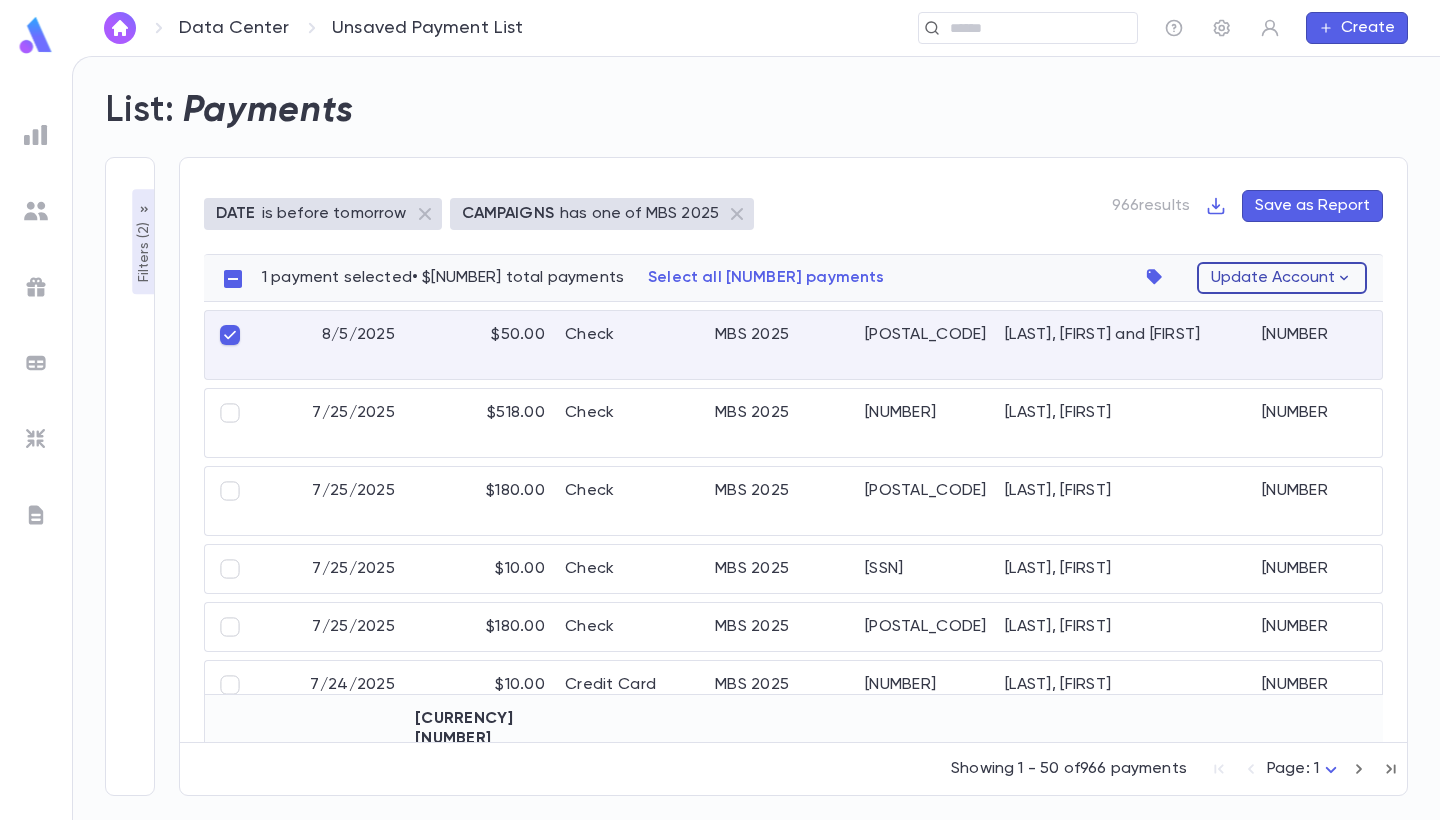 click 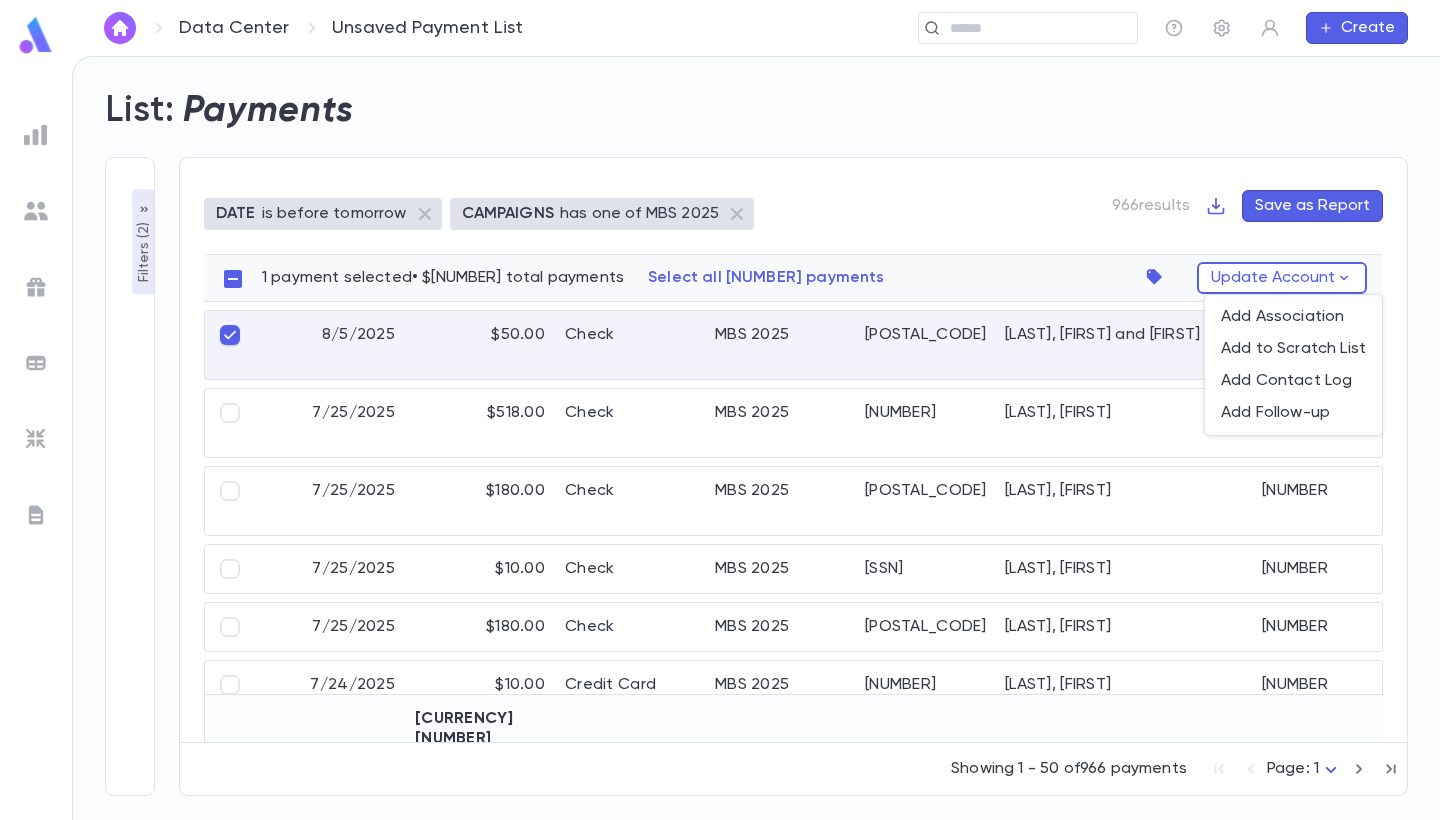 click at bounding box center [720, 410] 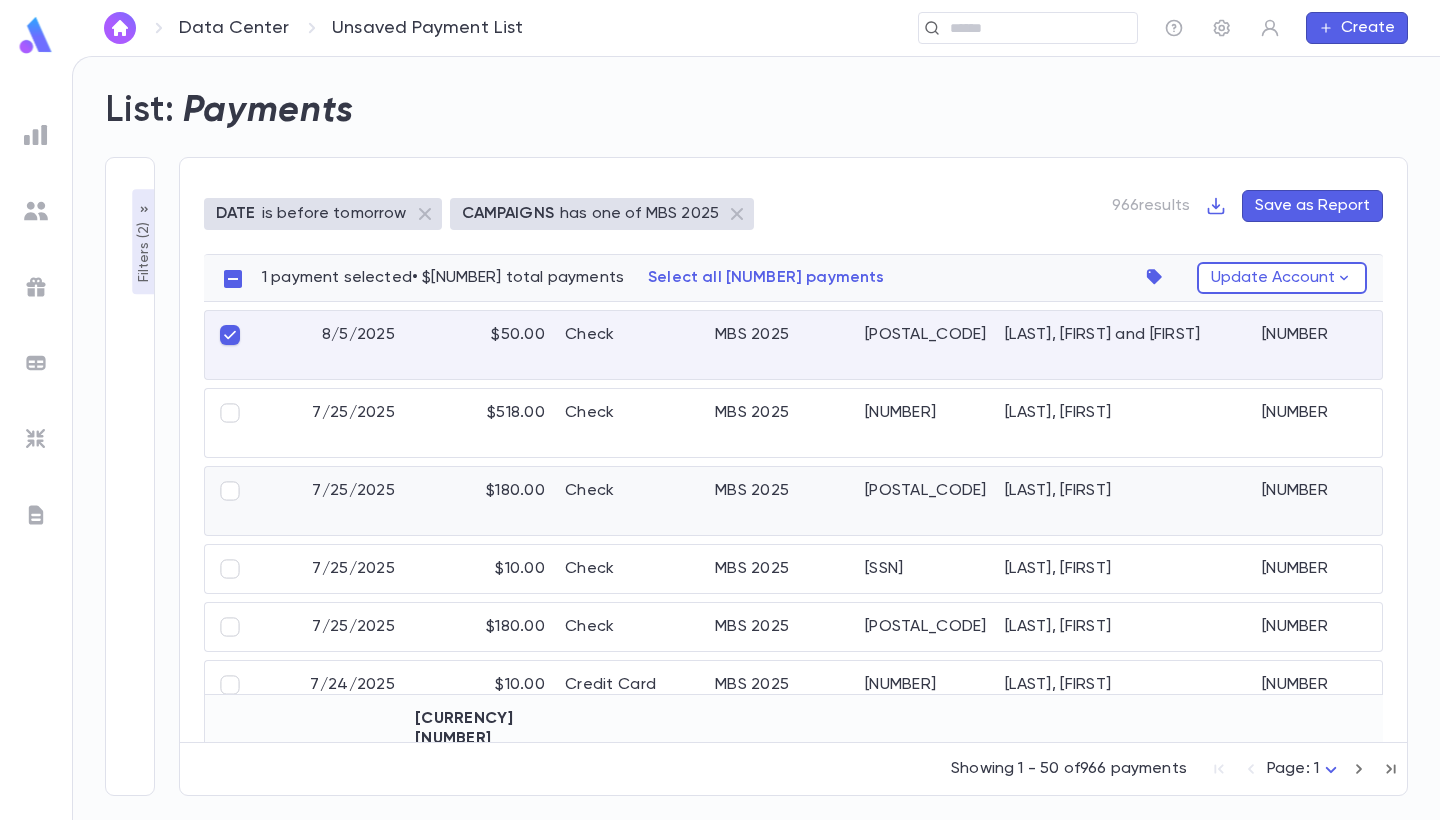 scroll, scrollTop: 0, scrollLeft: 0, axis: both 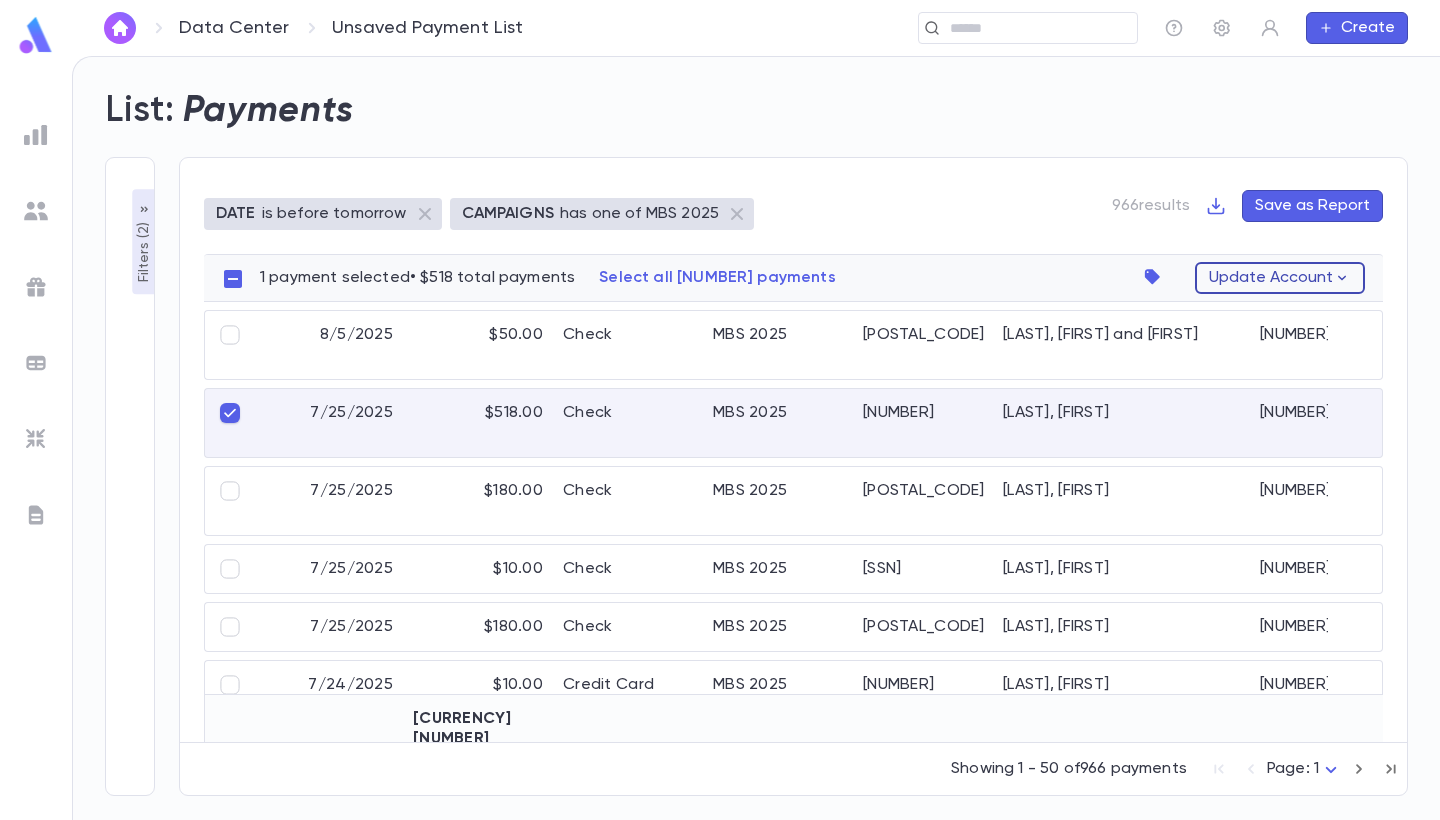click 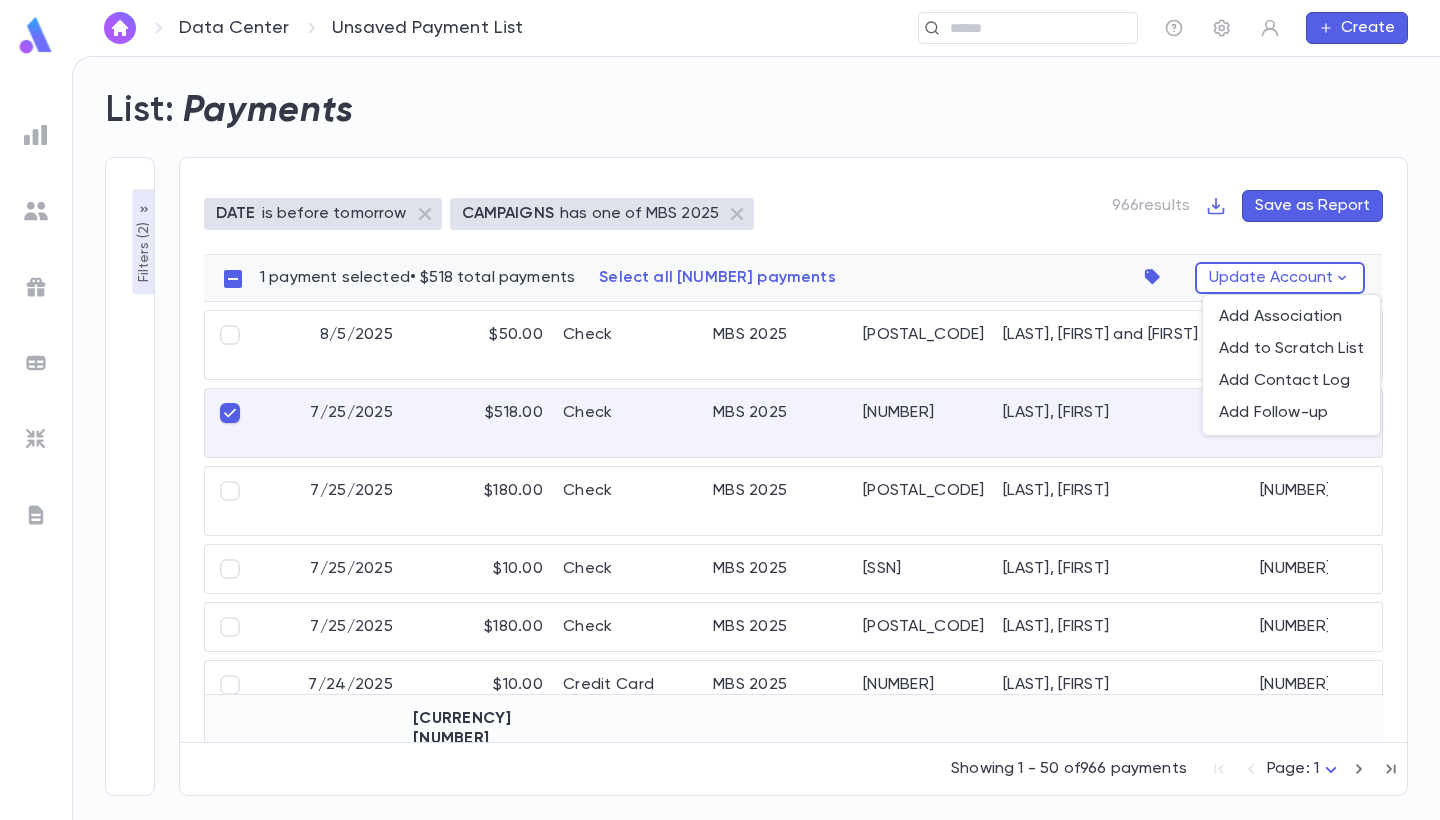 click at bounding box center (720, 410) 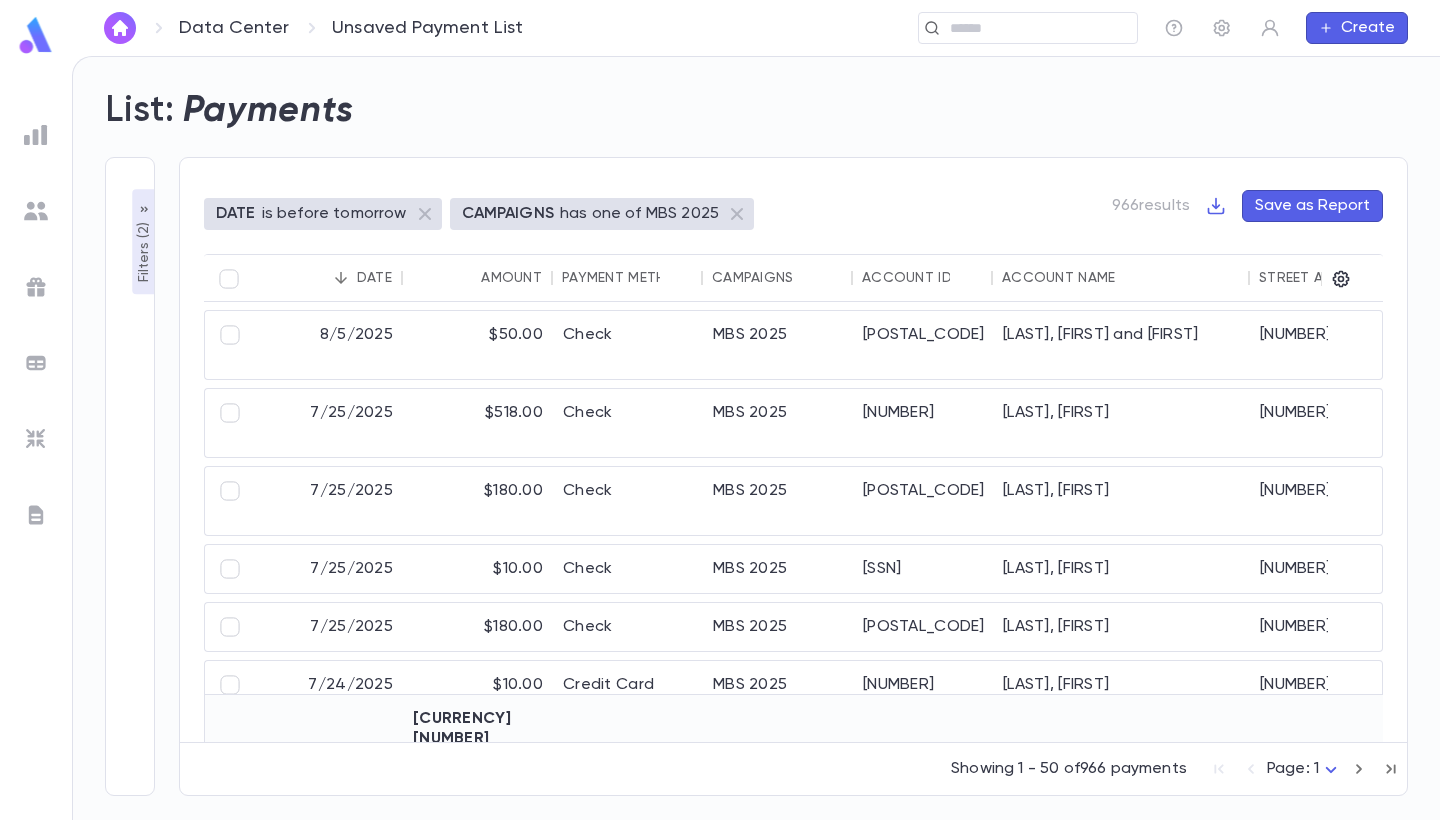 scroll, scrollTop: 0, scrollLeft: 0, axis: both 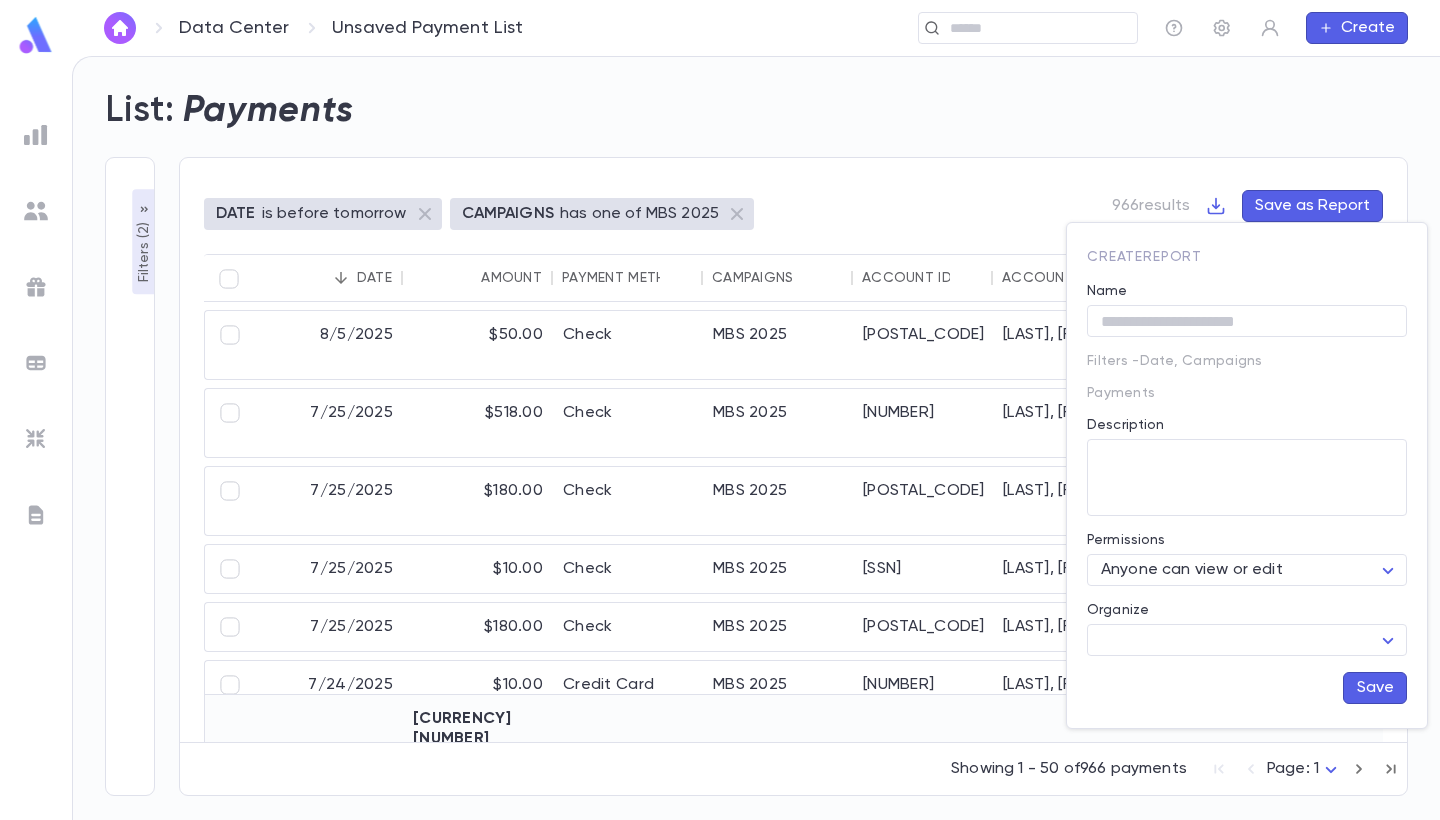 click at bounding box center (720, 410) 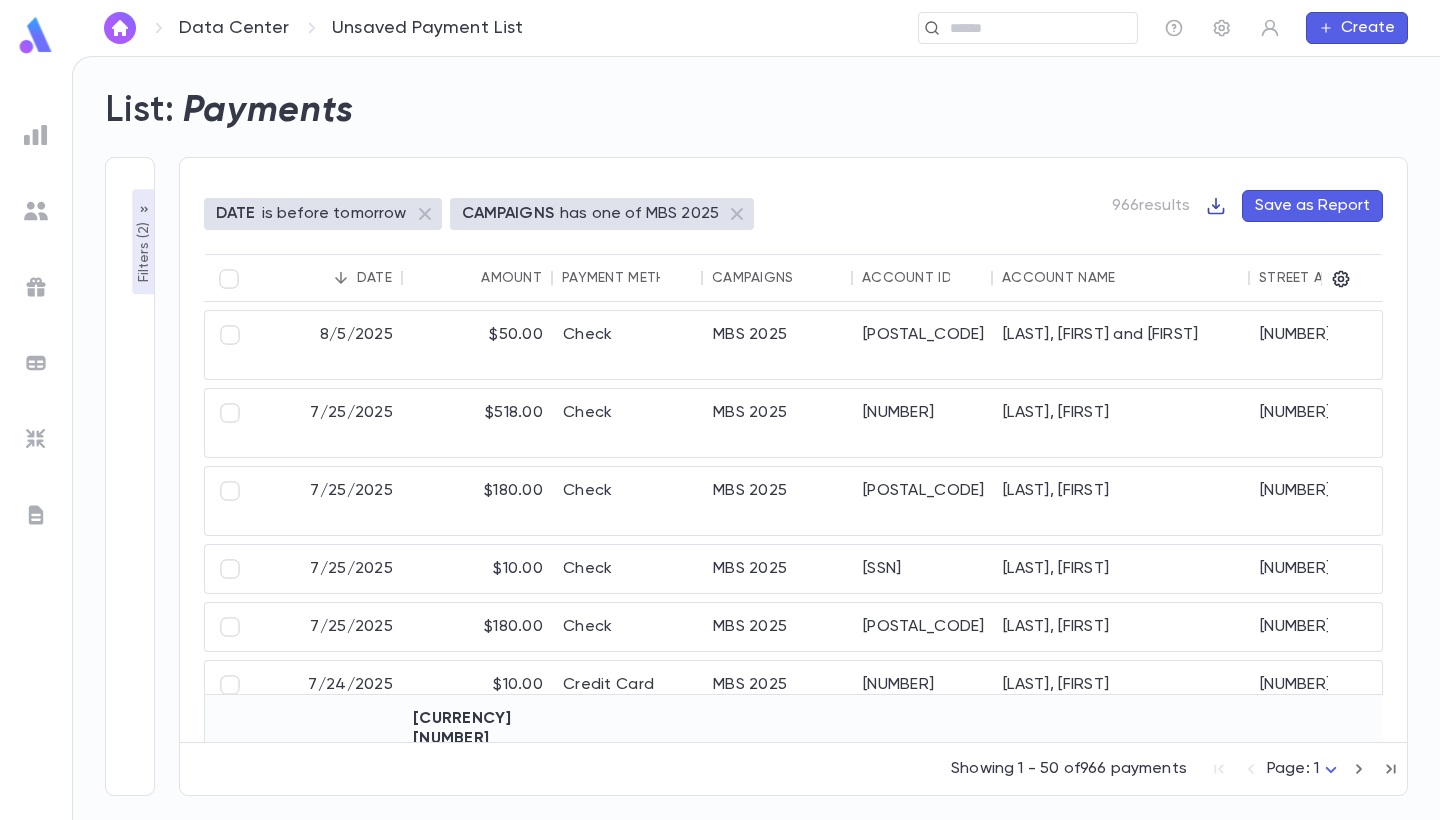 click 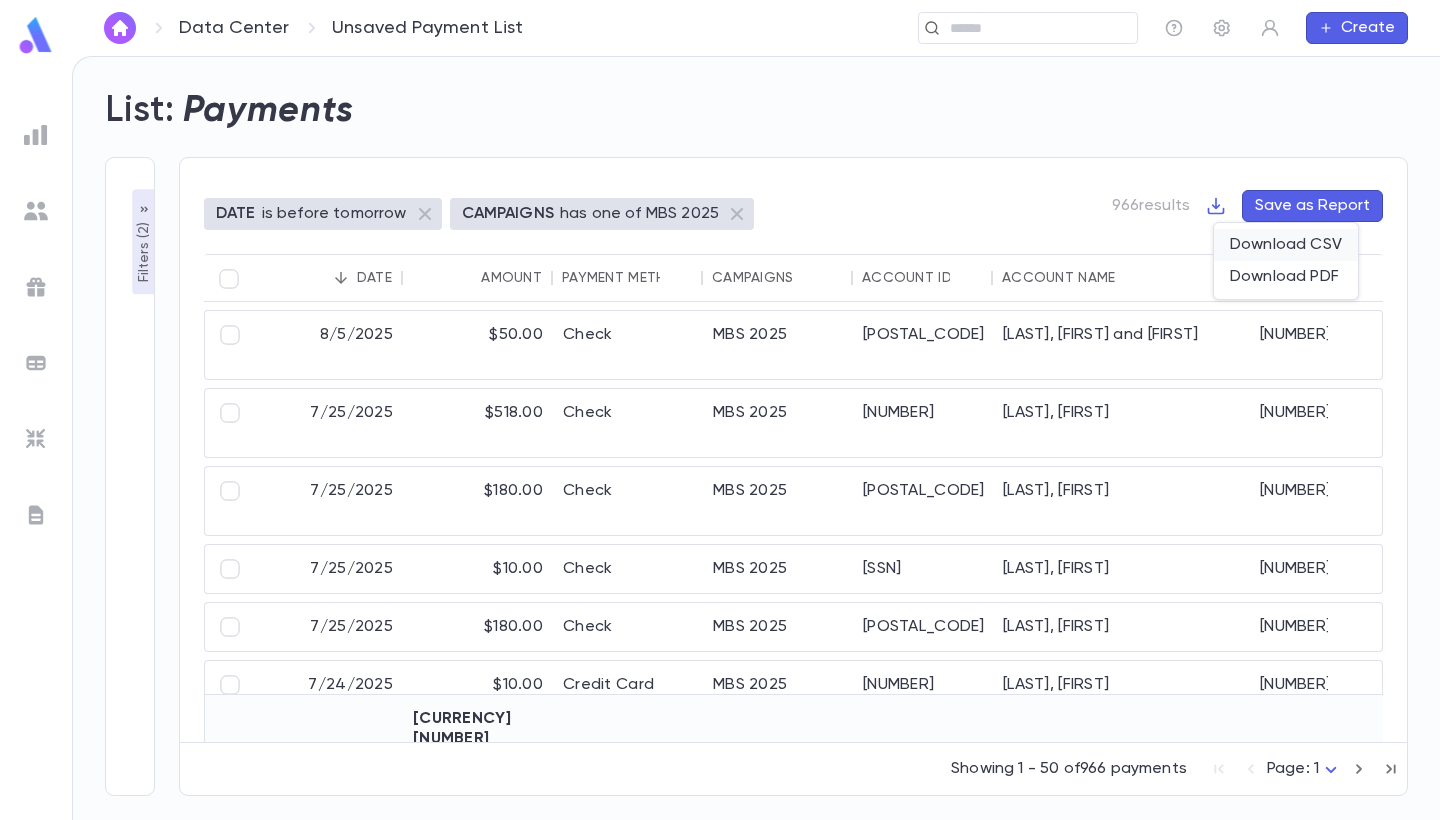 click on "Download CSV" at bounding box center [1286, 245] 